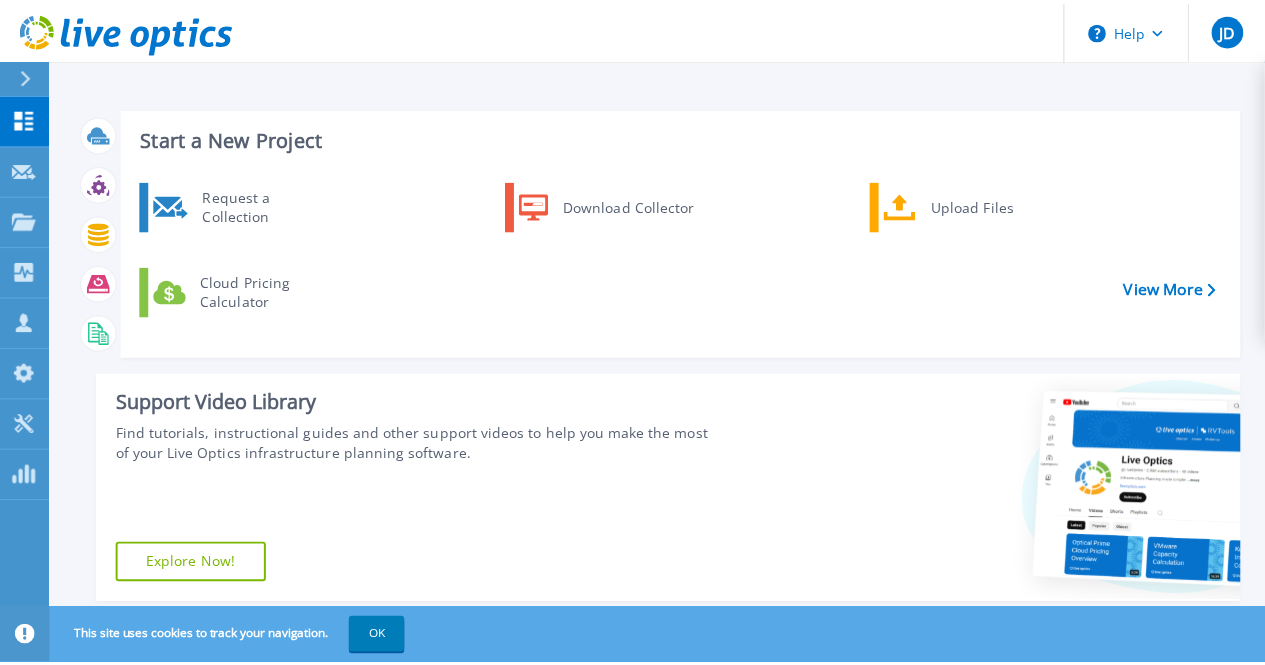 scroll, scrollTop: 0, scrollLeft: 0, axis: both 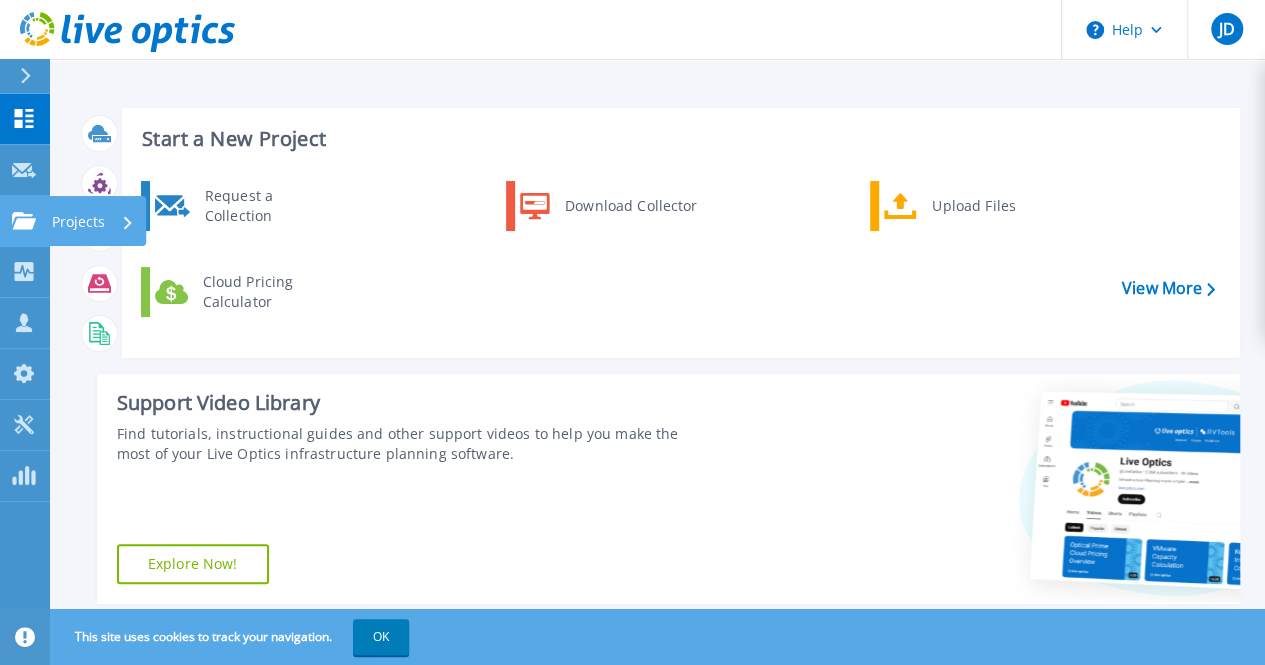 click on "Projects" at bounding box center (78, 222) 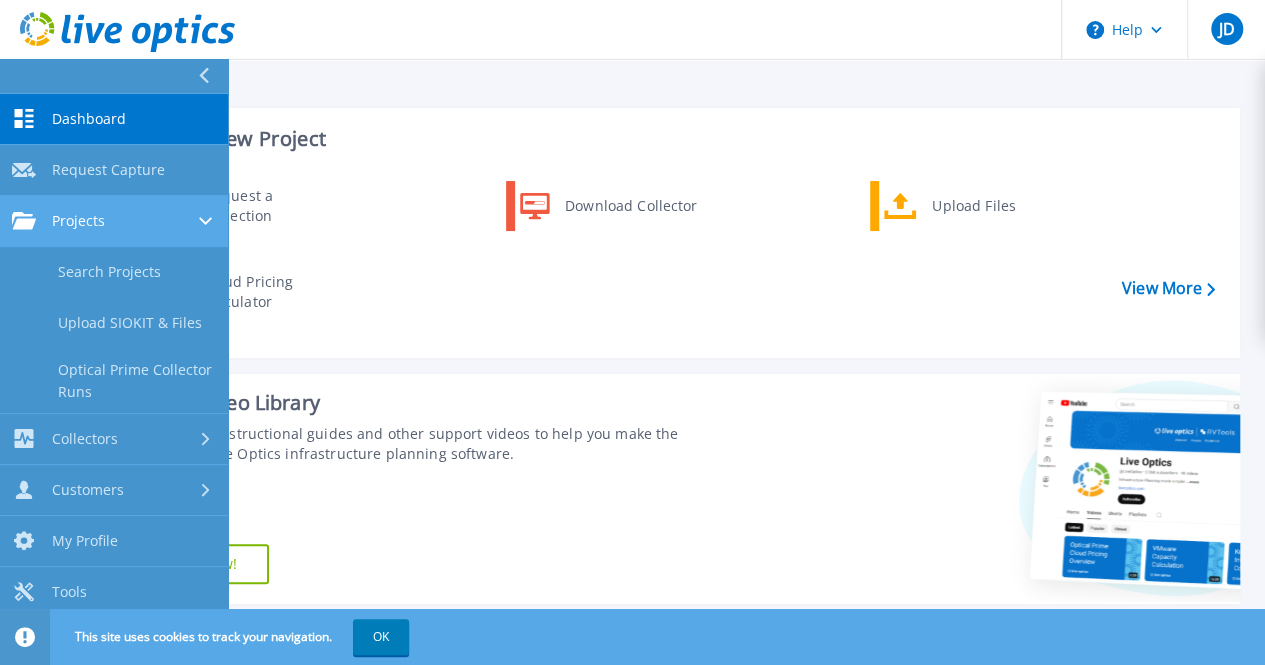 click on "Projects" at bounding box center [78, 221] 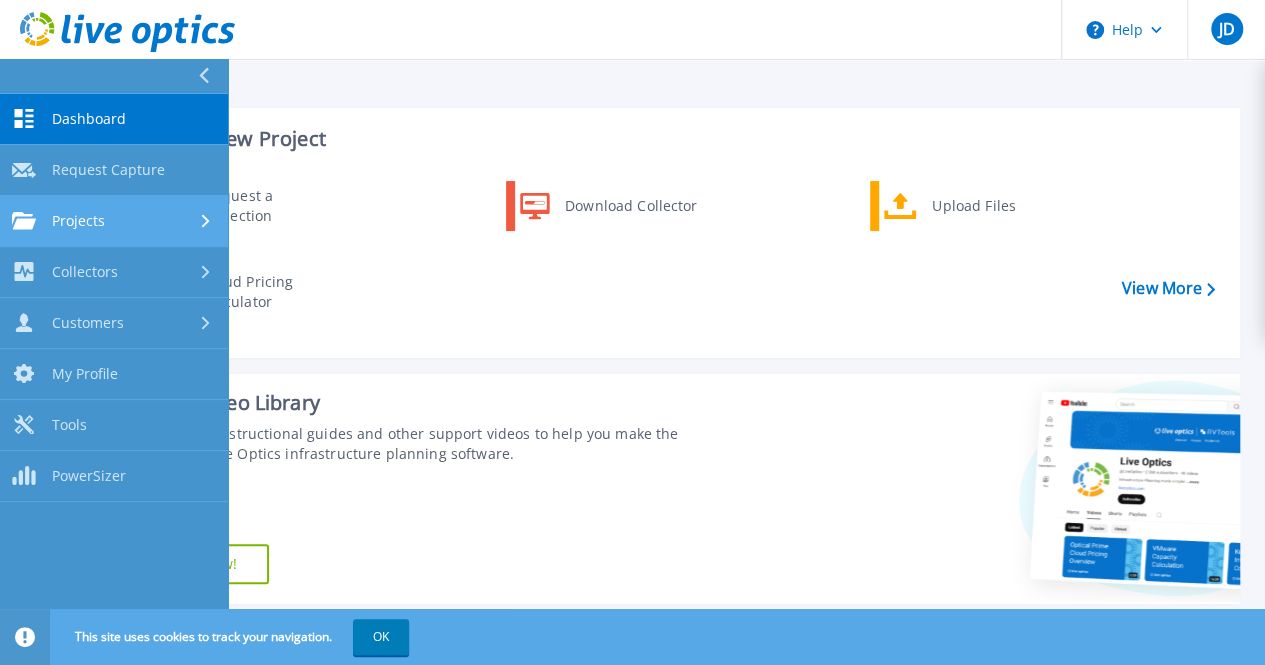 click on "Projects" at bounding box center (78, 221) 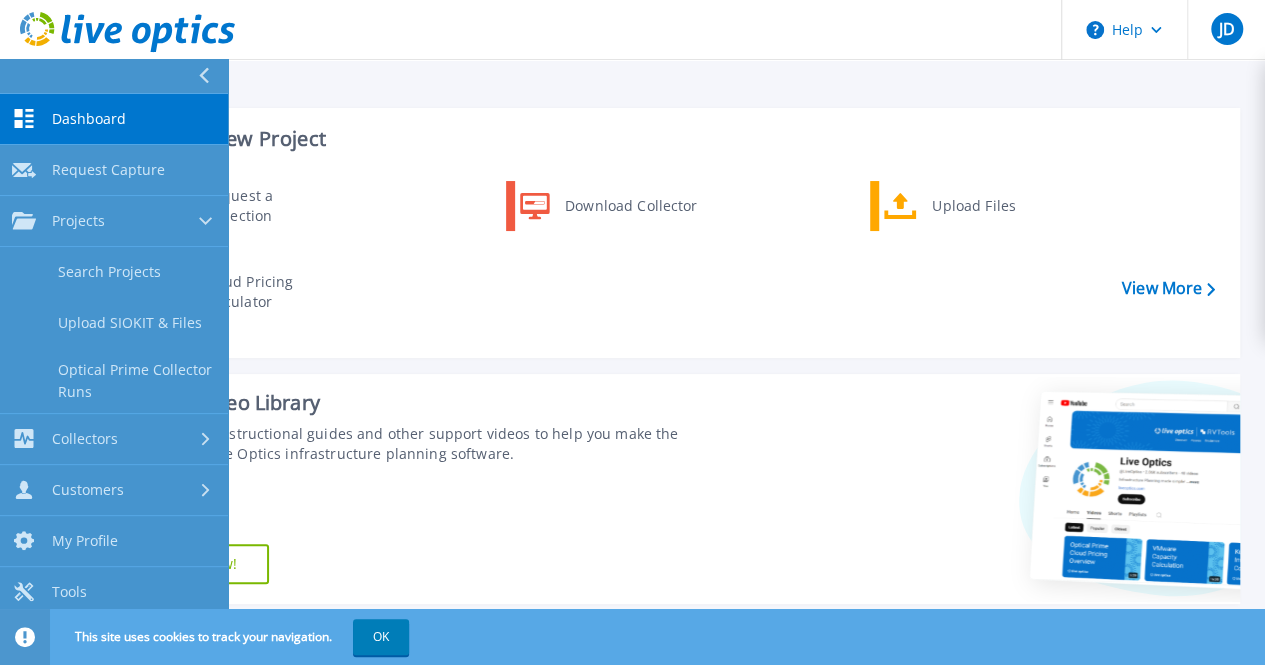 click on "Dashboard" at bounding box center [89, 119] 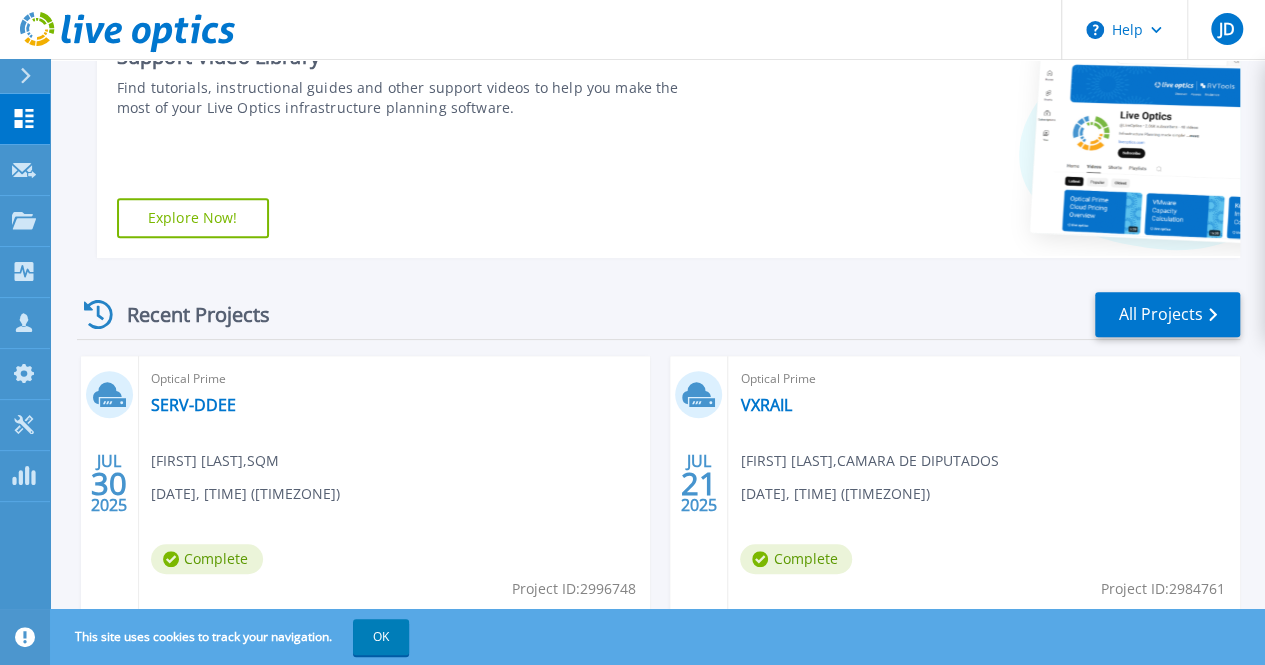 scroll, scrollTop: 600, scrollLeft: 0, axis: vertical 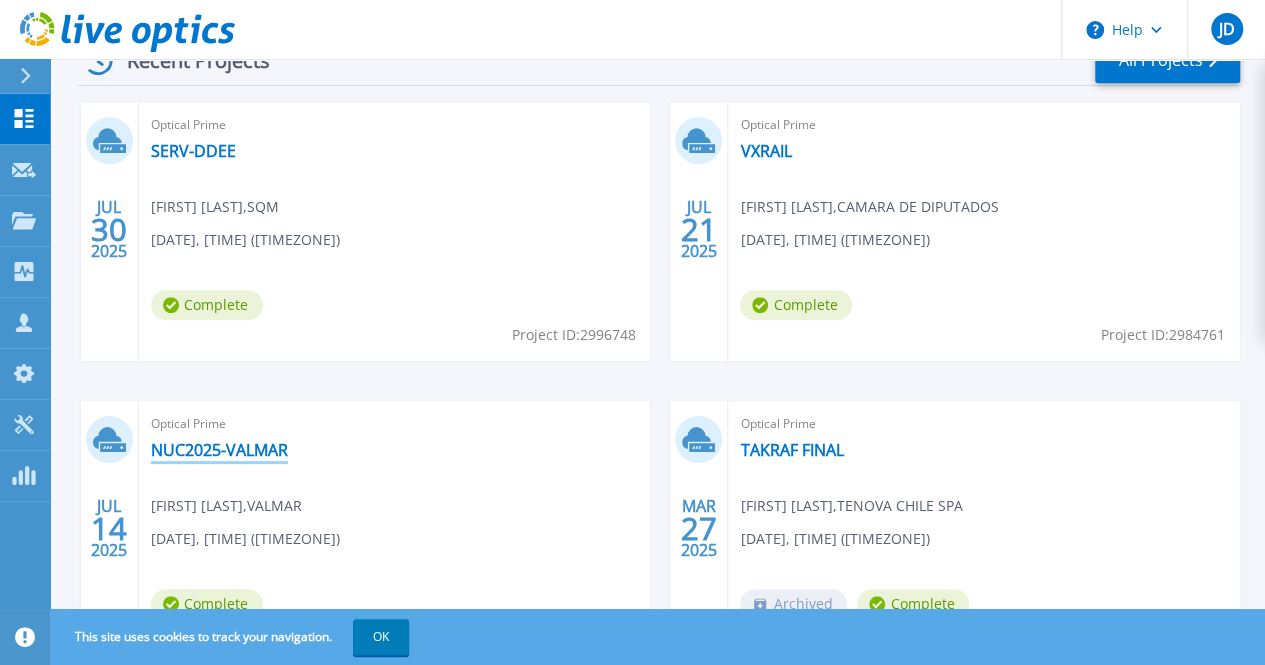 click on "NUC2025-VALMAR" at bounding box center [219, 450] 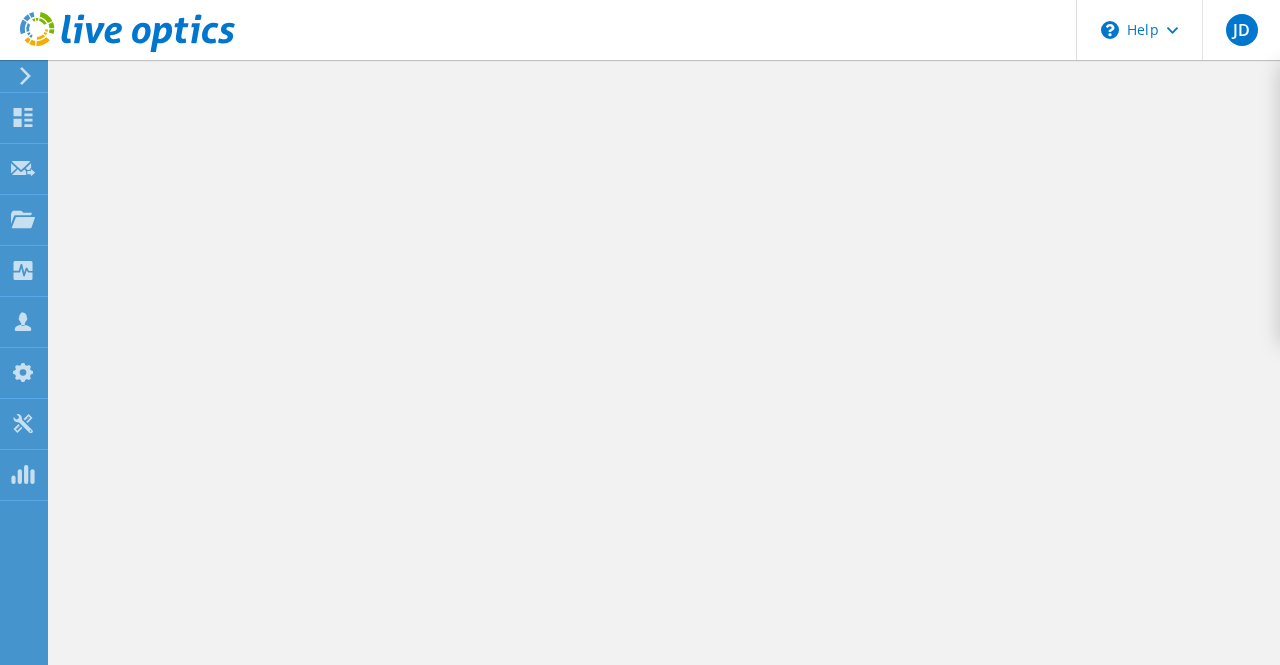 scroll, scrollTop: 0, scrollLeft: 0, axis: both 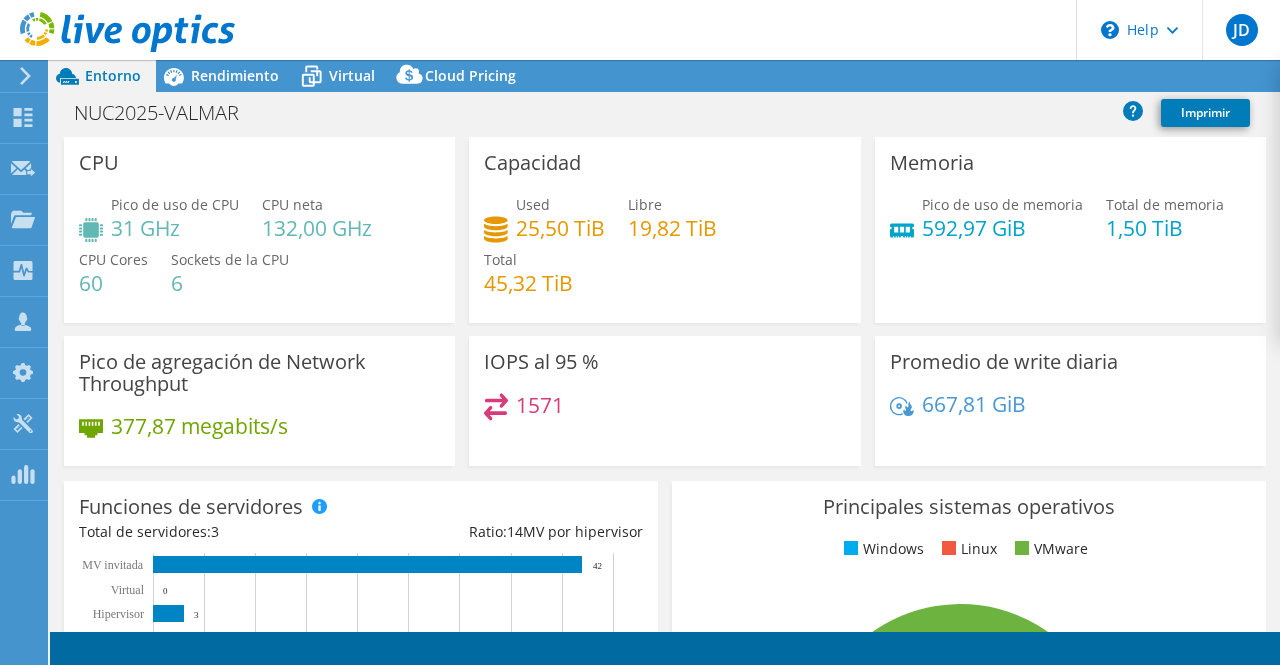 select on "USD" 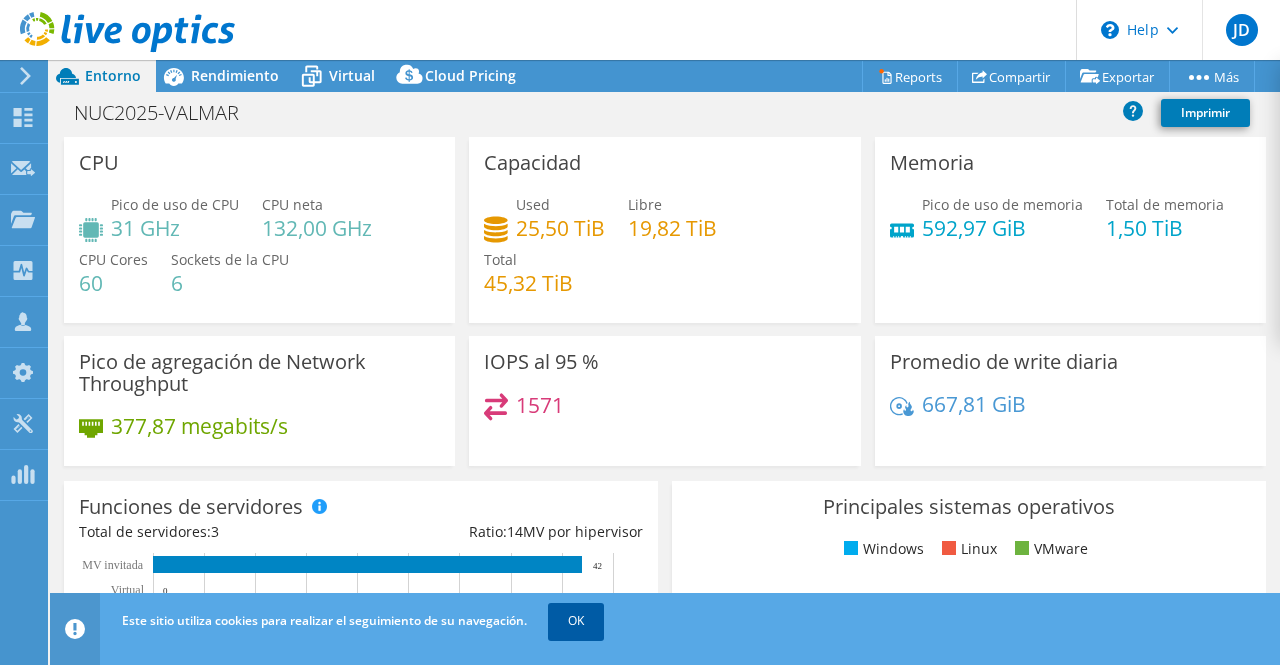 click on "OK" at bounding box center (576, 621) 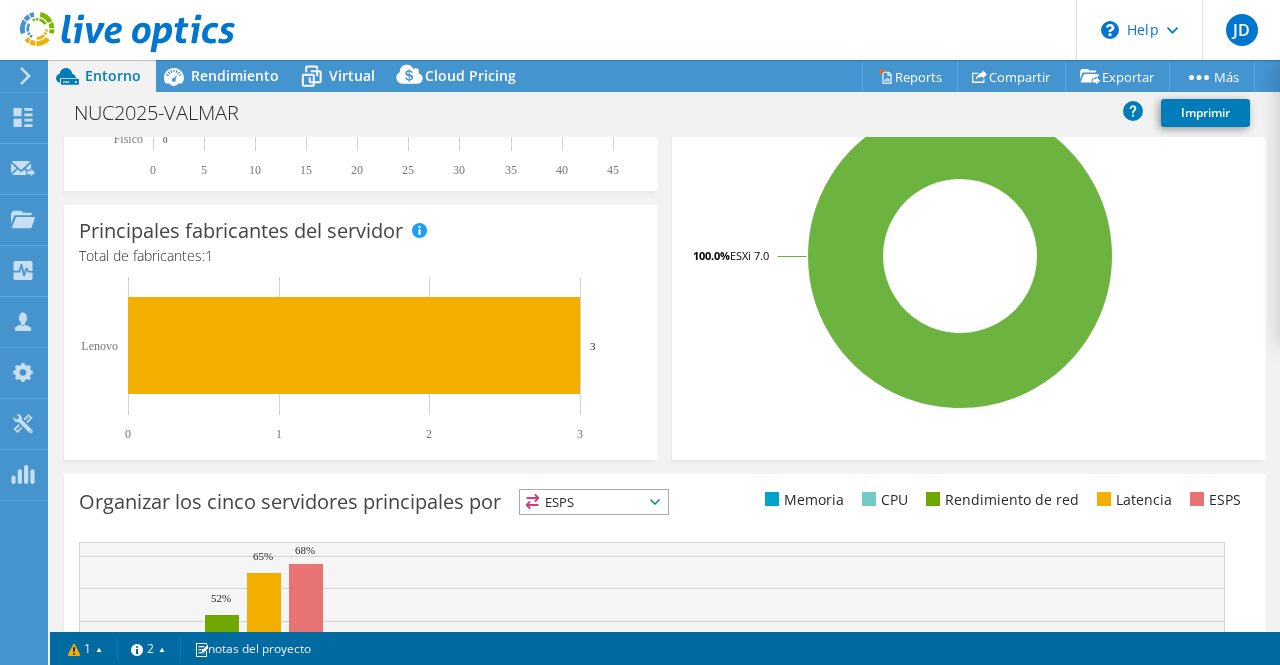 scroll, scrollTop: 0, scrollLeft: 0, axis: both 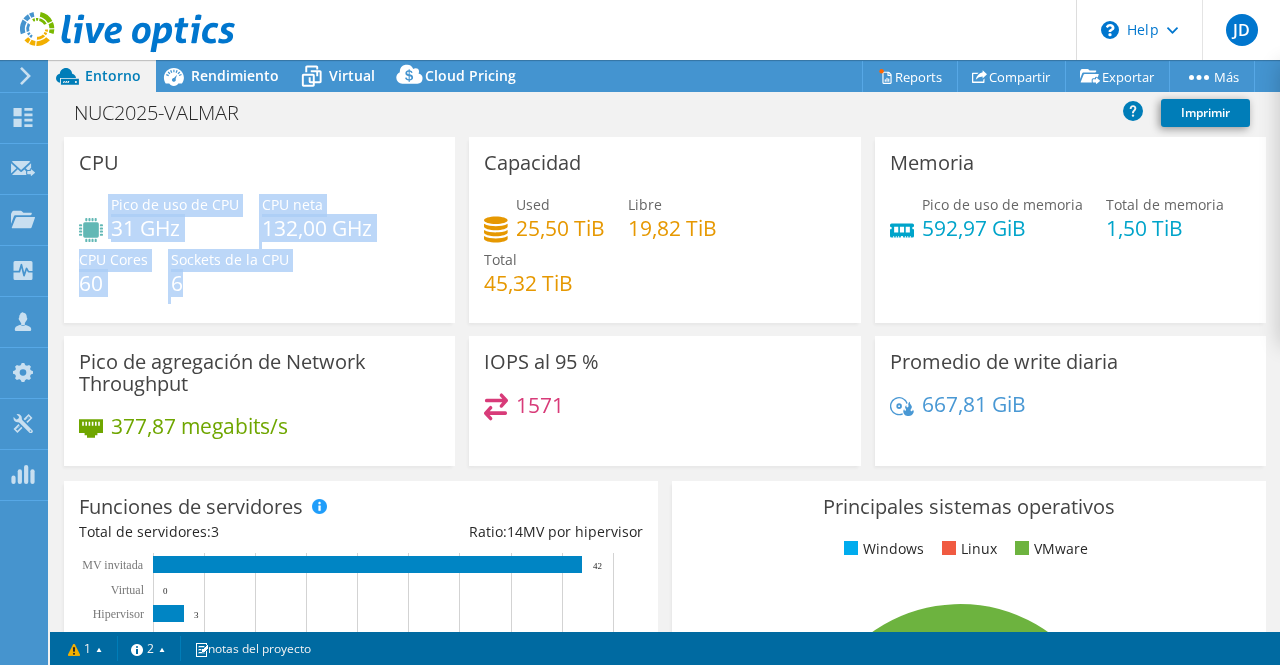 drag, startPoint x: 200, startPoint y: 286, endPoint x: 94, endPoint y: 224, distance: 122.80065 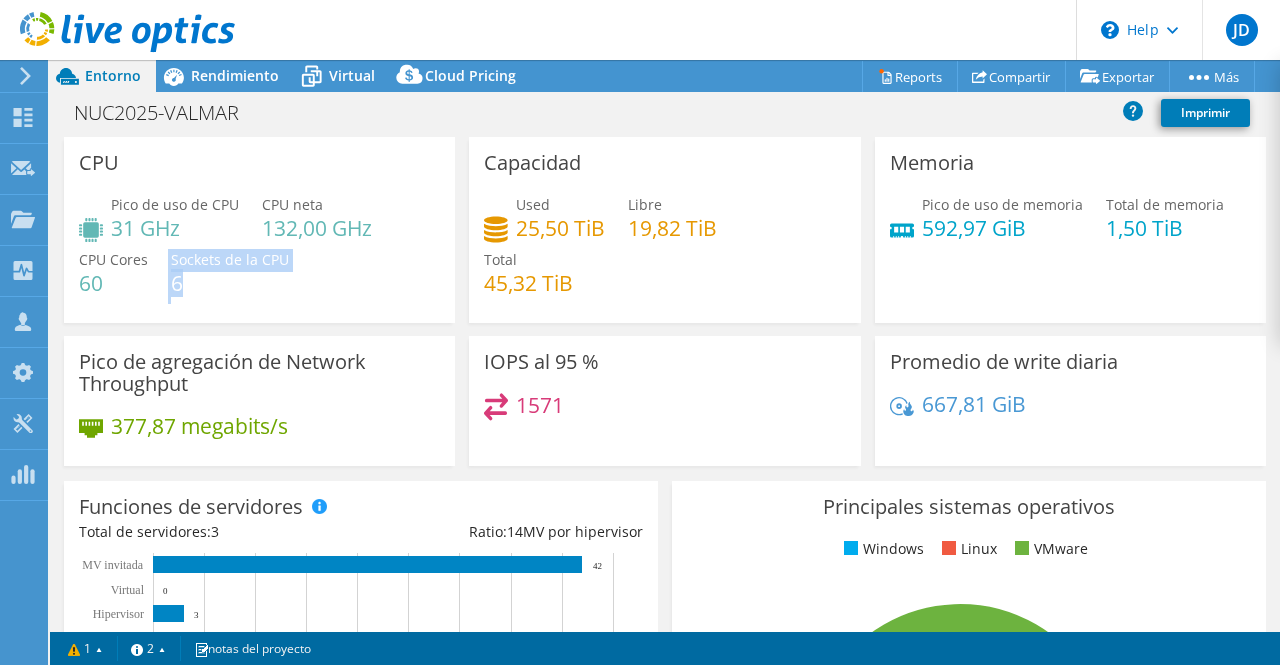 drag, startPoint x: 202, startPoint y: 294, endPoint x: 167, endPoint y: 282, distance: 37 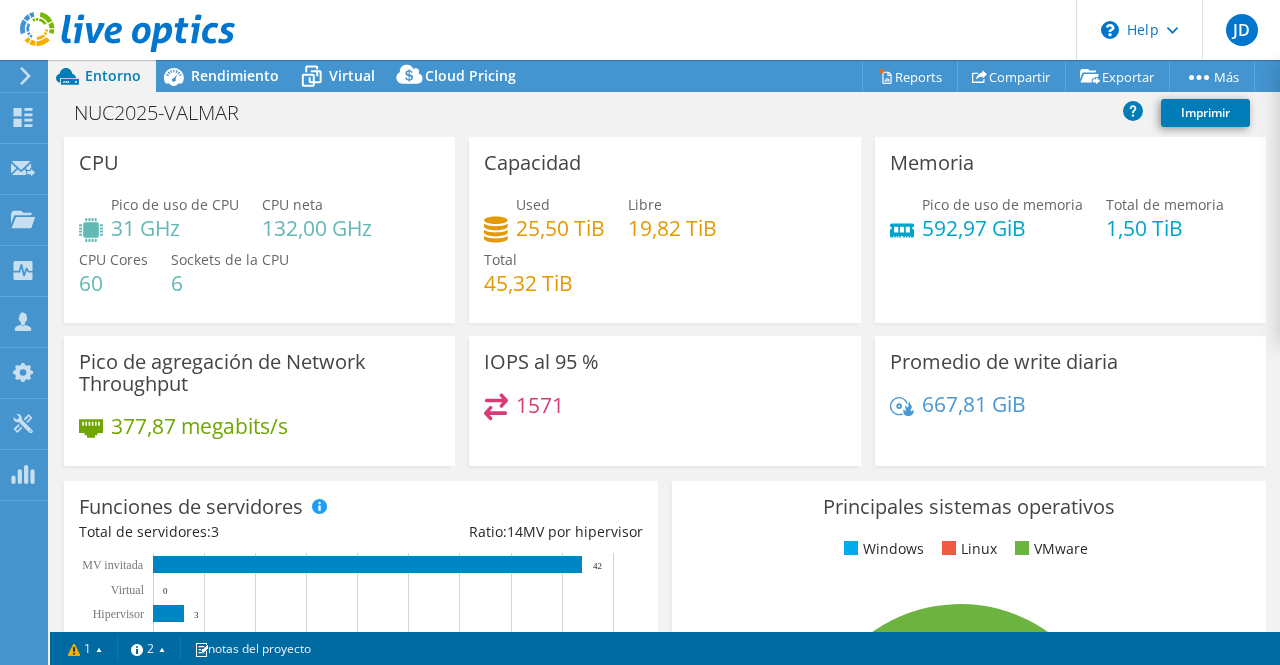 click on "Pico de uso de CPU
31 GHz
CPU neta
132,00 GHz
CPU Cores
60
Sockets de la CPU
6" at bounding box center [259, 254] 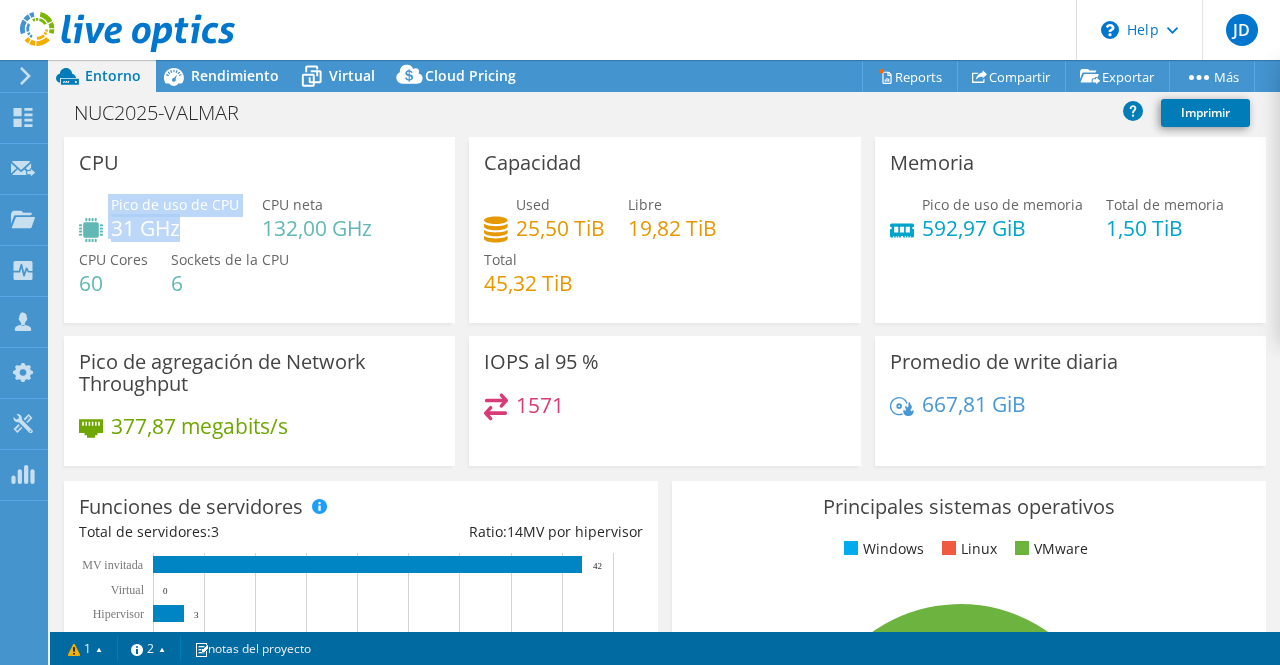 drag, startPoint x: 182, startPoint y: 235, endPoint x: 104, endPoint y: 215, distance: 80.523285 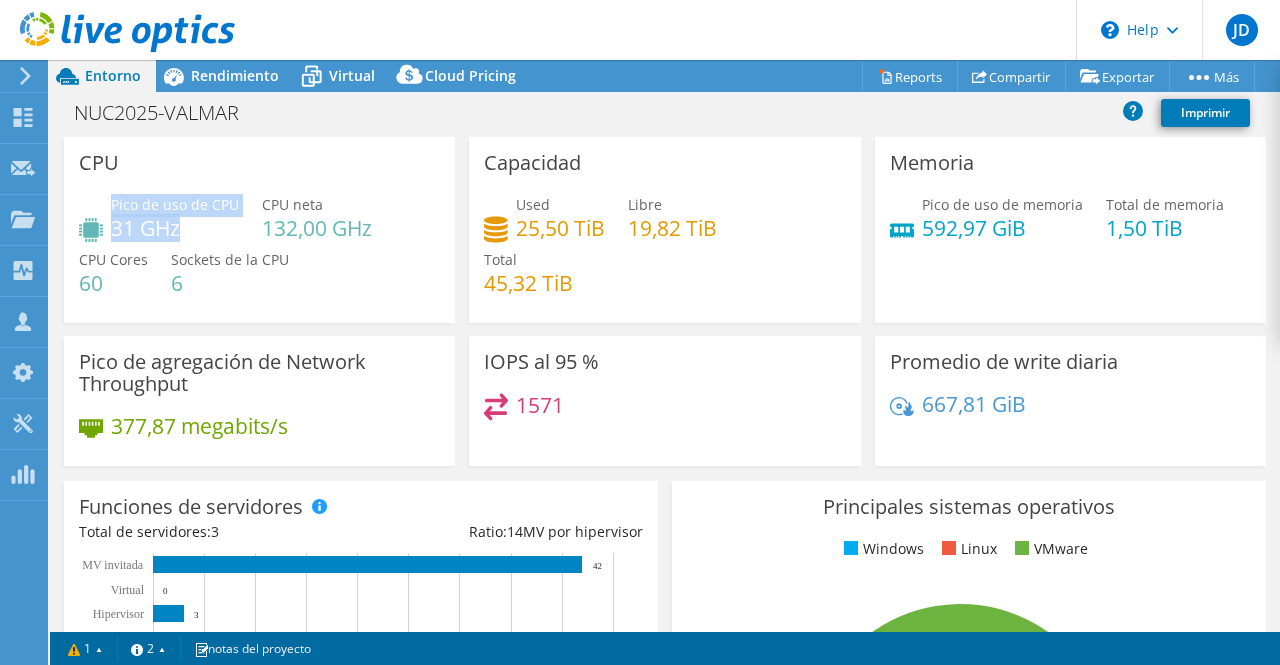 drag, startPoint x: 182, startPoint y: 230, endPoint x: 110, endPoint y: 207, distance: 75.58439 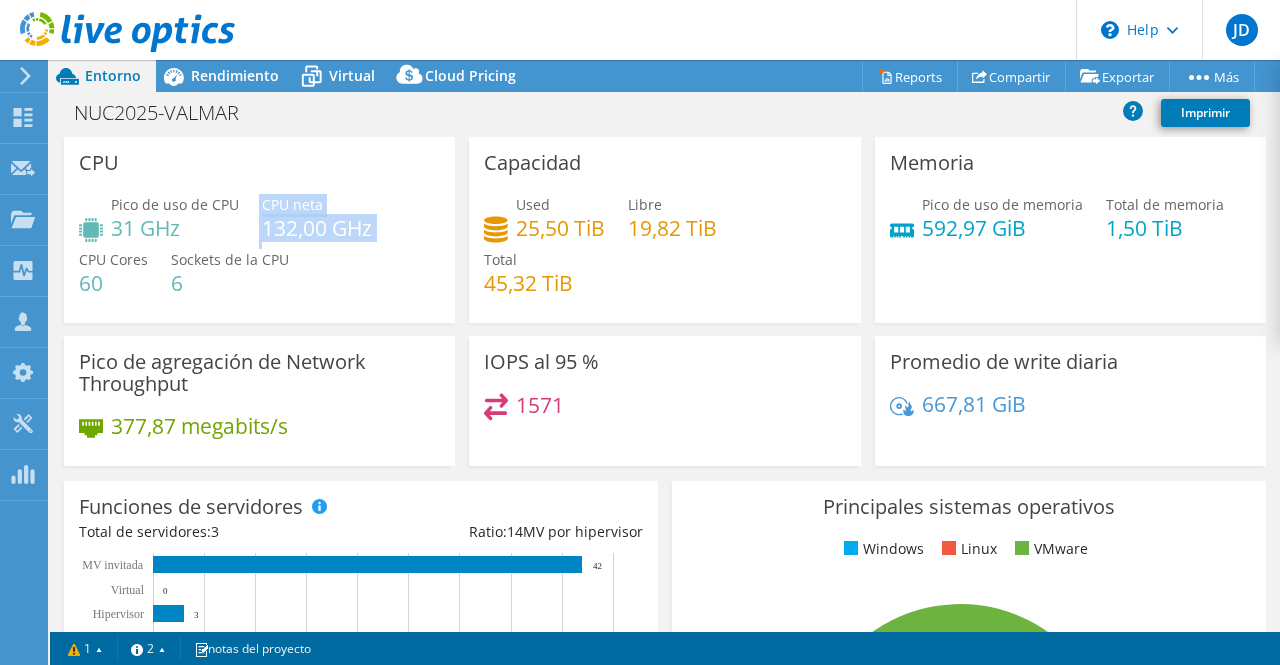 drag, startPoint x: 386, startPoint y: 228, endPoint x: 232, endPoint y: 219, distance: 154.26276 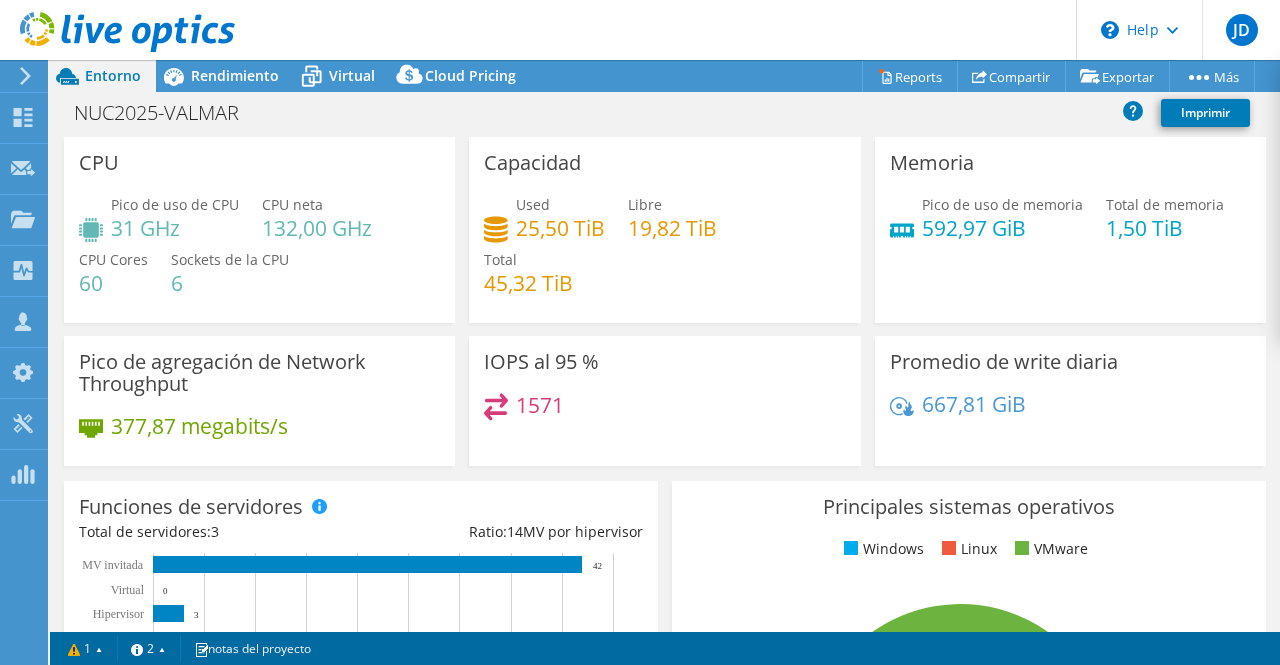 click on "Sockets de la CPU" at bounding box center (230, 259) 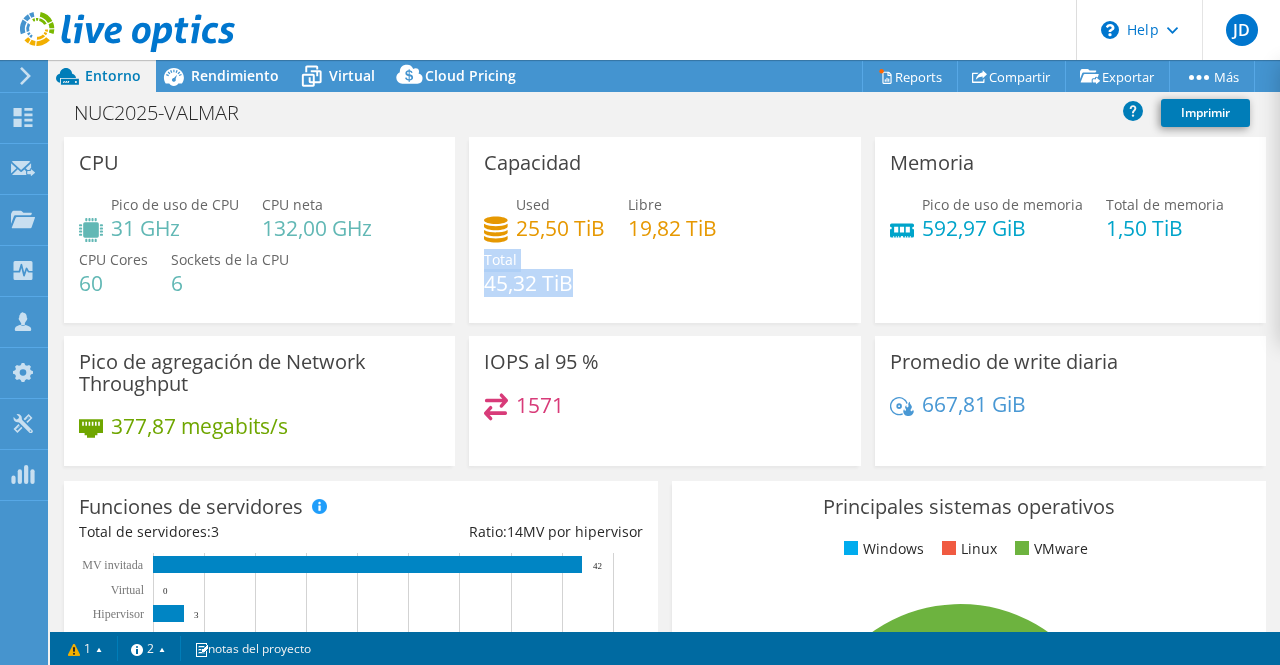 drag, startPoint x: 563, startPoint y: 281, endPoint x: 474, endPoint y: 272, distance: 89.453896 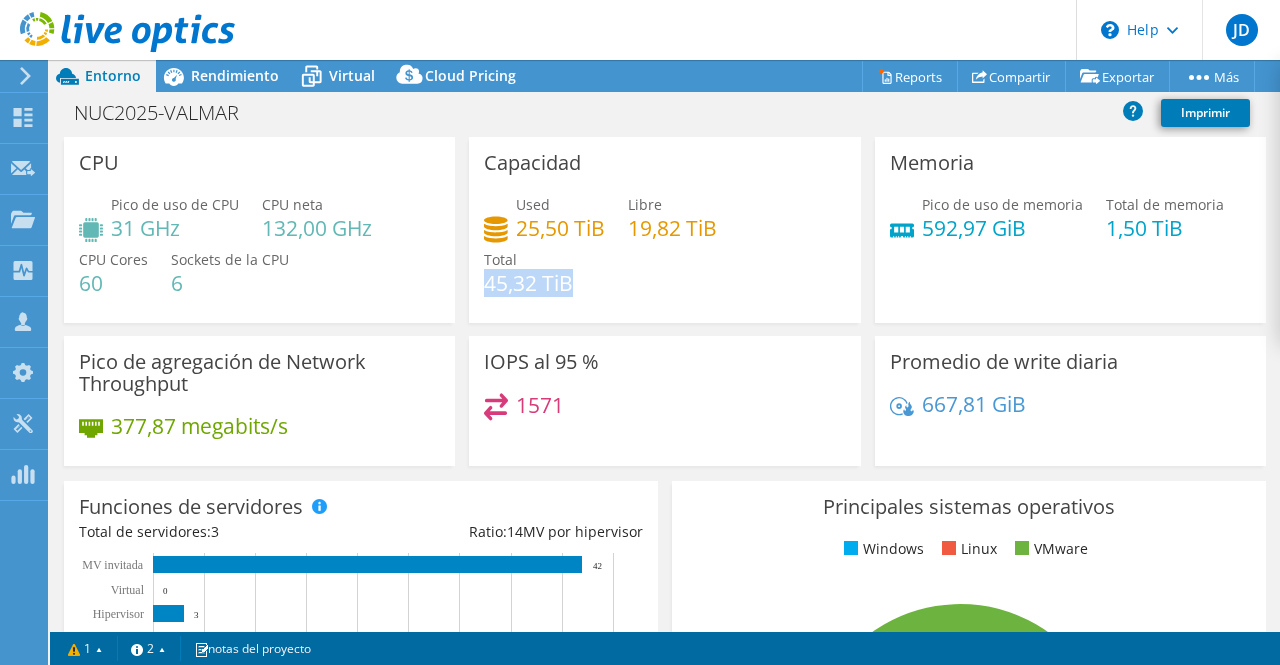 drag, startPoint x: 574, startPoint y: 286, endPoint x: 478, endPoint y: 280, distance: 96.18732 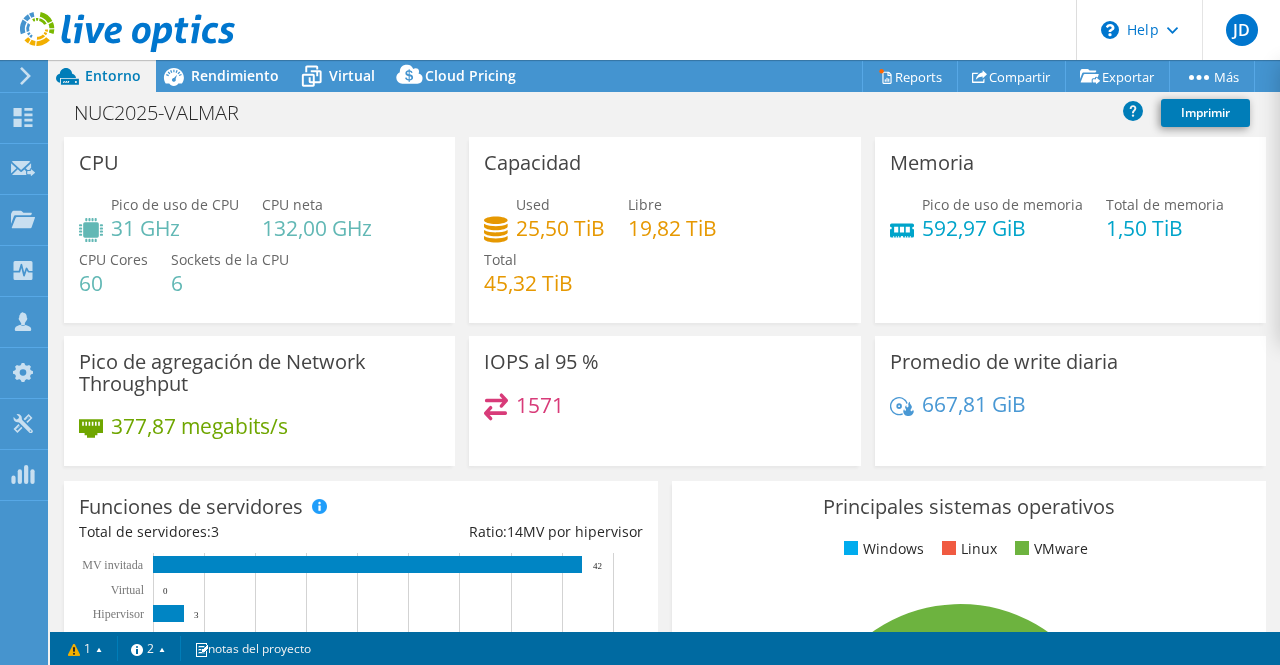 click on "Used
25,50 TiB
Libre
19,82 TiB
Total
45,32 TiB" at bounding box center [664, 254] 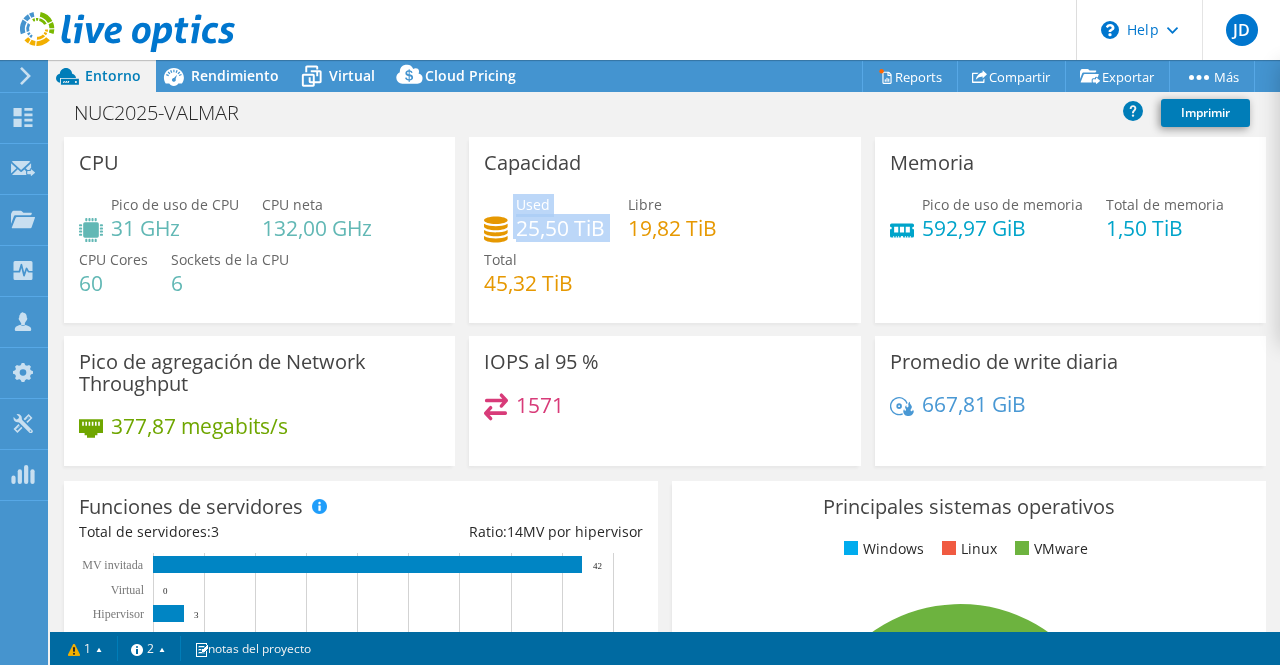 drag, startPoint x: 606, startPoint y: 235, endPoint x: 498, endPoint y: 205, distance: 112.08925 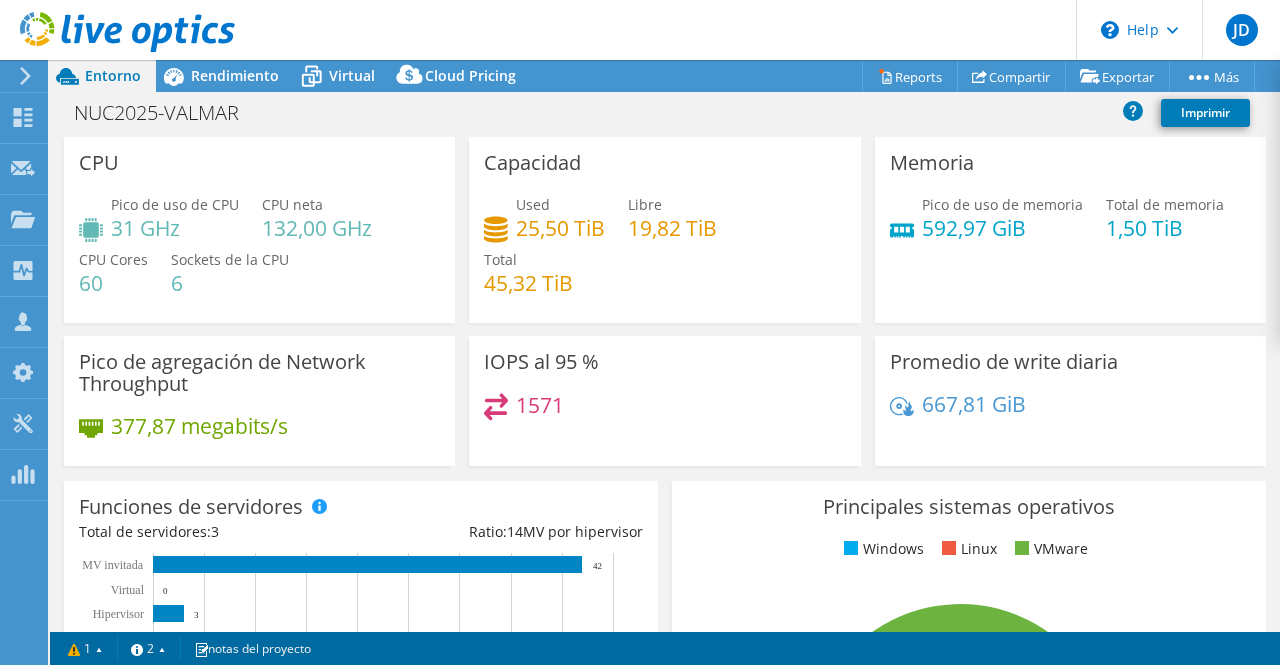 click on "Used
25,50 TiB
Libre
19,82 TiB
Total
45,32 TiB" at bounding box center [664, 254] 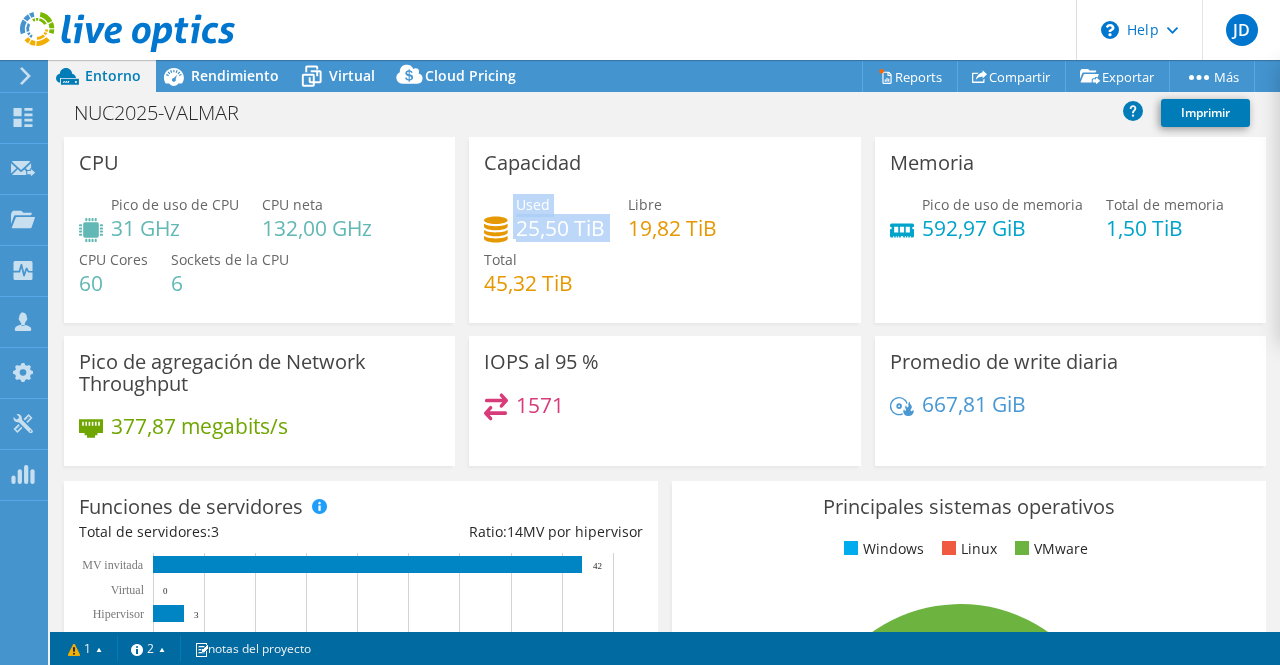 drag, startPoint x: 600, startPoint y: 231, endPoint x: 504, endPoint y: 209, distance: 98.48858 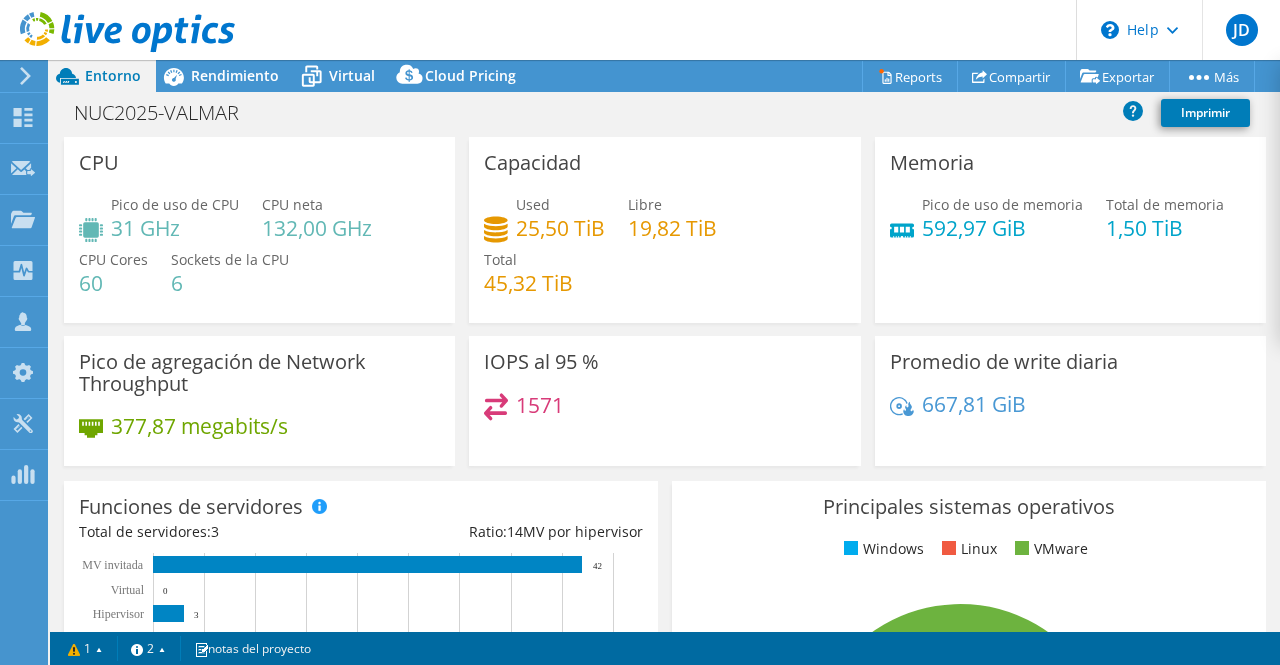 click on "Used
25,50 TiB
Libre
19,82 TiB
Total
45,32 TiB" at bounding box center (664, 254) 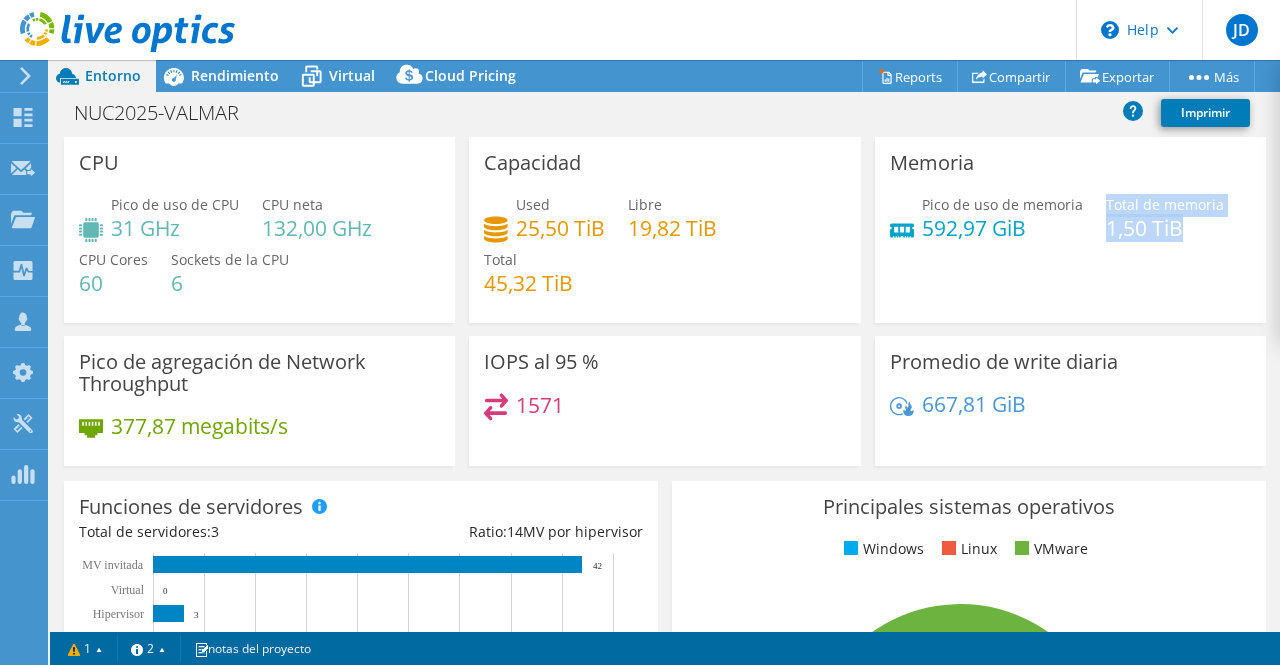 drag, startPoint x: 1175, startPoint y: 229, endPoint x: 1128, endPoint y: 270, distance: 62.369865 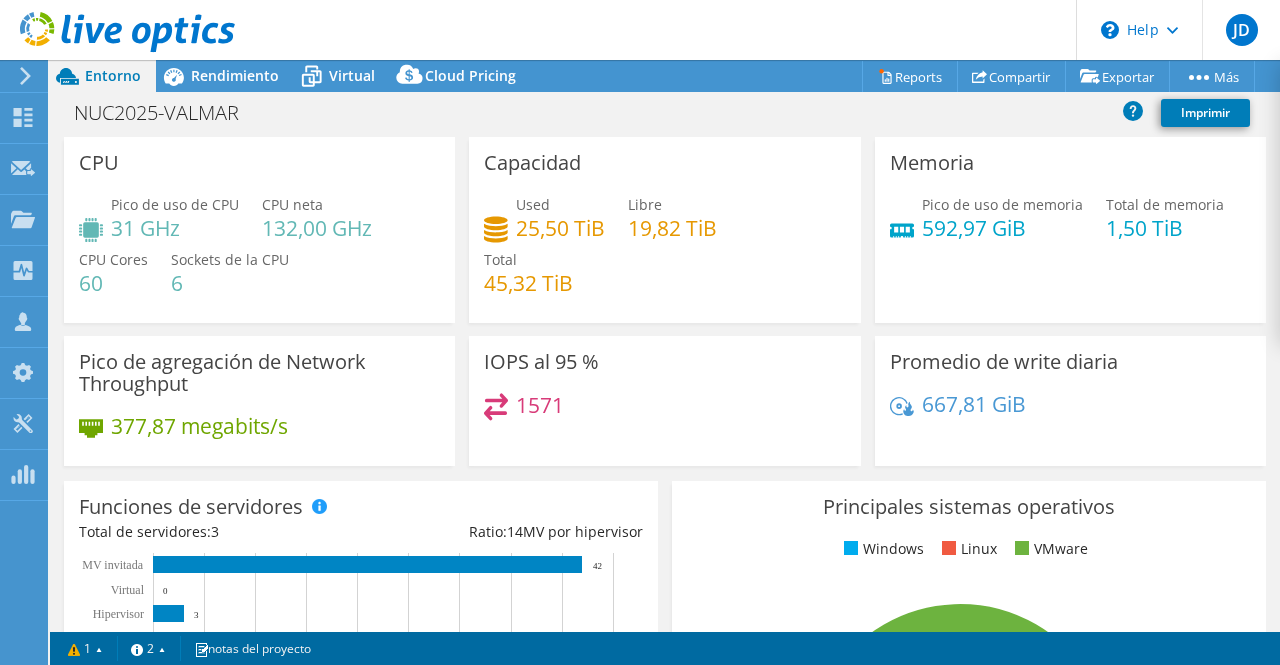 drag, startPoint x: 1128, startPoint y: 270, endPoint x: 1110, endPoint y: 276, distance: 18.973665 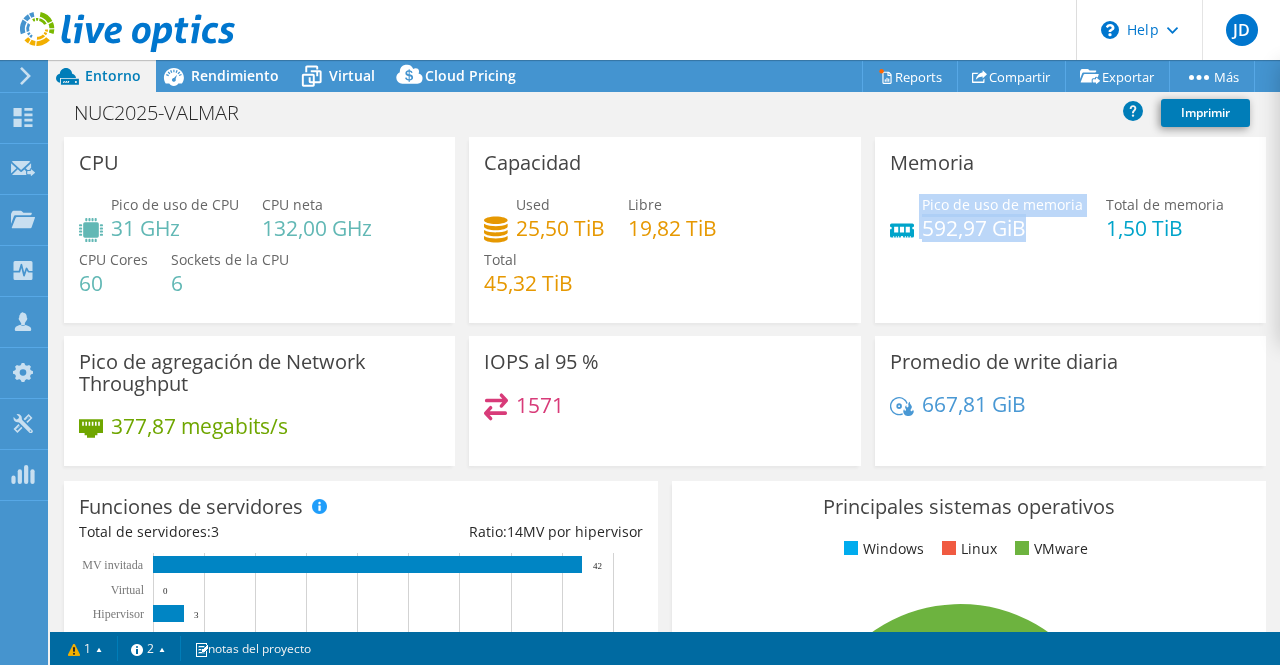 drag, startPoint x: 1038, startPoint y: 230, endPoint x: 896, endPoint y: 237, distance: 142.17242 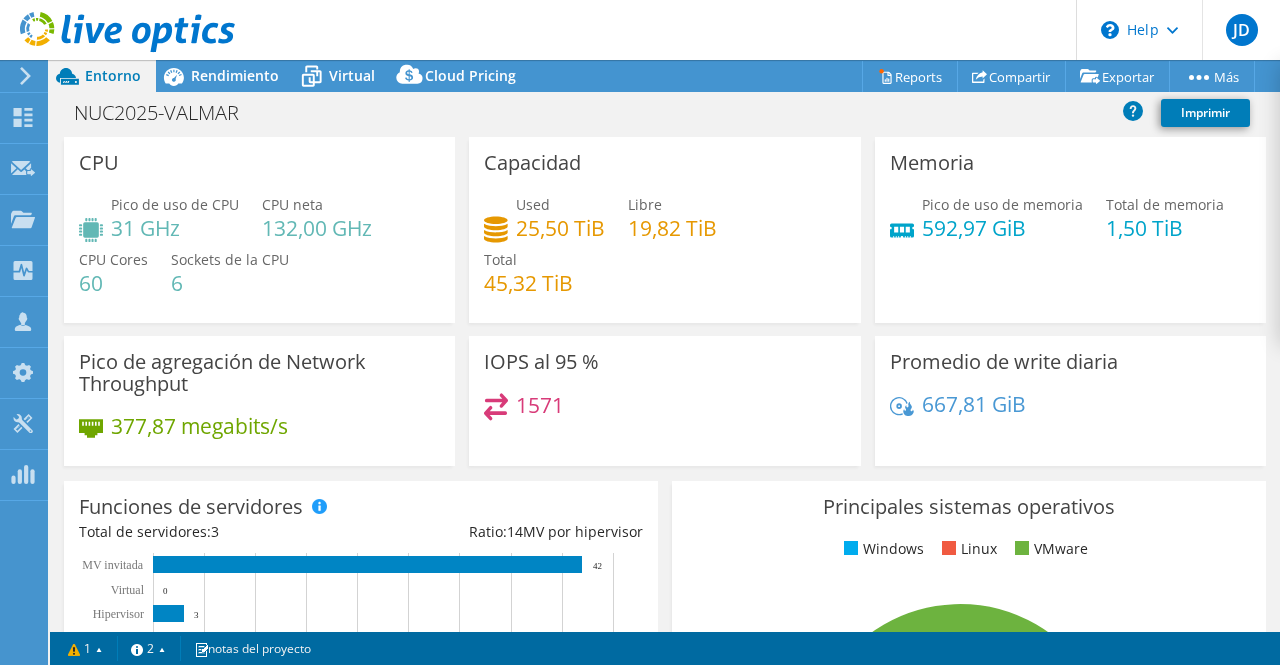 click on "Pico de uso de memoria
592,97 GiB
Total de memoria
1,50 TiB" at bounding box center [1070, 226] 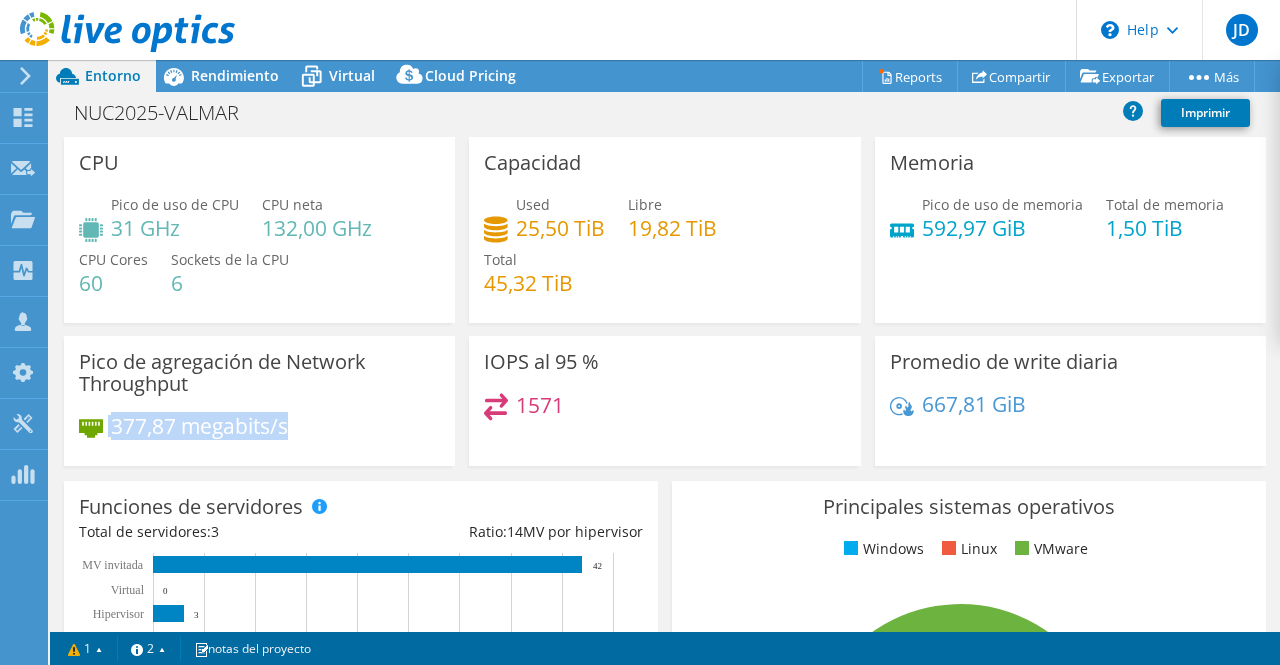 drag, startPoint x: 69, startPoint y: 423, endPoint x: 298, endPoint y: 427, distance: 229.03493 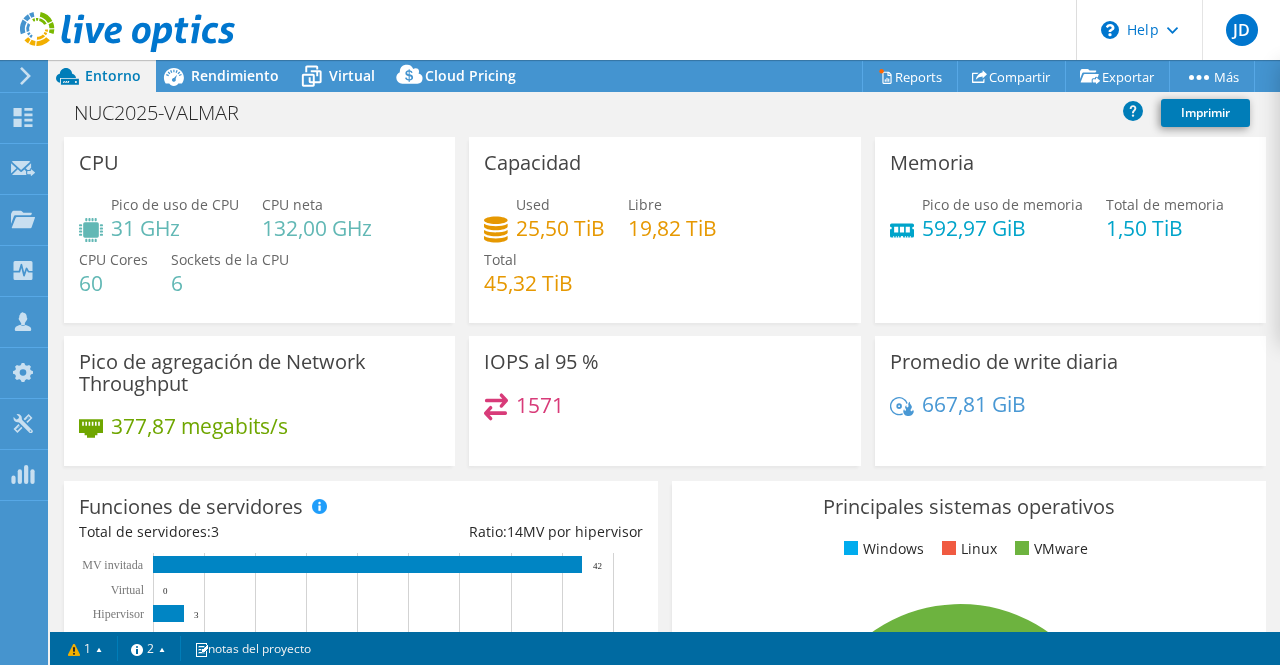 click on "377,87 megabits/s" at bounding box center (259, 436) 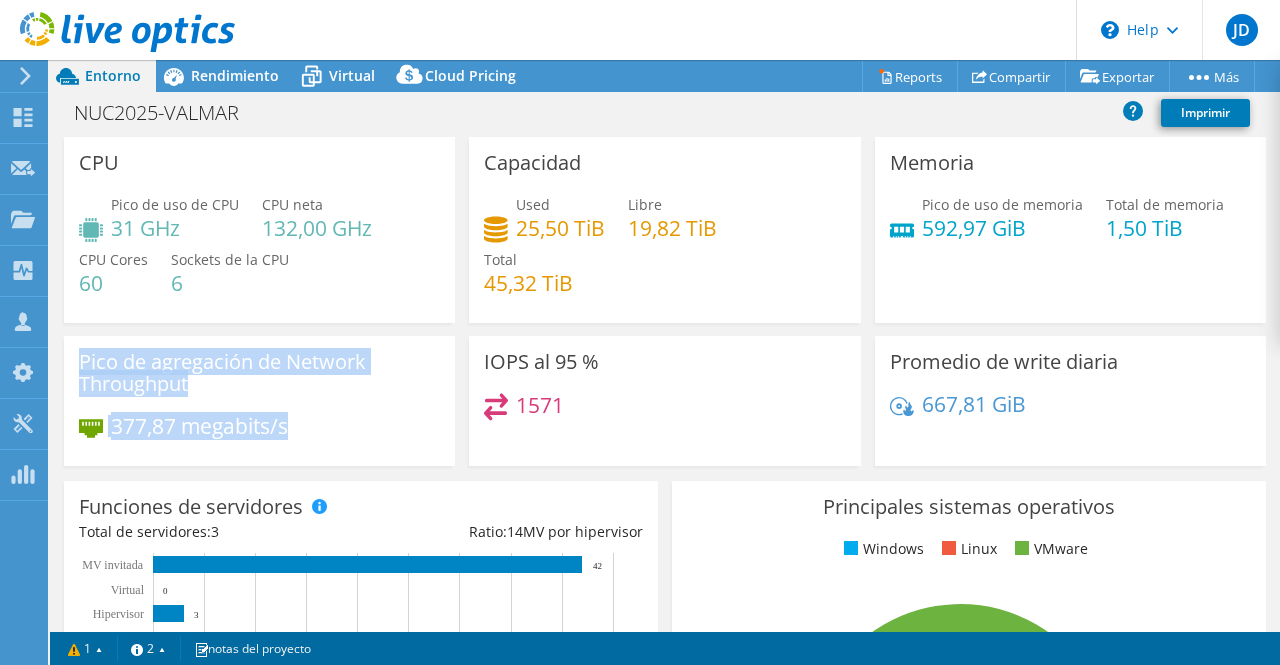 drag, startPoint x: 306, startPoint y: 433, endPoint x: 81, endPoint y: 353, distance: 238.79907 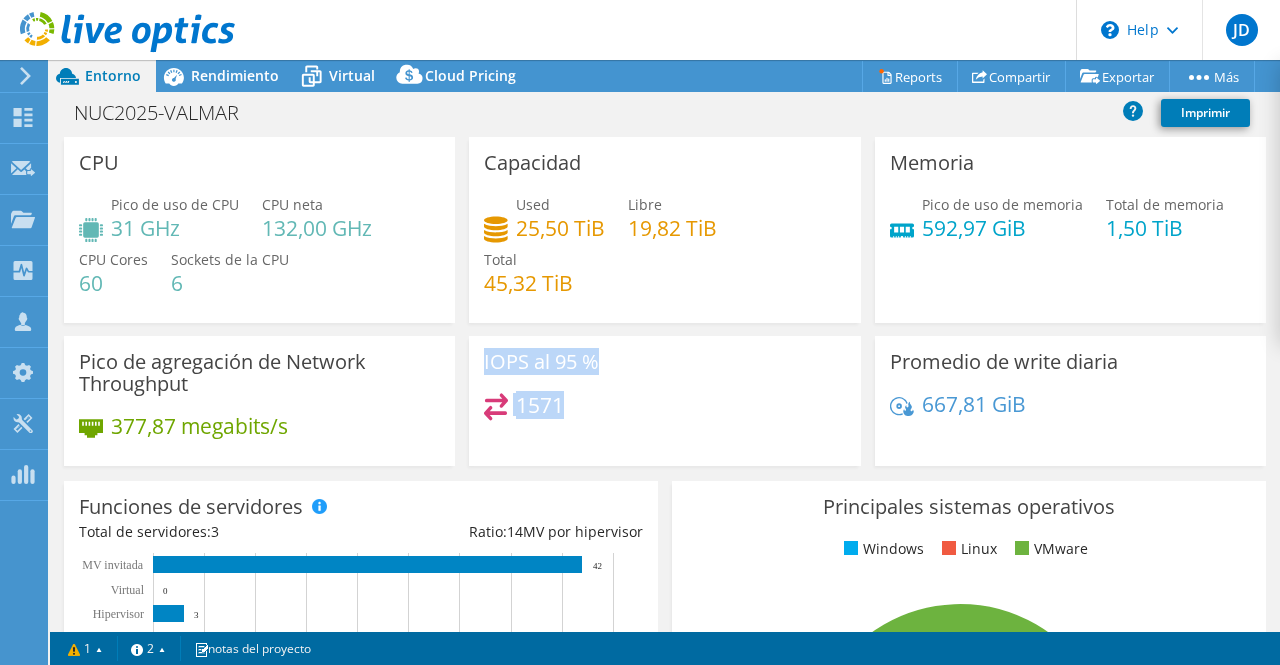 drag, startPoint x: 566, startPoint y: 414, endPoint x: 475, endPoint y: 359, distance: 106.32967 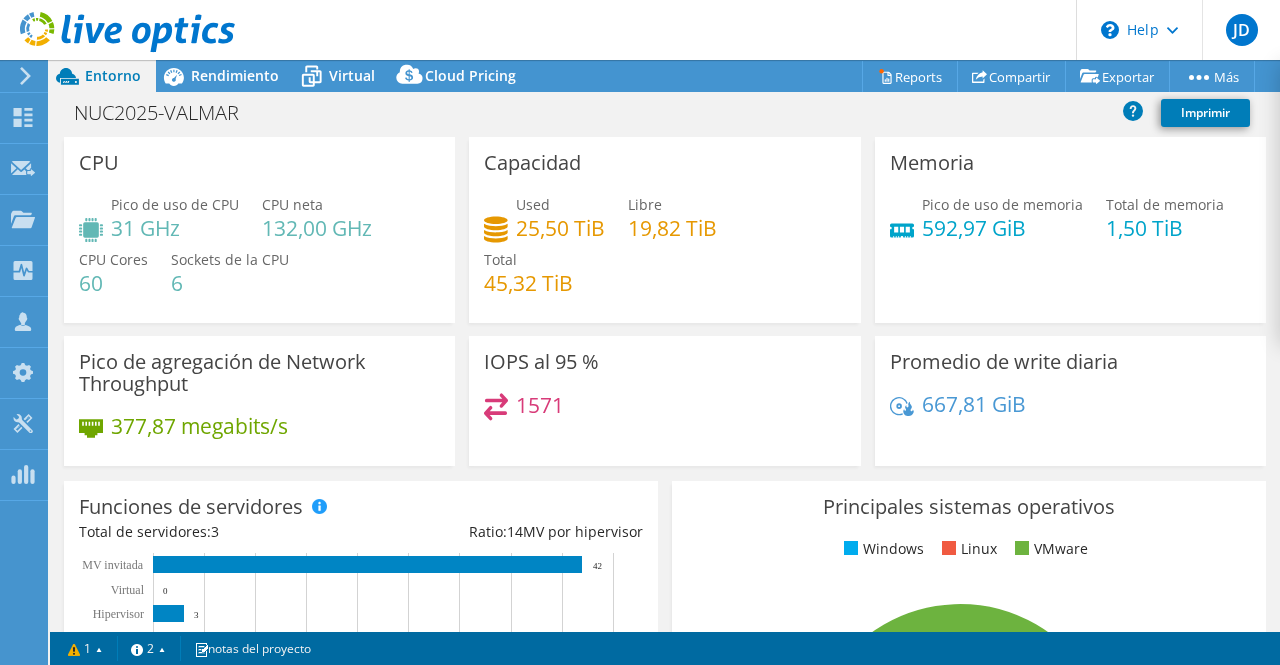 click on "1571" at bounding box center (664, 414) 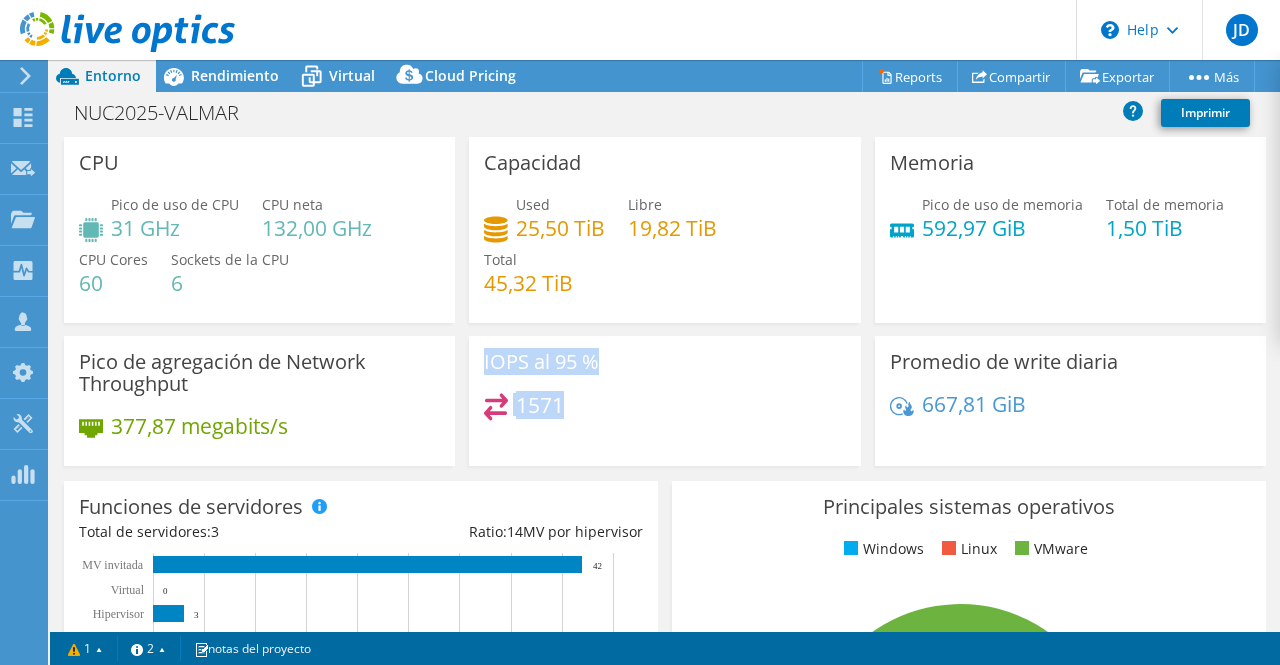 drag, startPoint x: 476, startPoint y: 360, endPoint x: 564, endPoint y: 401, distance: 97.082436 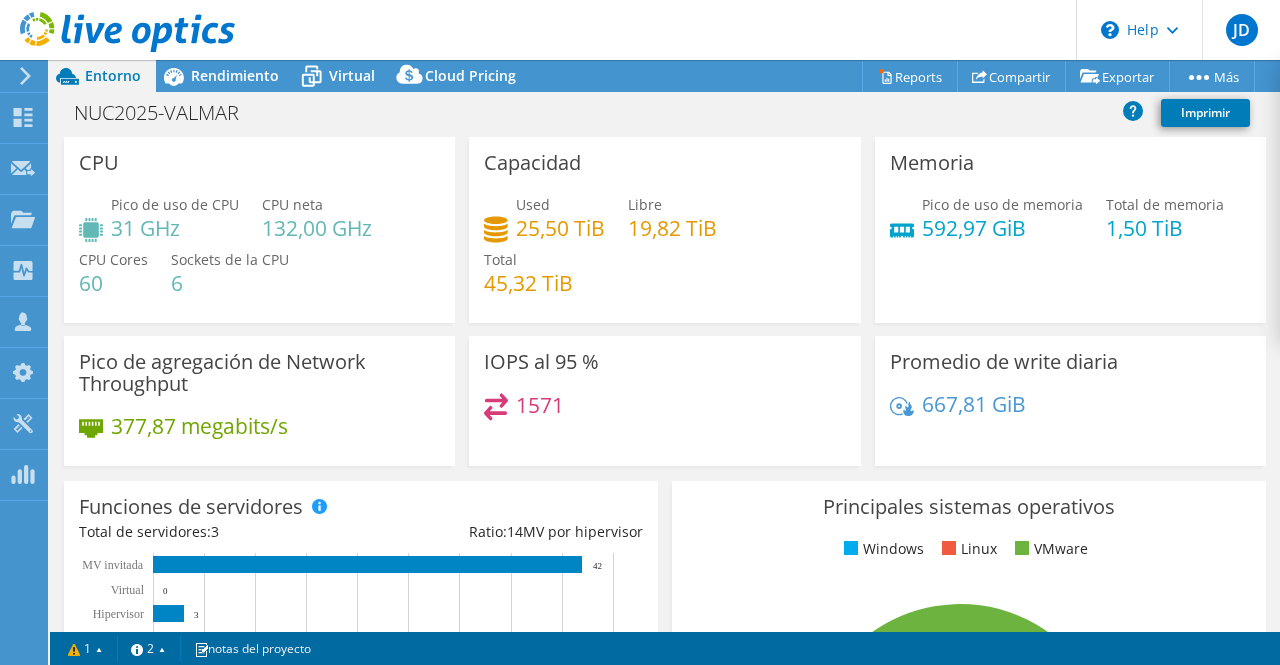 click on "1571" at bounding box center [664, 414] 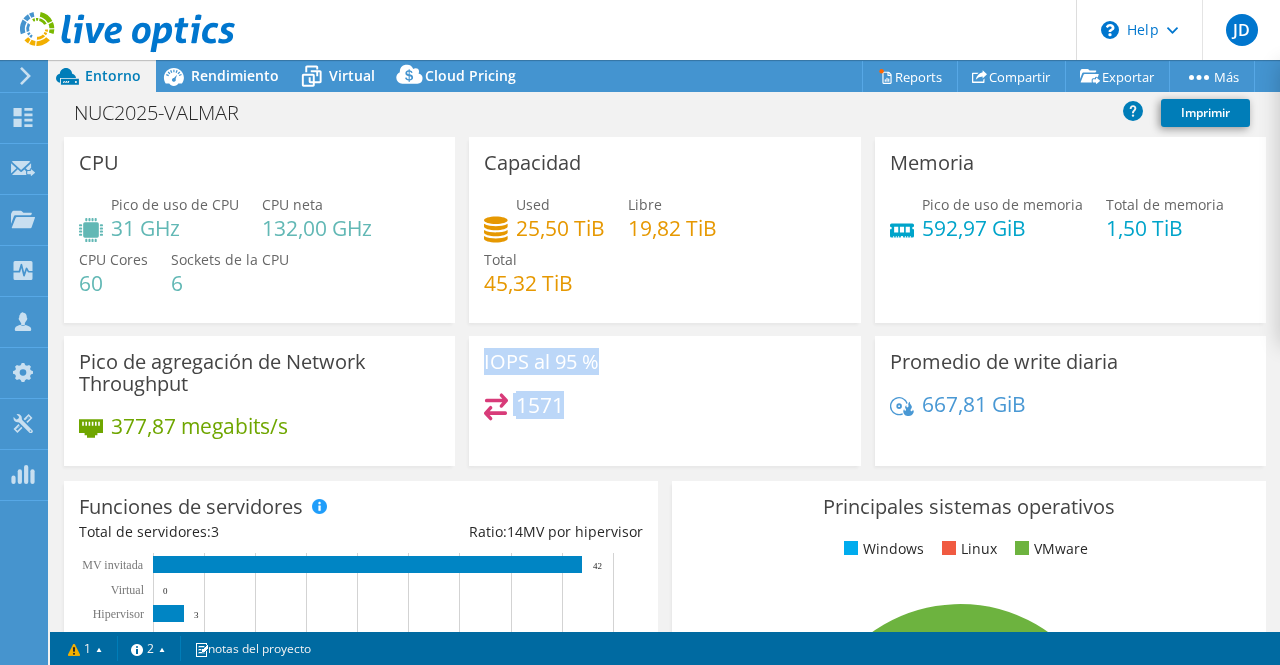 drag, startPoint x: 580, startPoint y: 409, endPoint x: 480, endPoint y: 363, distance: 110.0727 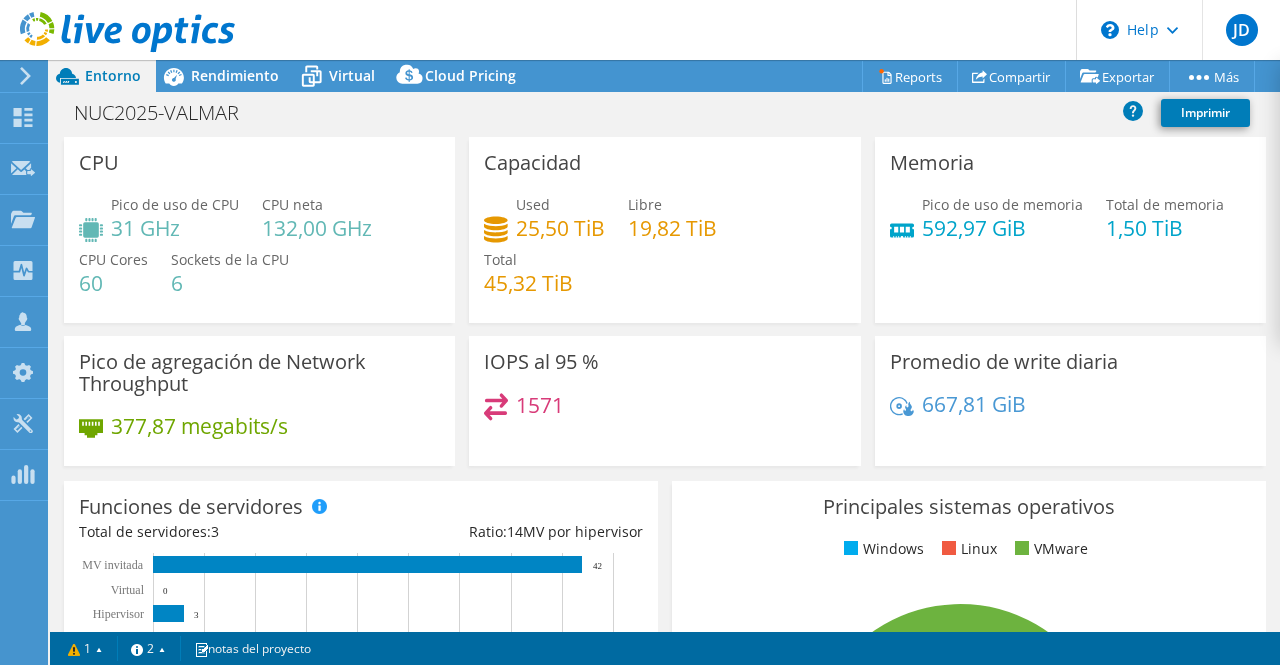 click on "1571" at bounding box center (664, 414) 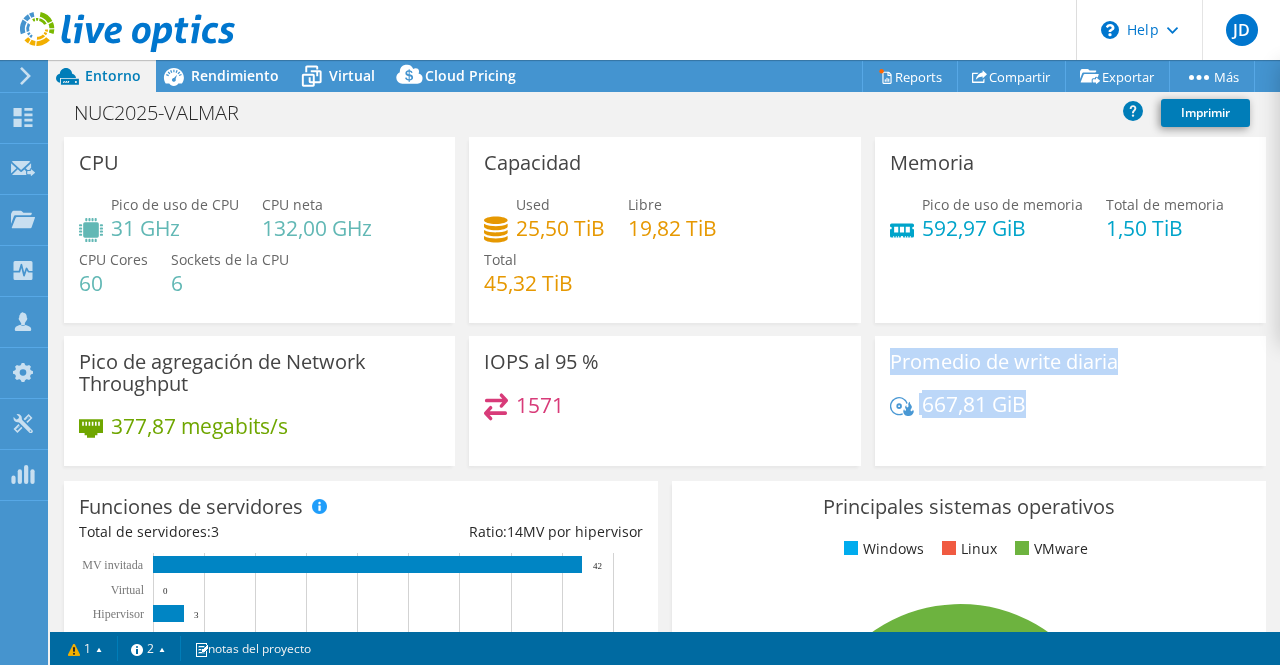 drag, startPoint x: 986, startPoint y: 393, endPoint x: 884, endPoint y: 352, distance: 109.9318 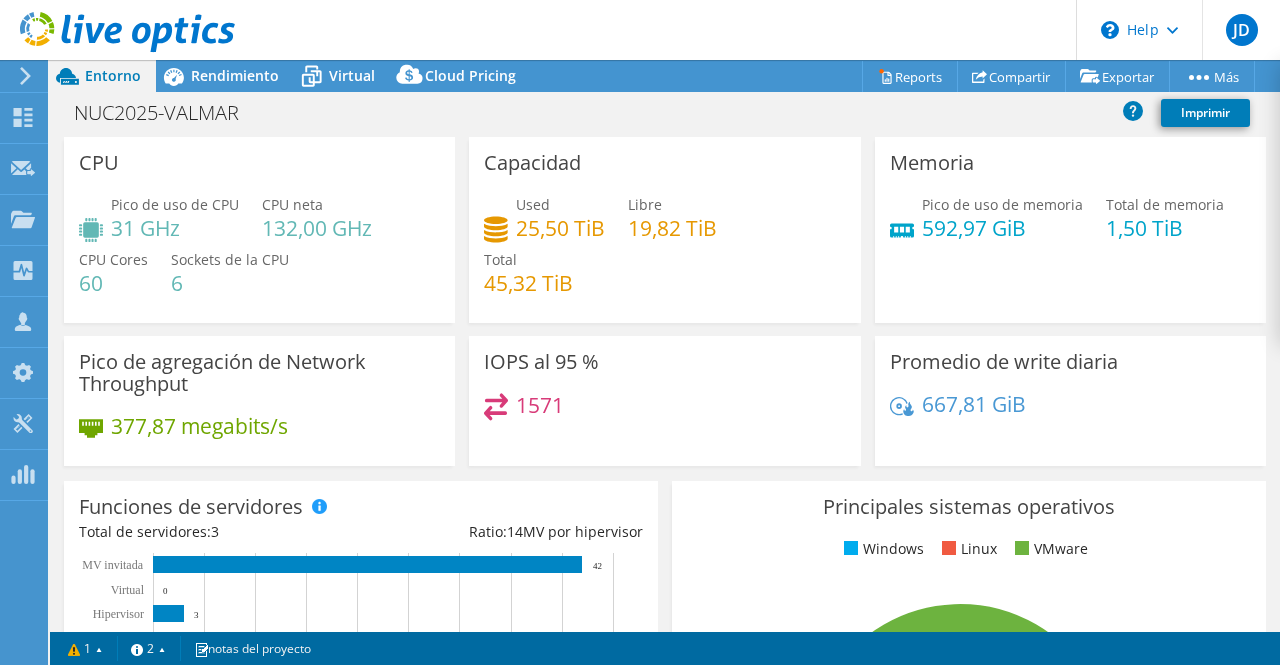 scroll, scrollTop: 200, scrollLeft: 0, axis: vertical 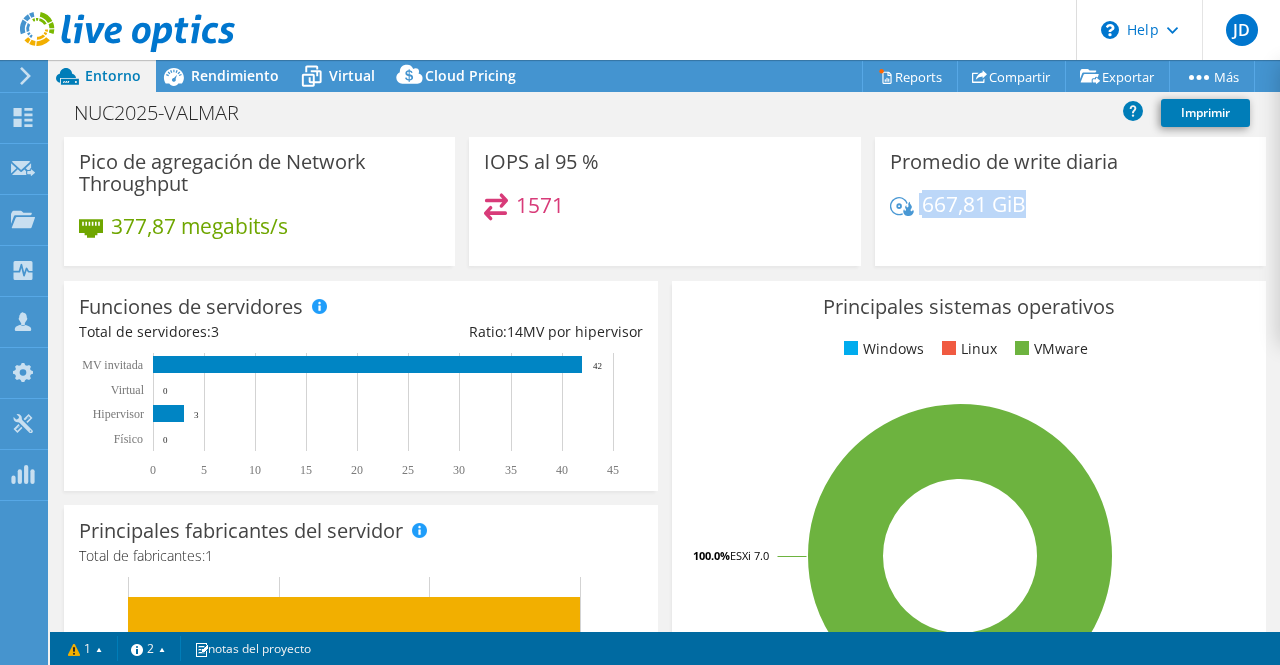 drag, startPoint x: 877, startPoint y: 194, endPoint x: 1026, endPoint y: 197, distance: 149.0302 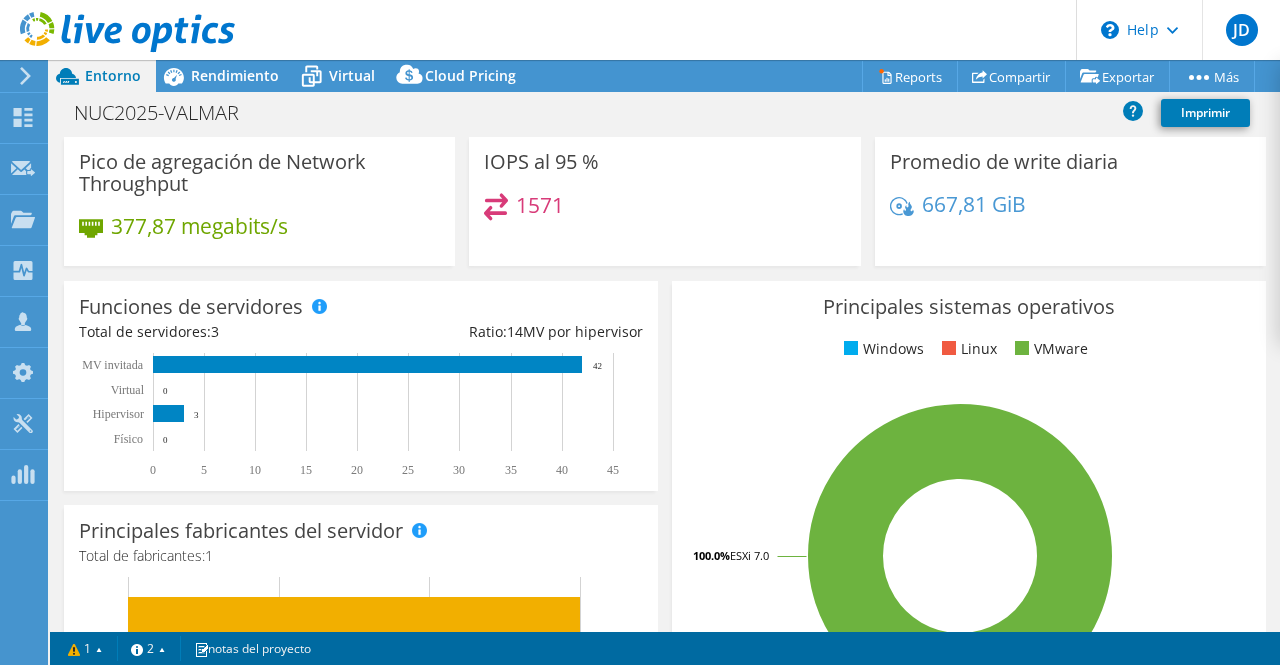 click on "667,81 GiB" at bounding box center [1070, 214] 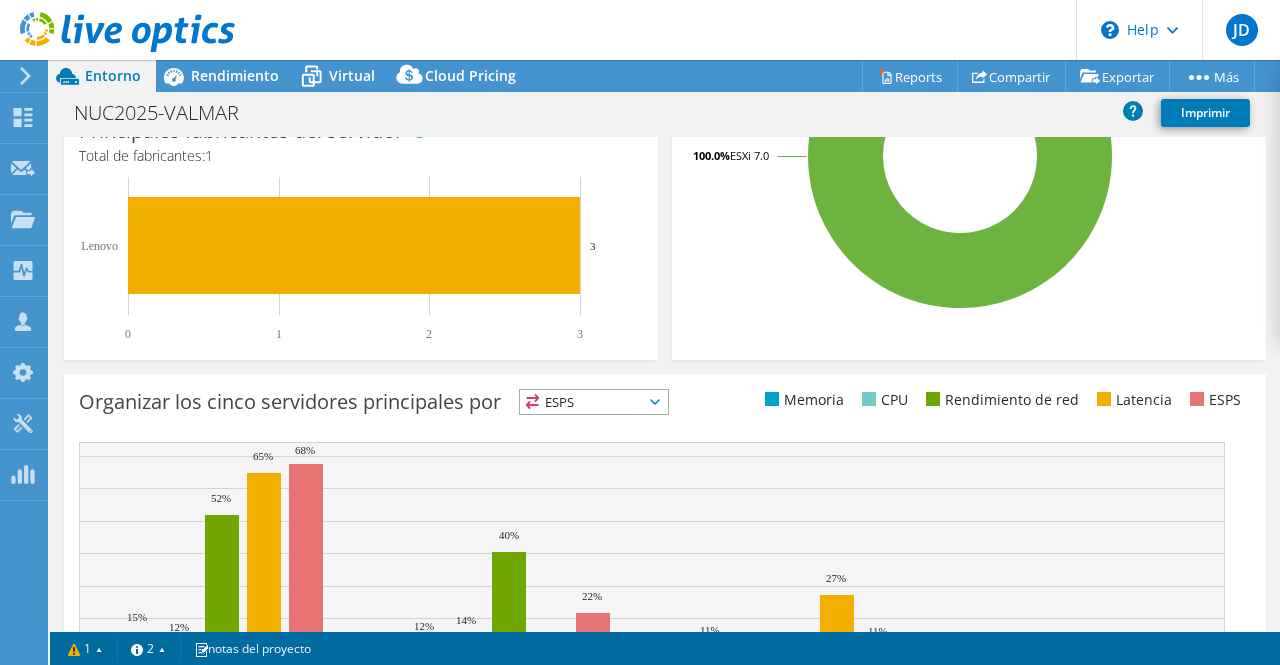 scroll, scrollTop: 744, scrollLeft: 0, axis: vertical 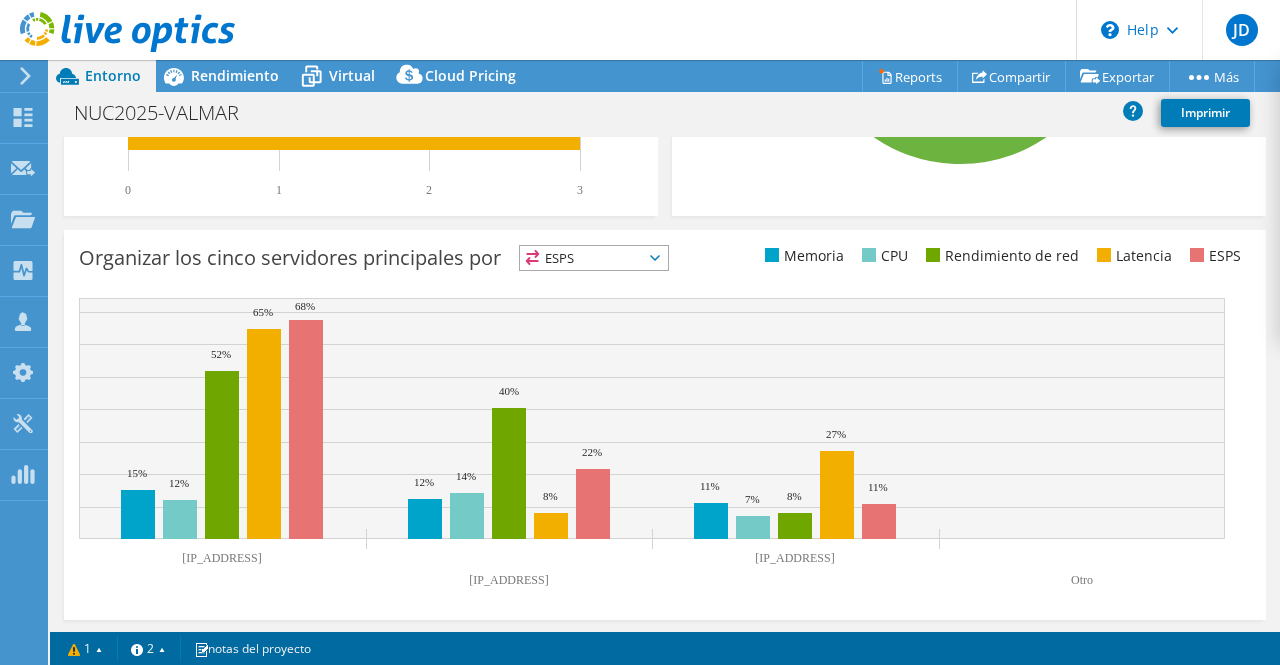 click on "ESPS" at bounding box center (594, 258) 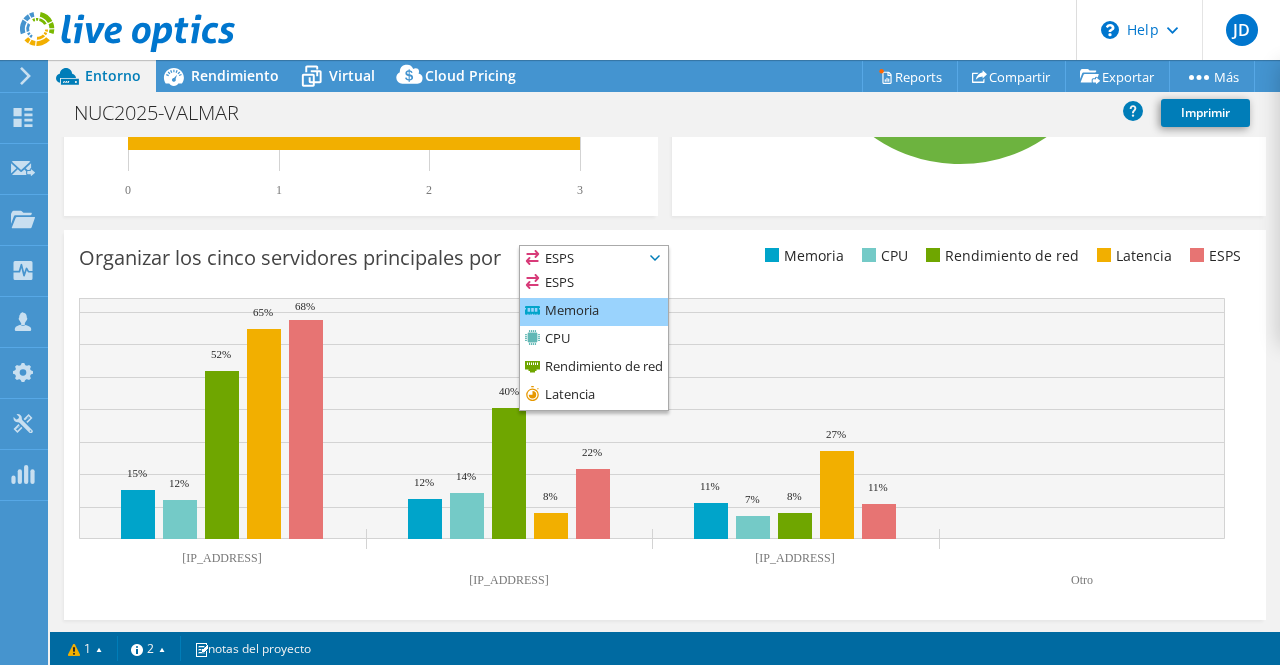 click on "Memoria" at bounding box center (594, 312) 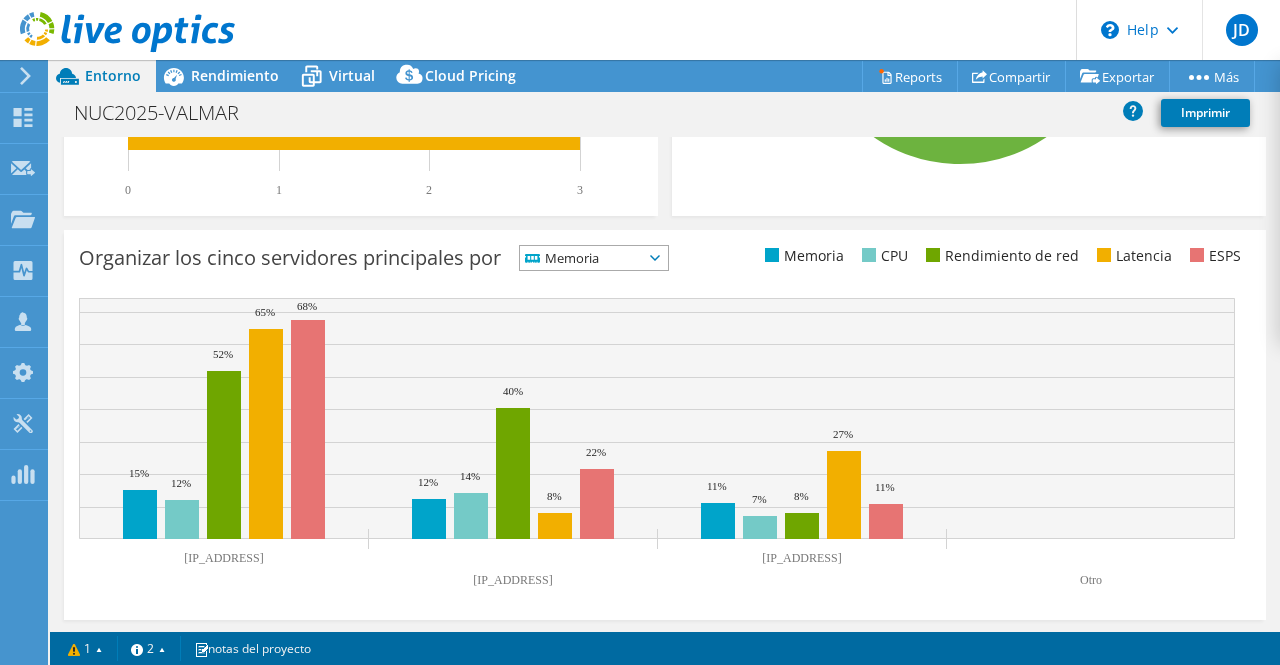 click on "Memoria
ESPS" at bounding box center [594, 258] 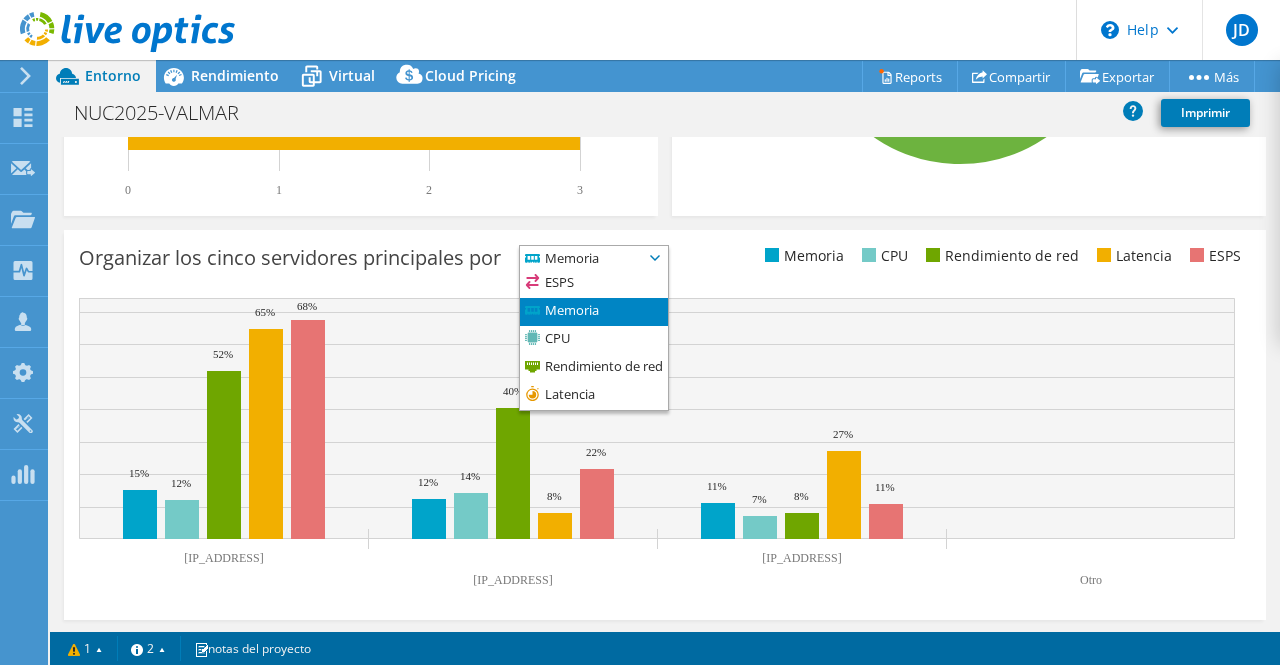 click on "Memoria" at bounding box center (581, 258) 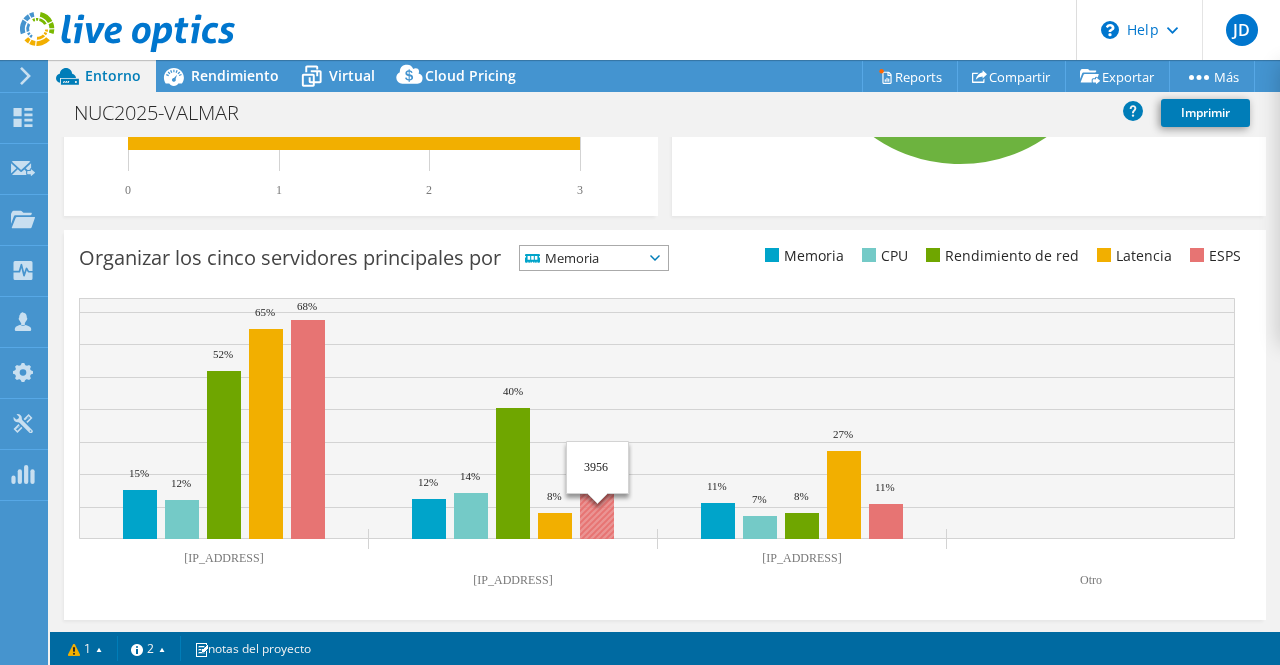 click 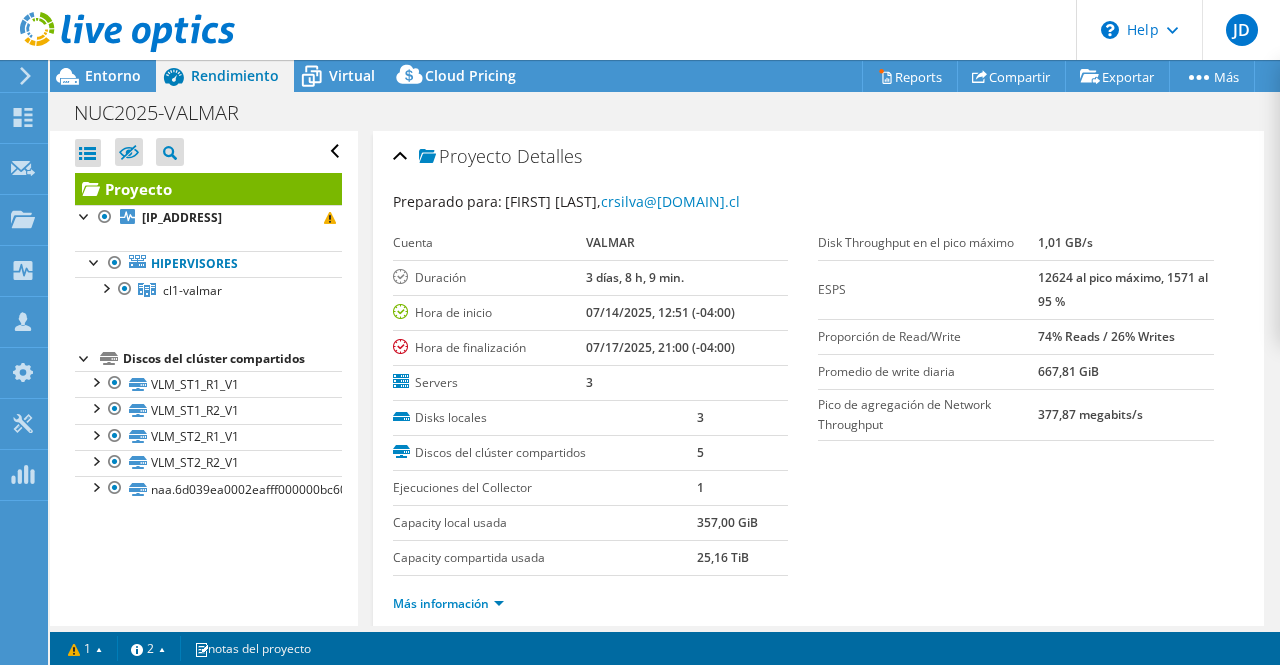 scroll, scrollTop: 0, scrollLeft: 0, axis: both 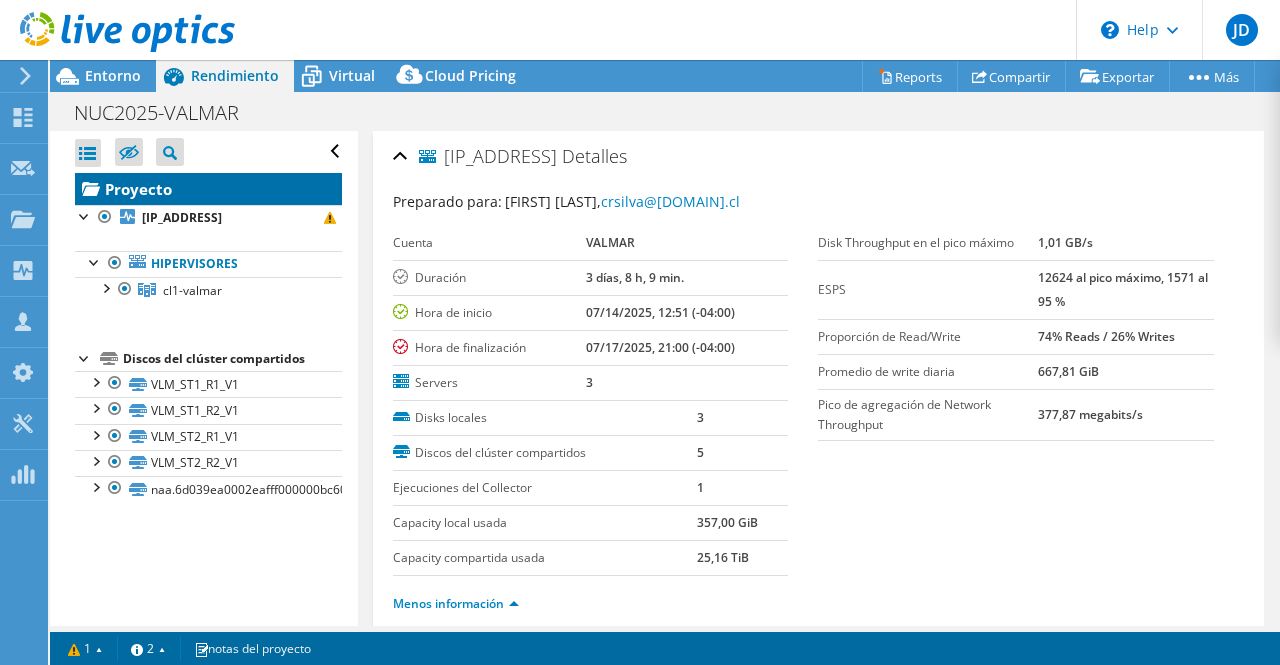 click on "Proyecto" at bounding box center [208, 189] 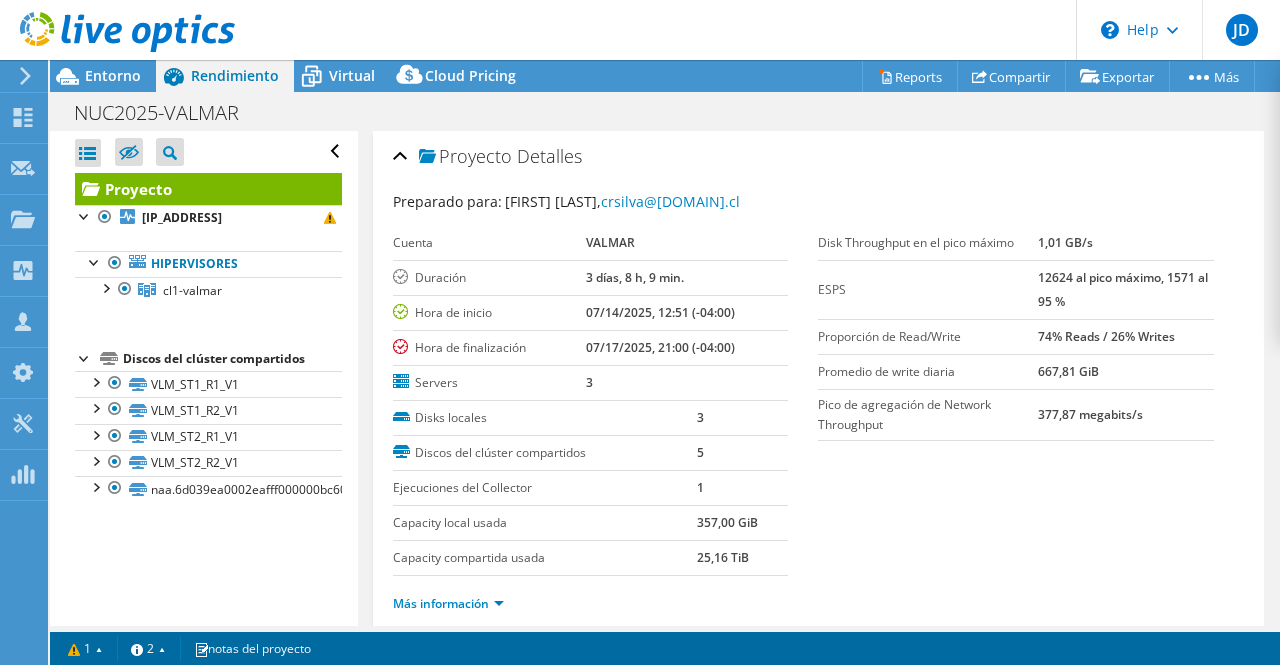 drag, startPoint x: 1021, startPoint y: 277, endPoint x: 1110, endPoint y: 307, distance: 93.92018 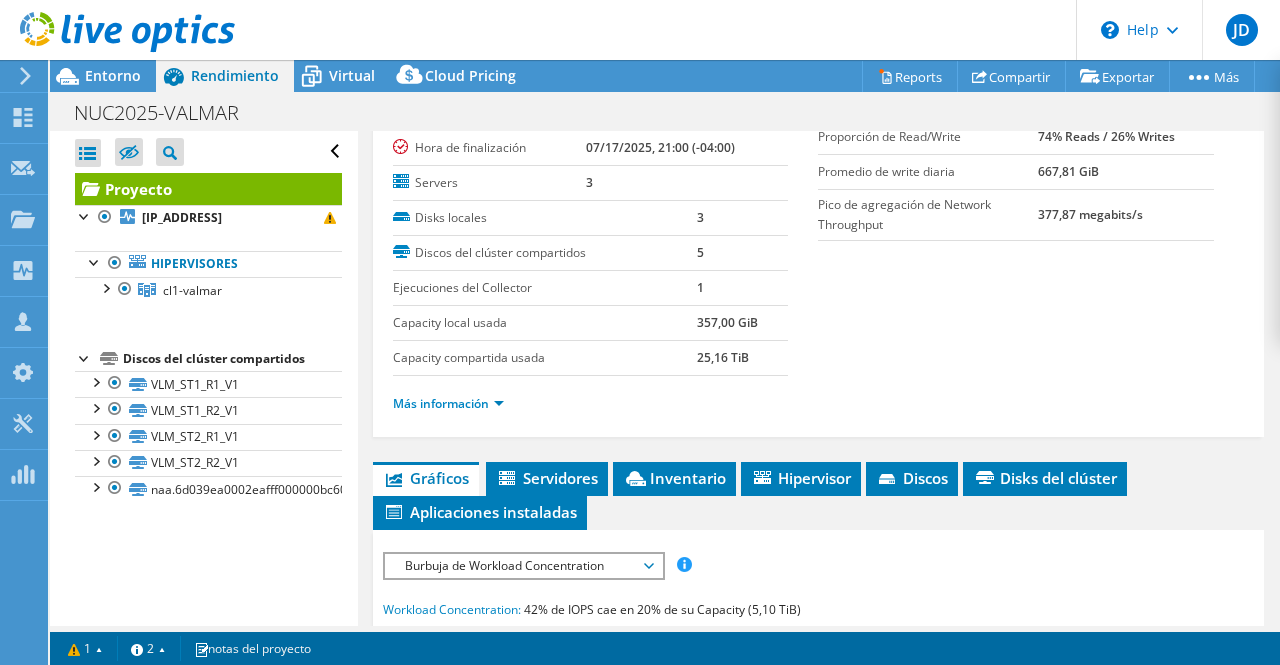 scroll, scrollTop: 100, scrollLeft: 0, axis: vertical 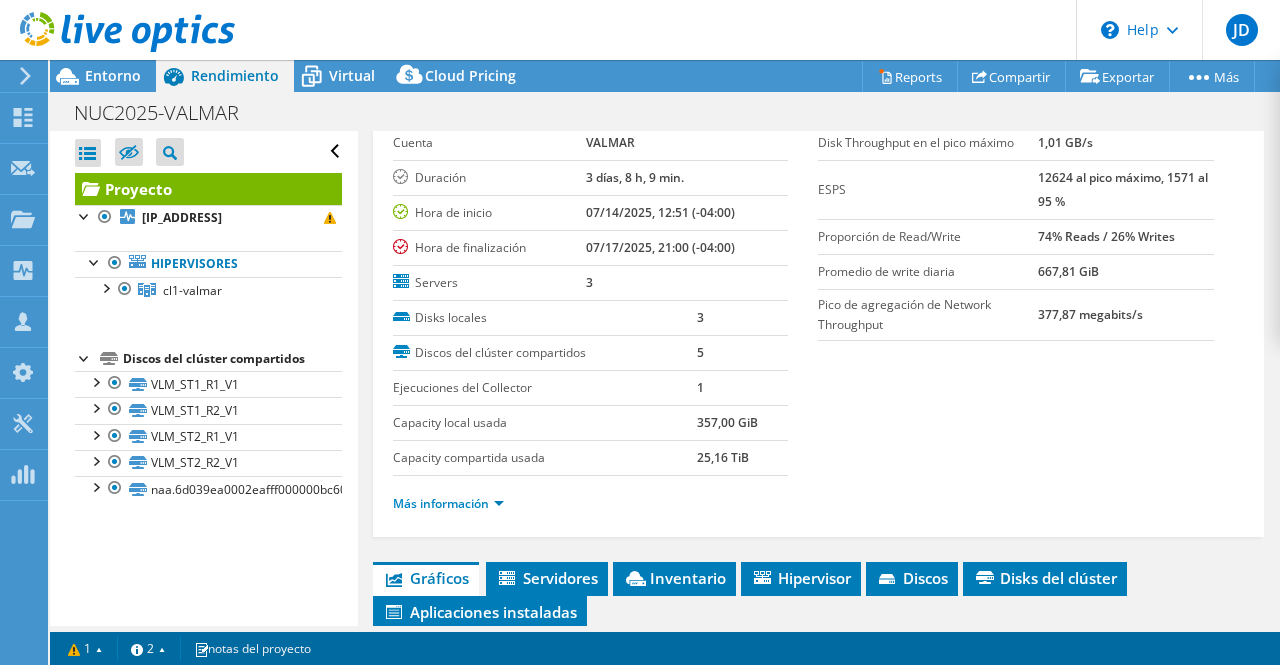 drag, startPoint x: 1088, startPoint y: 265, endPoint x: 1014, endPoint y: 268, distance: 74.06078 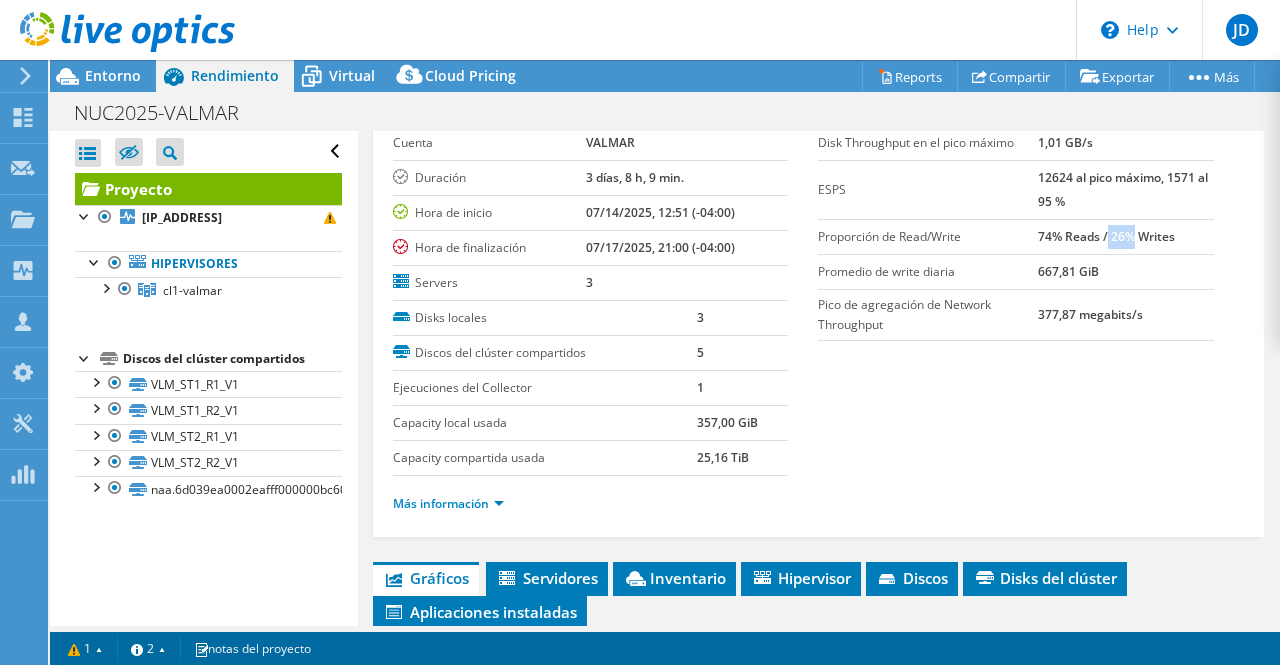 drag, startPoint x: 1095, startPoint y: 233, endPoint x: 1120, endPoint y: 233, distance: 25 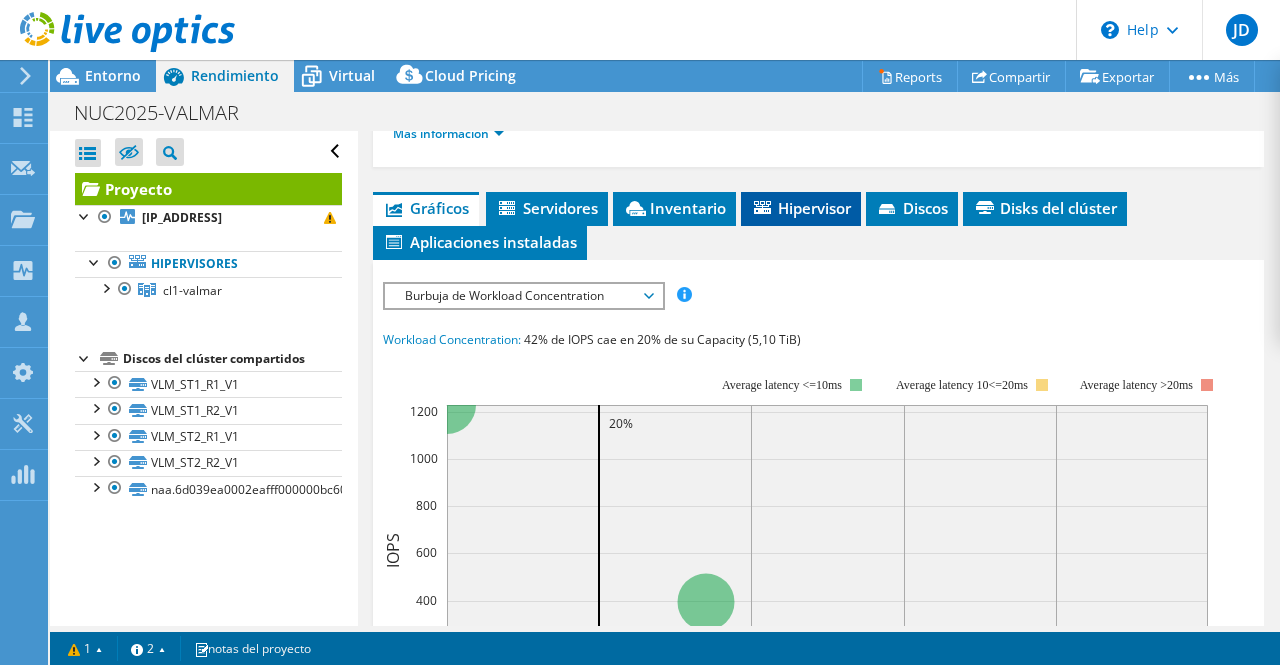 scroll, scrollTop: 500, scrollLeft: 0, axis: vertical 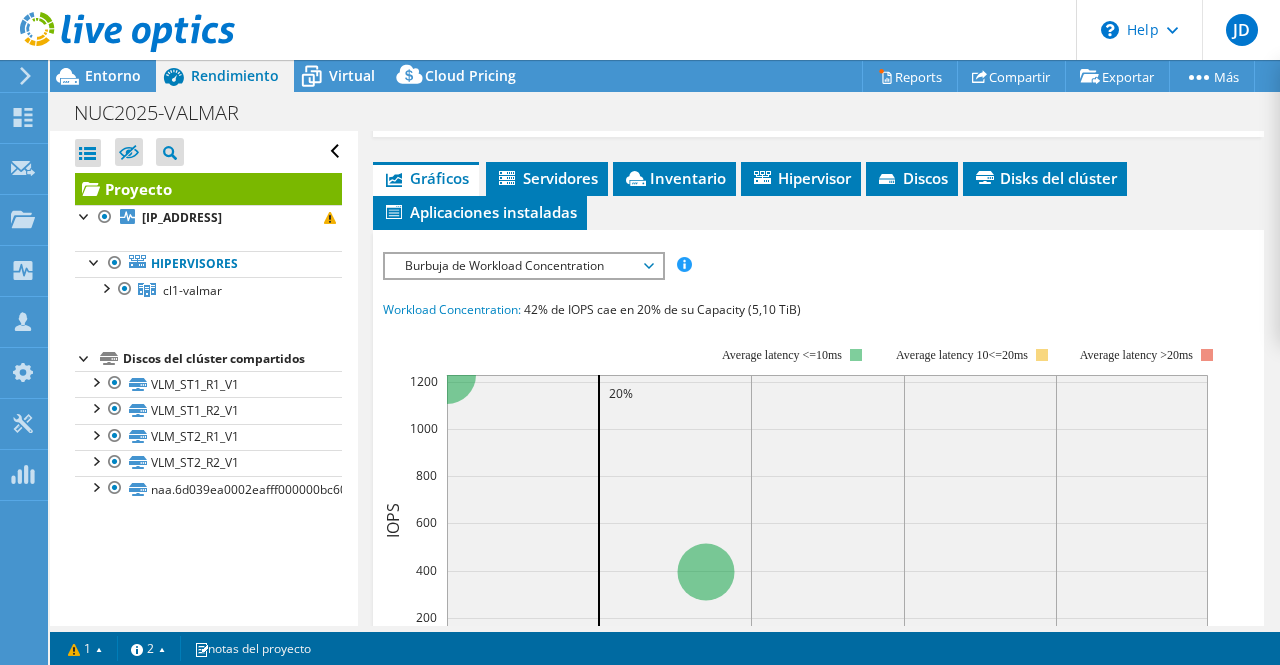 click on "Burbuja de Workload Concentration" at bounding box center [523, 266] 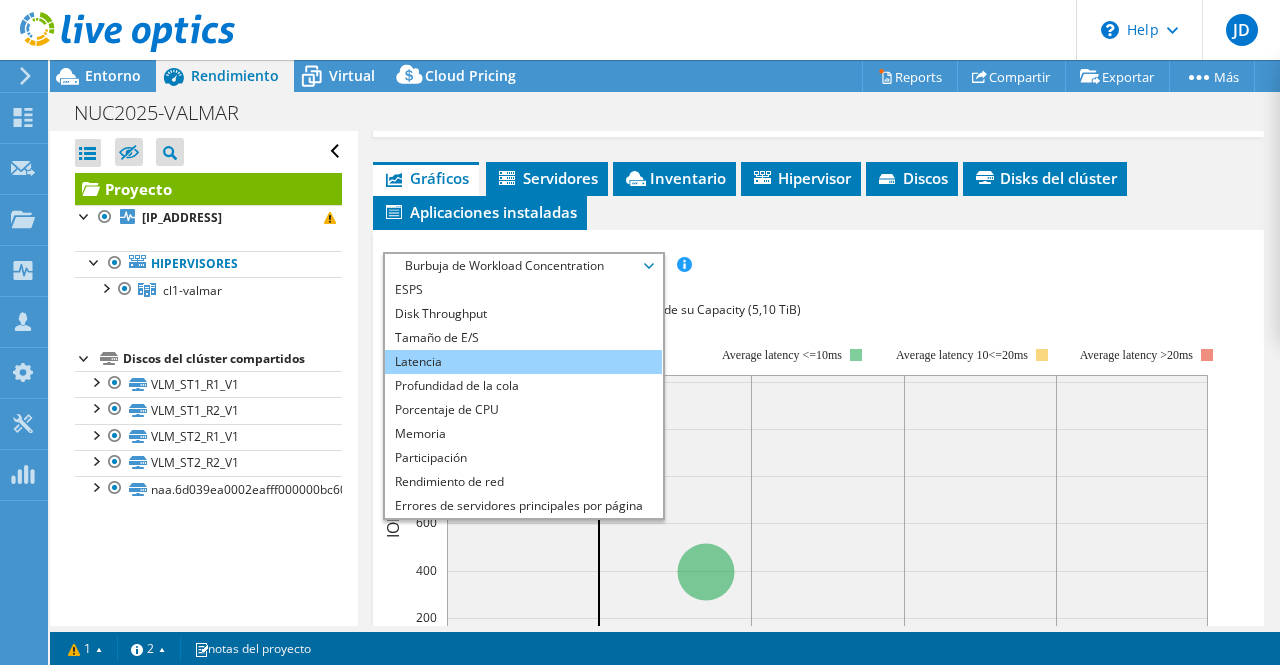 click on "Latencia" at bounding box center (523, 362) 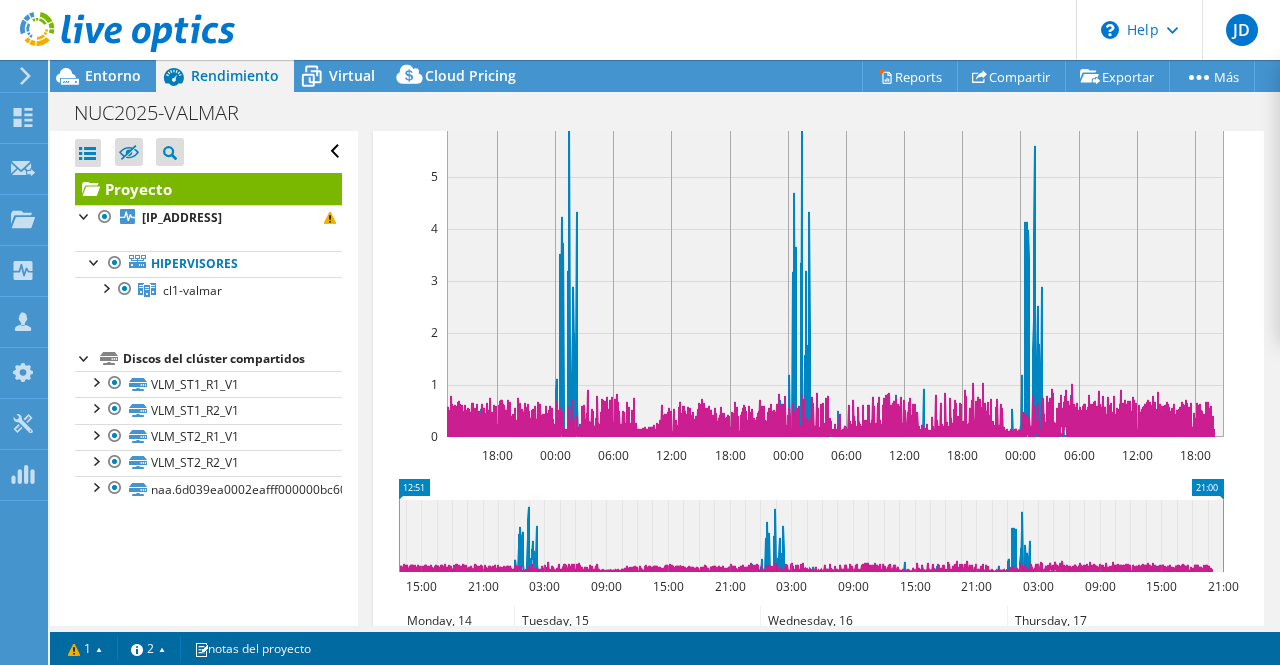 scroll, scrollTop: 500, scrollLeft: 0, axis: vertical 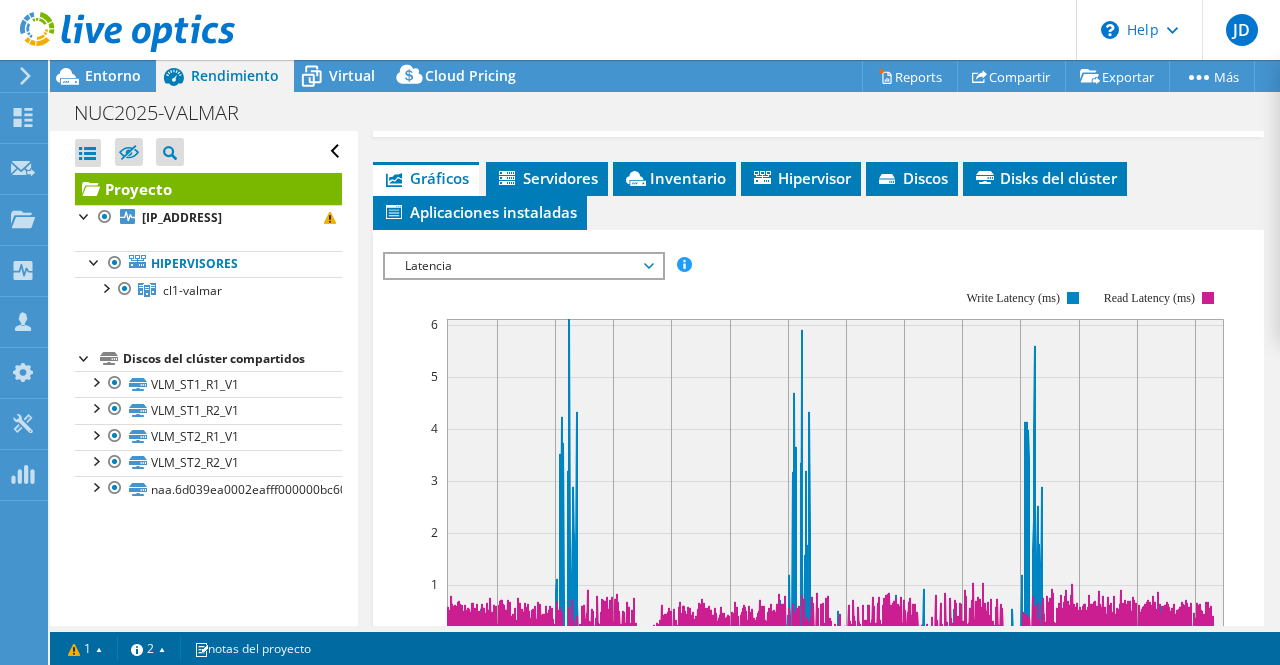 click on "Latencia" at bounding box center [523, 266] 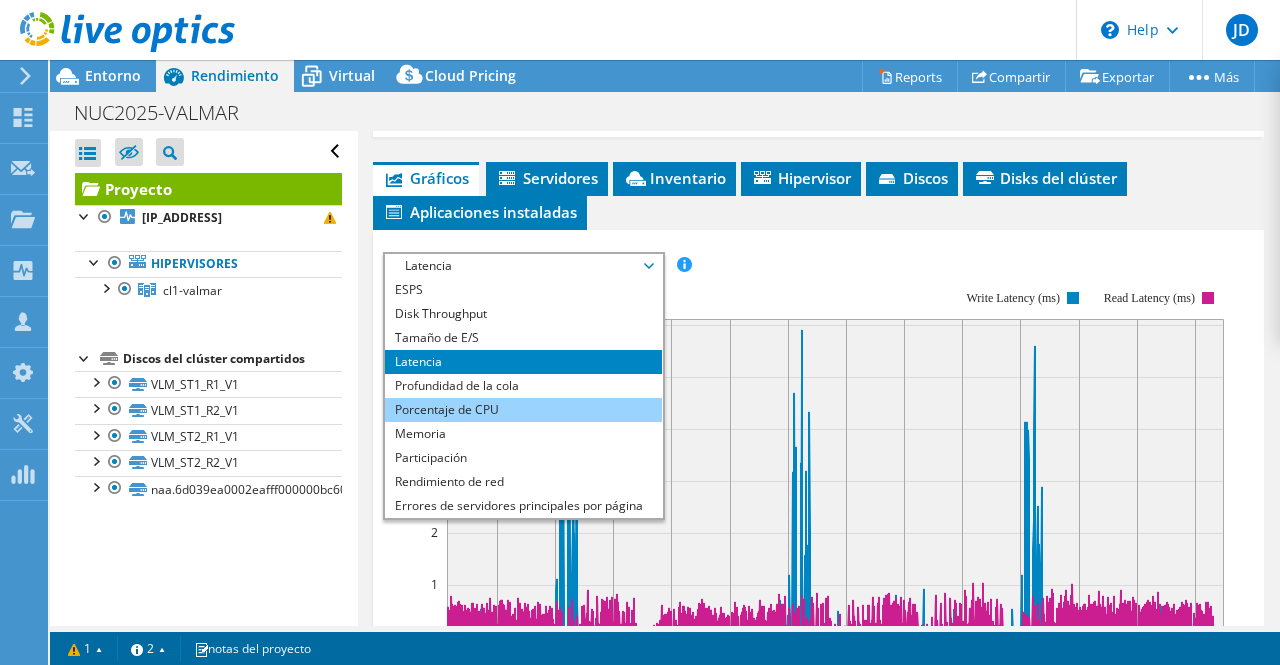click on "Porcentaje de CPU" at bounding box center [523, 410] 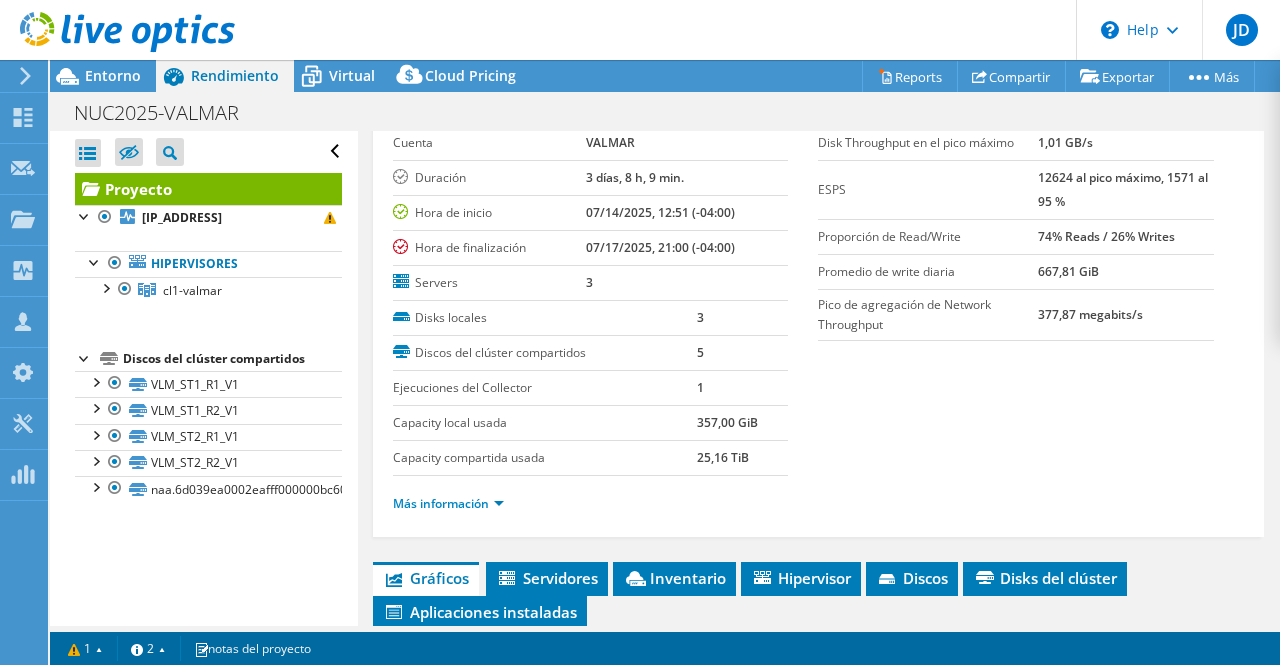 scroll, scrollTop: 0, scrollLeft: 0, axis: both 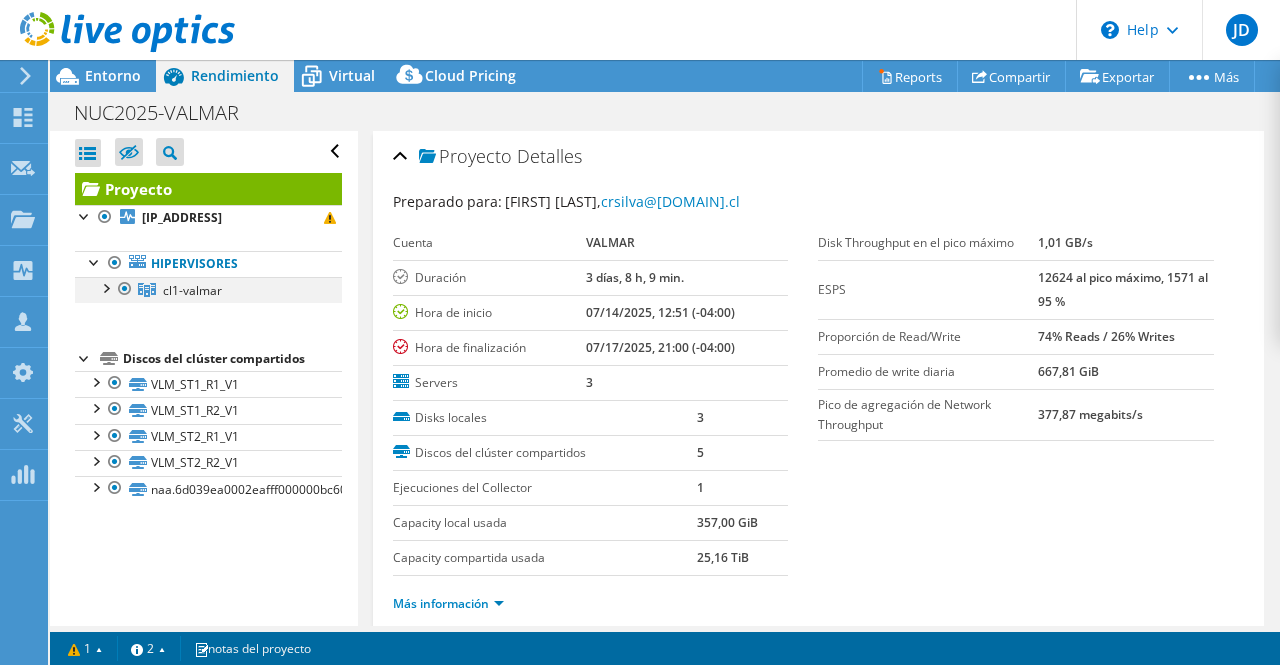 click at bounding box center [105, 287] 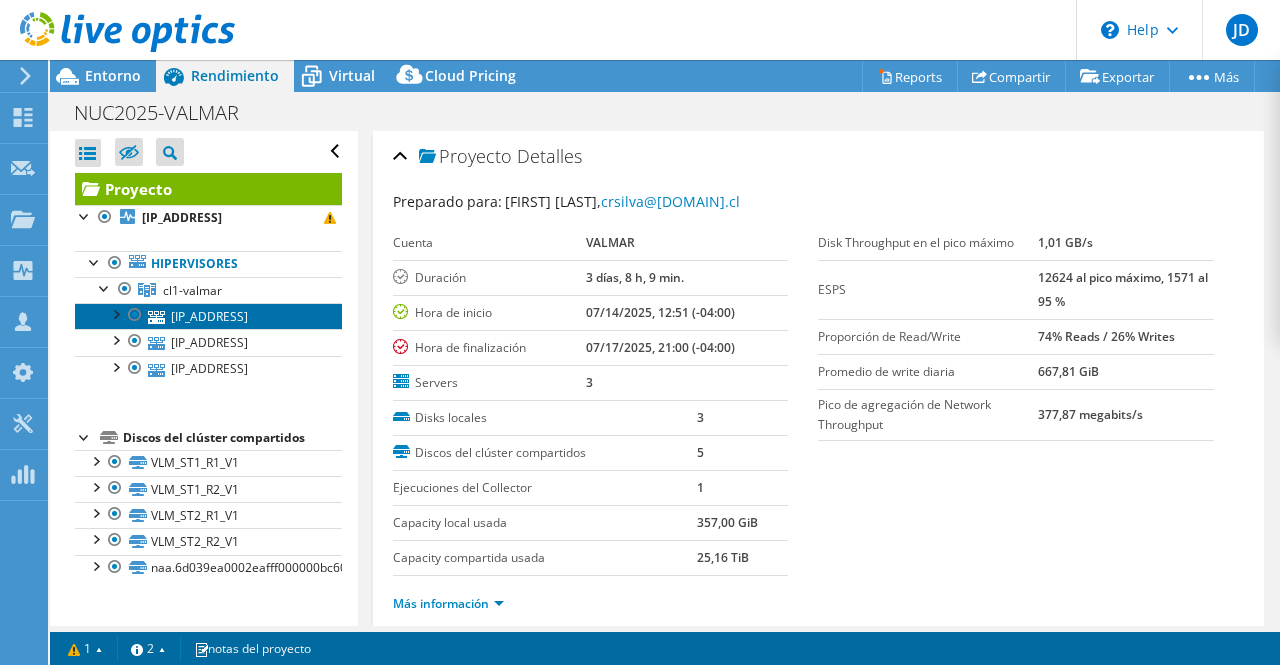 click on "[IP_ADDRESS]" at bounding box center (208, 316) 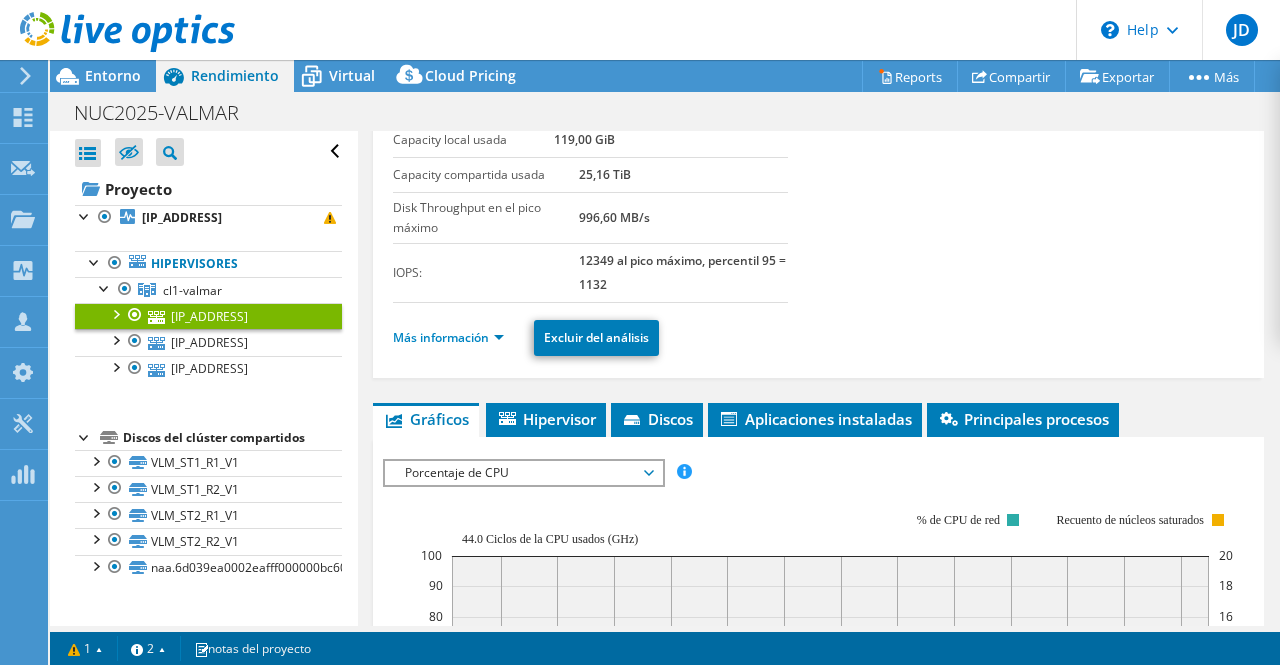 scroll, scrollTop: 200, scrollLeft: 0, axis: vertical 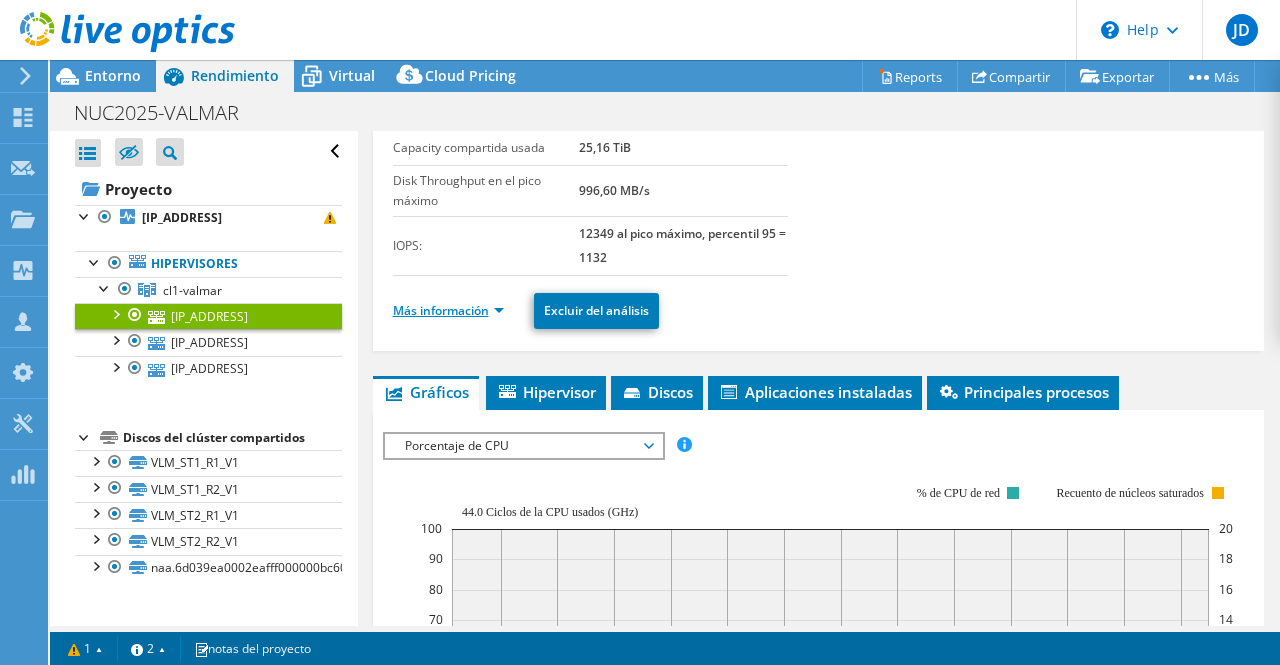 click on "Más información" at bounding box center (448, 310) 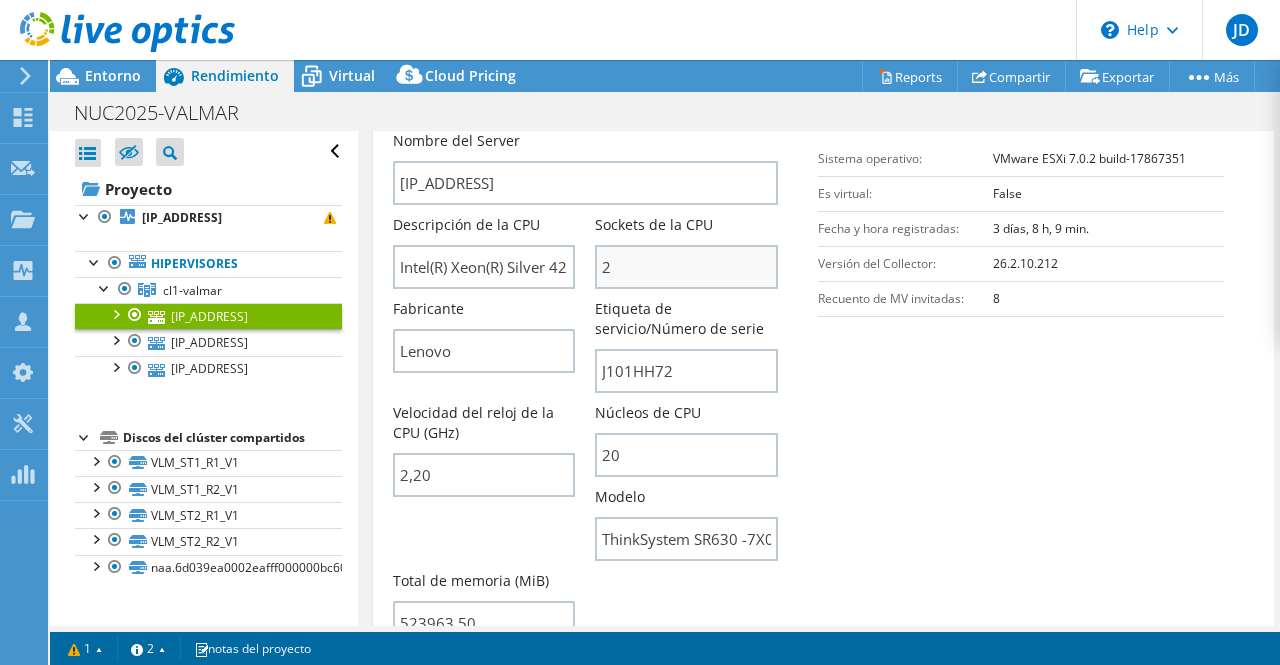 scroll, scrollTop: 500, scrollLeft: 0, axis: vertical 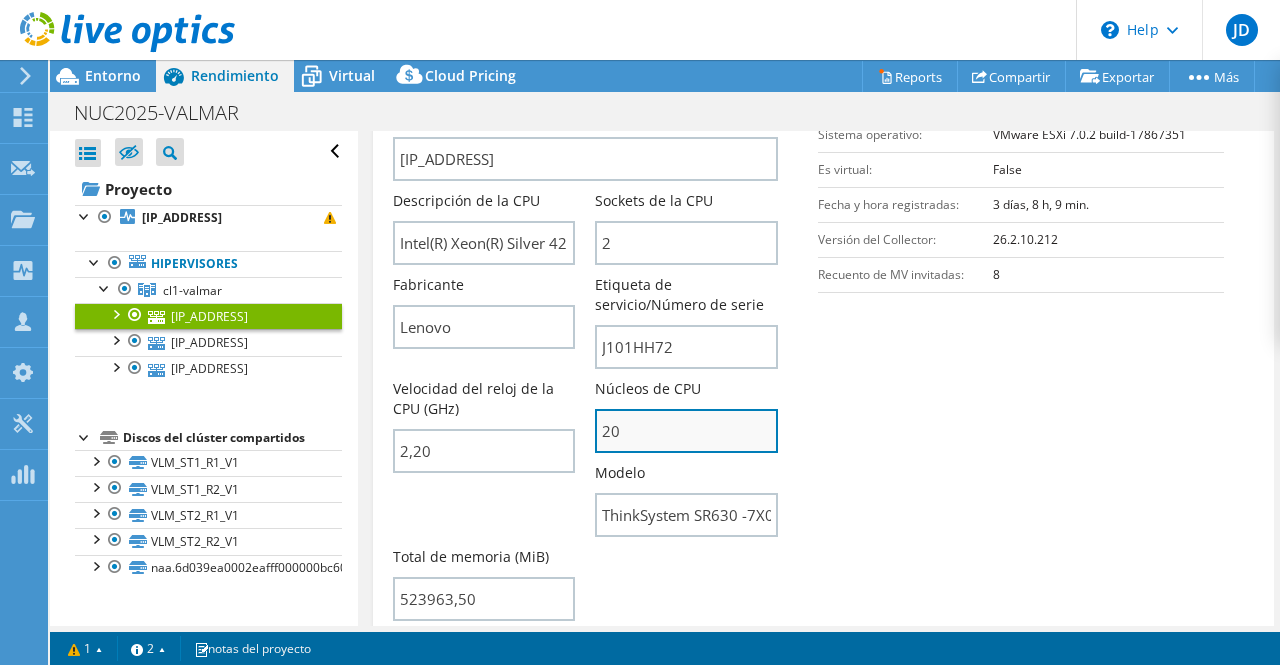 drag, startPoint x: 630, startPoint y: 427, endPoint x: 598, endPoint y: 423, distance: 32.24903 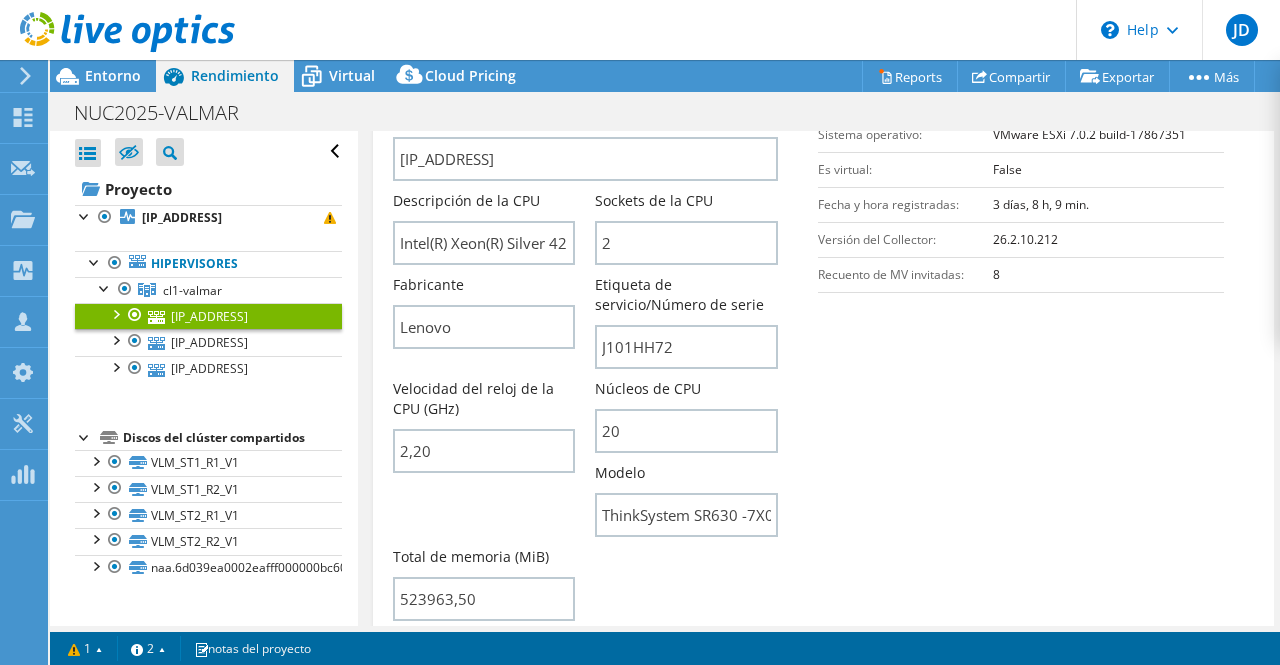 click on "Información del Server
Nombre del Server
[IP_ADDRESS]
Descripción de la CPU
Intel(R) Xeon(R) Silver 4210 CPU @ 2.20GHz 219 GHz
Sockets de la CPU
2" at bounding box center [823, 346] 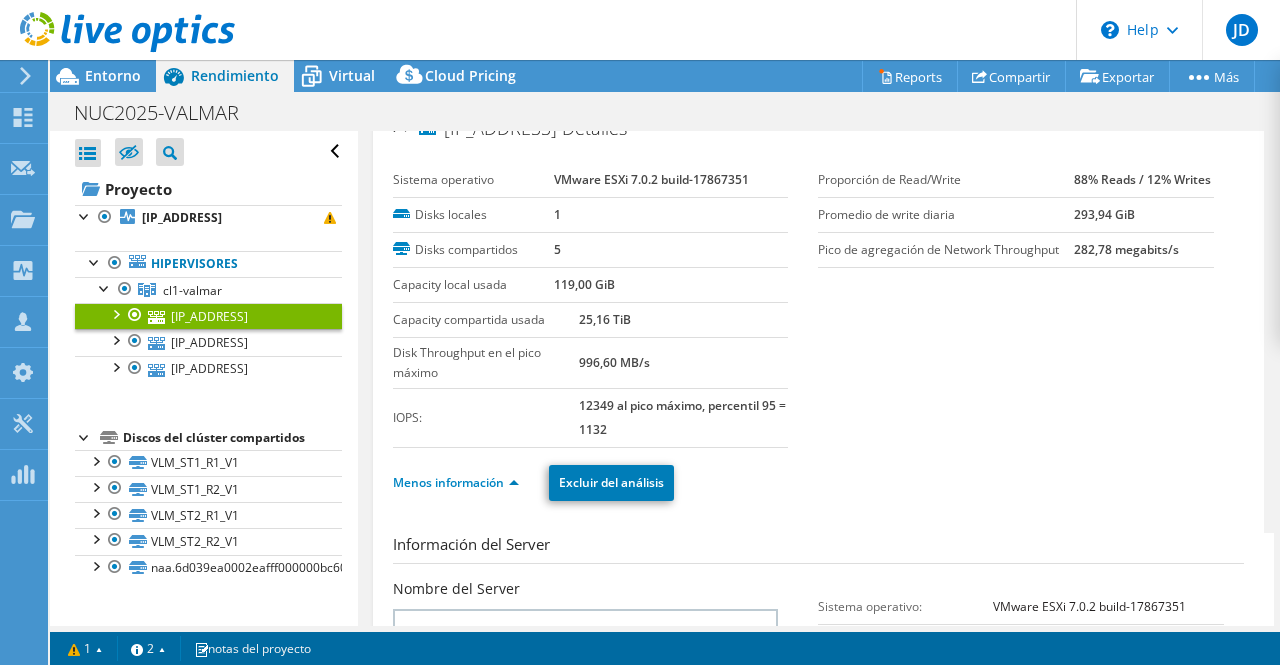 scroll, scrollTop: 0, scrollLeft: 0, axis: both 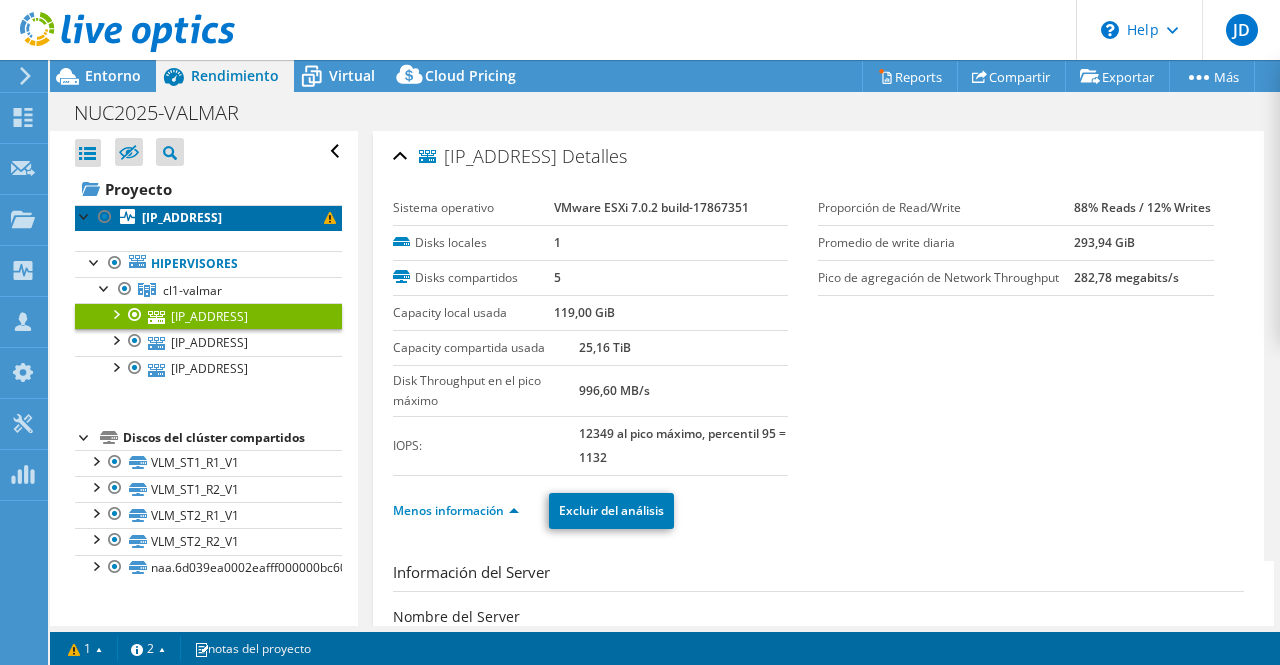 click on "[IP_ADDRESS]" at bounding box center (182, 217) 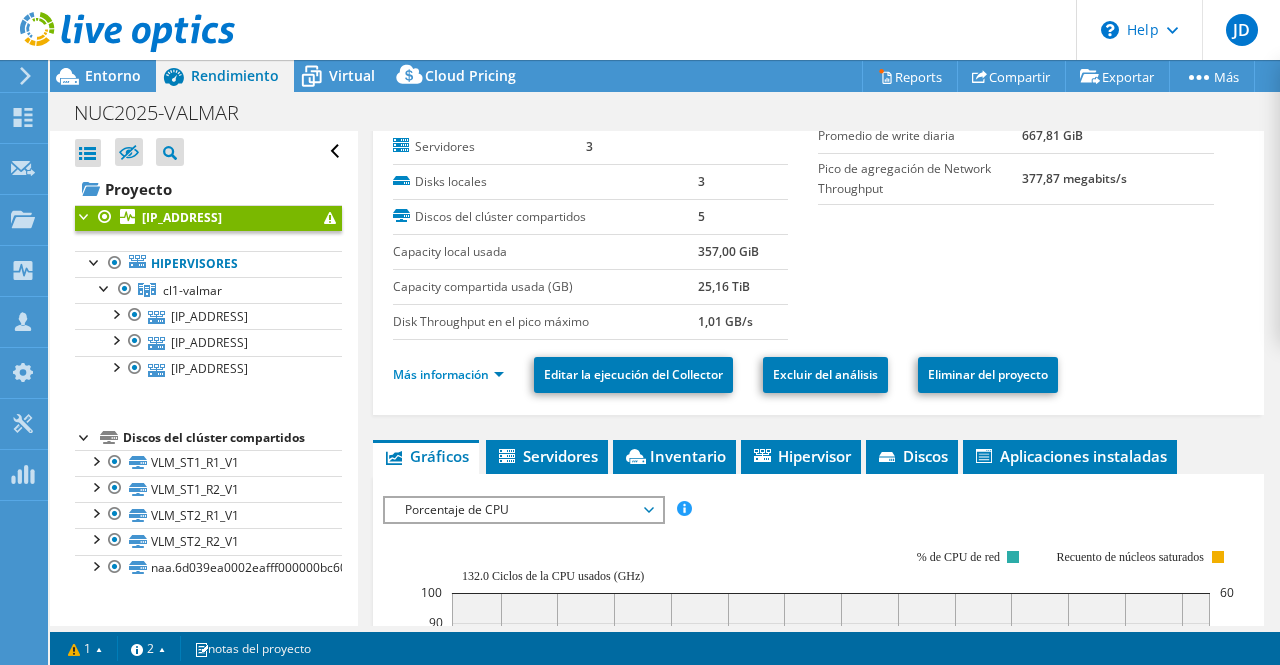 scroll, scrollTop: 266, scrollLeft: 0, axis: vertical 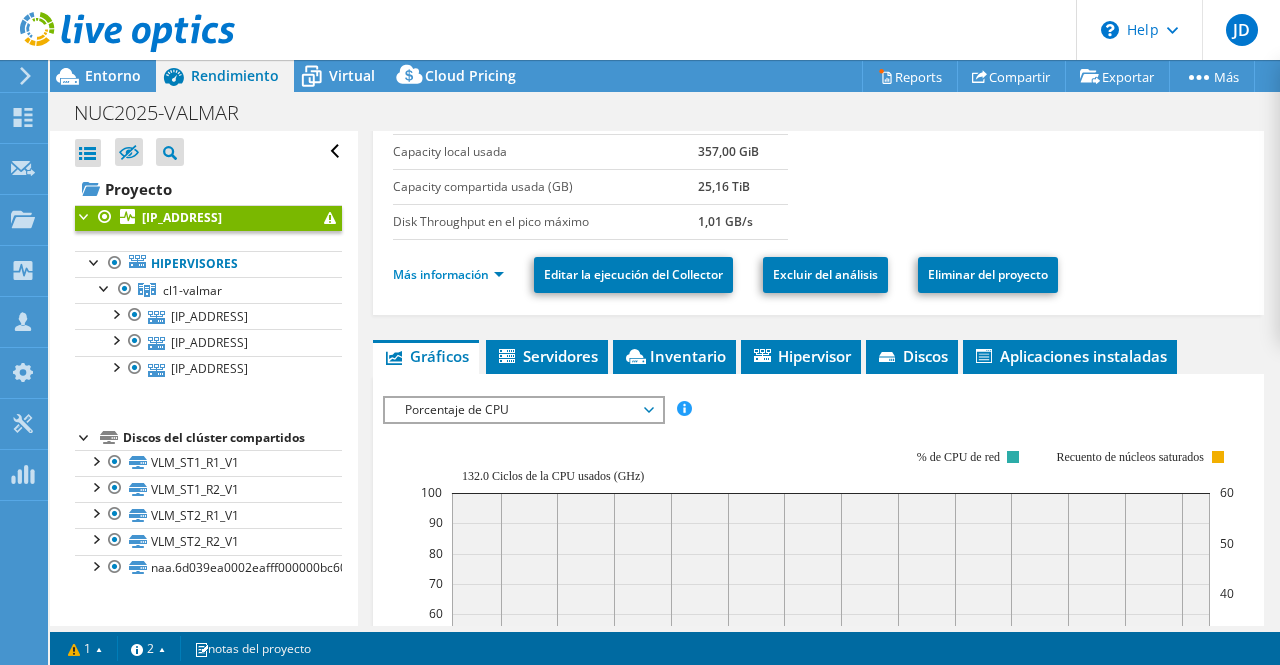 click on "Porcentaje de CPU 						 							 								 							 						 ESPS Disk Throughput Tamaño de E/S Latencia Profundidad de la cola Porcentaje de CPU Memoria Errores de página Participación Rendimiento de red Errores de servidores principales por página Línea de Workload Concentration Burbuja de Workload Concentration Todos" at bounding box center (524, 410) 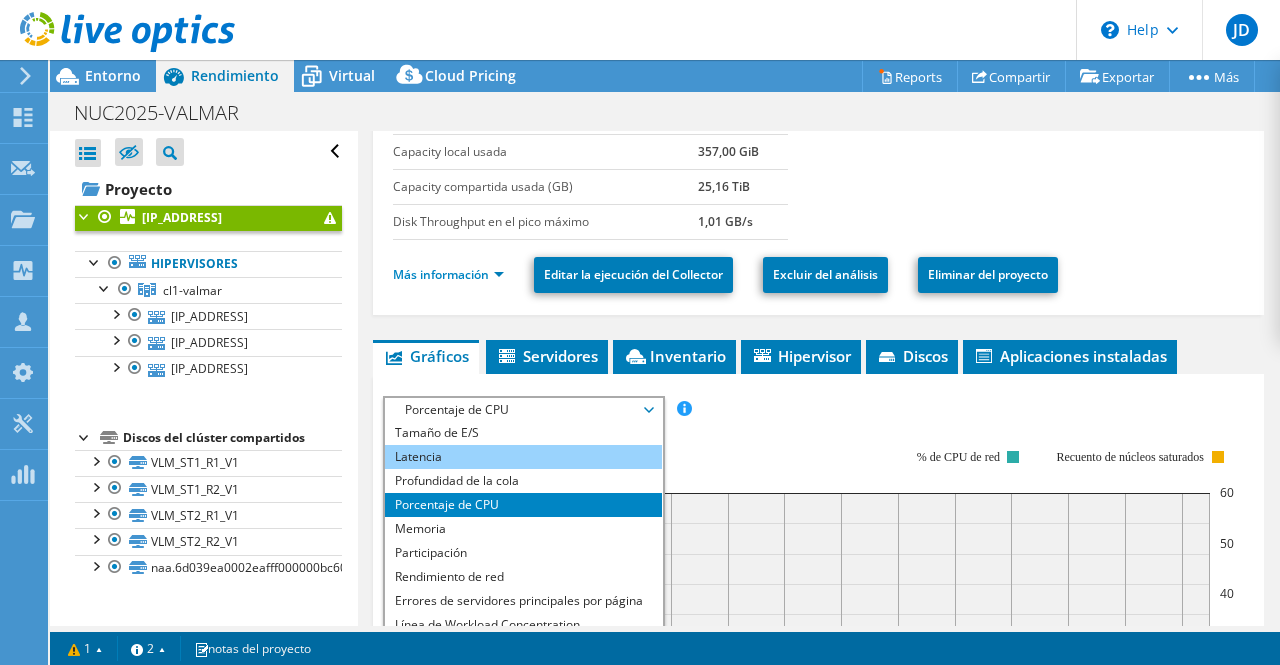 scroll, scrollTop: 72, scrollLeft: 0, axis: vertical 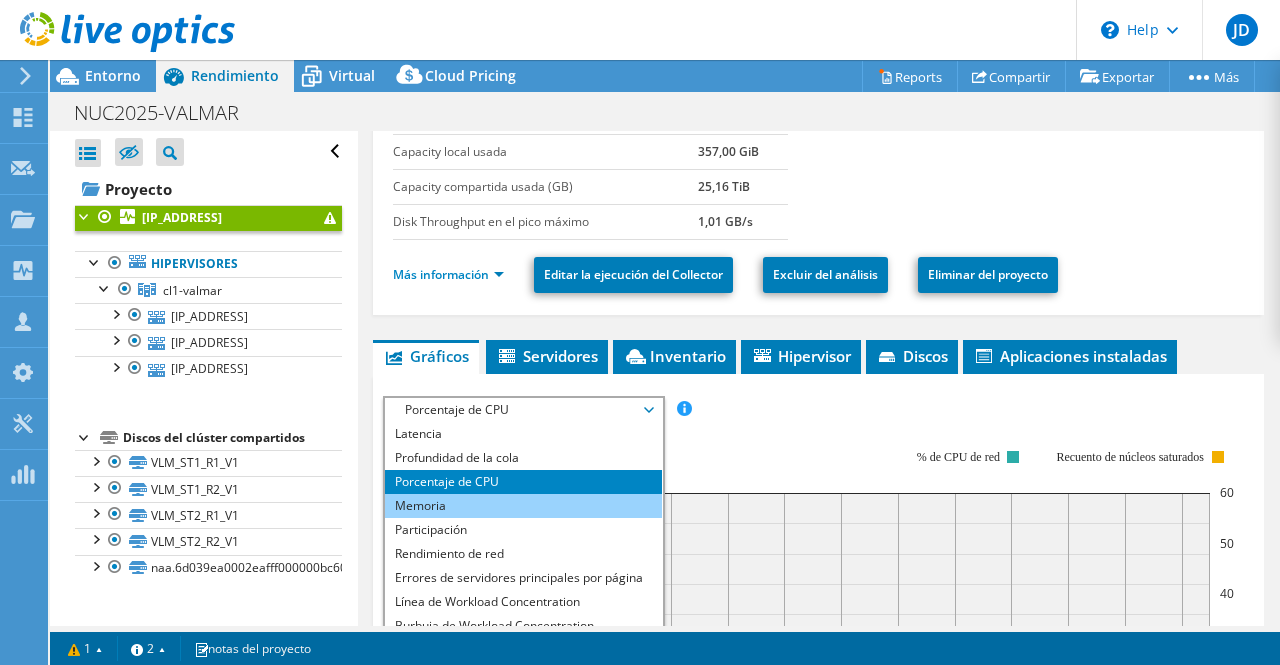 click on "Memoria" at bounding box center (523, 506) 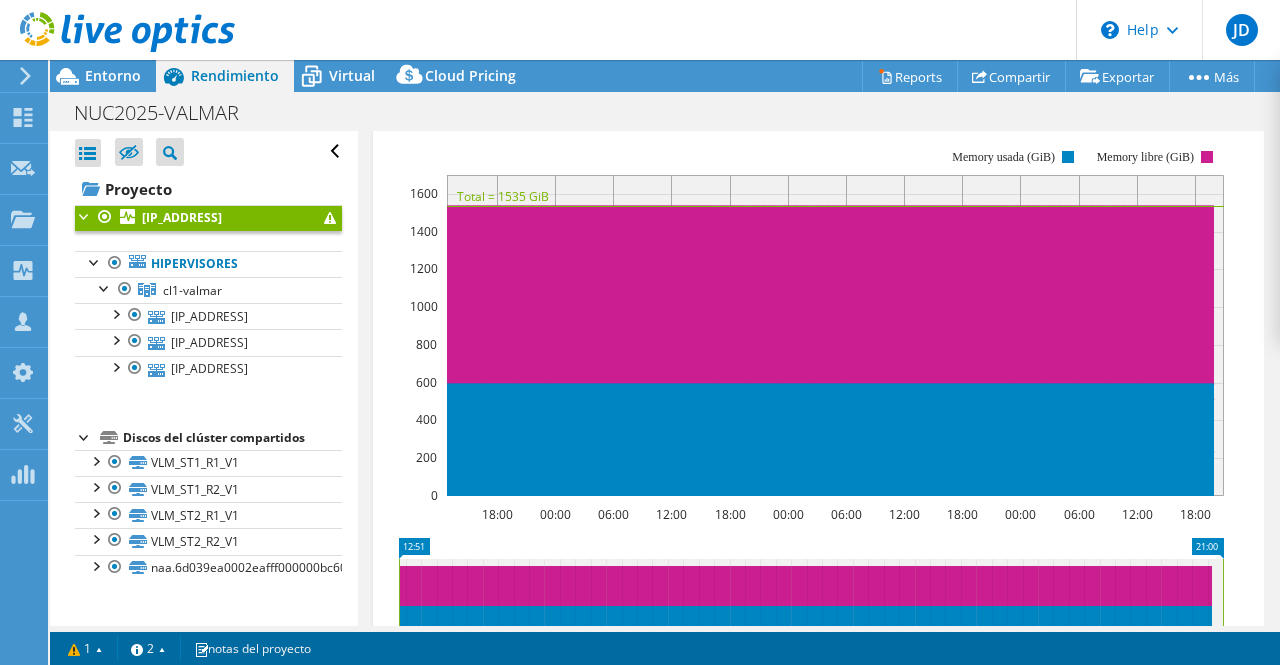 scroll, scrollTop: 466, scrollLeft: 0, axis: vertical 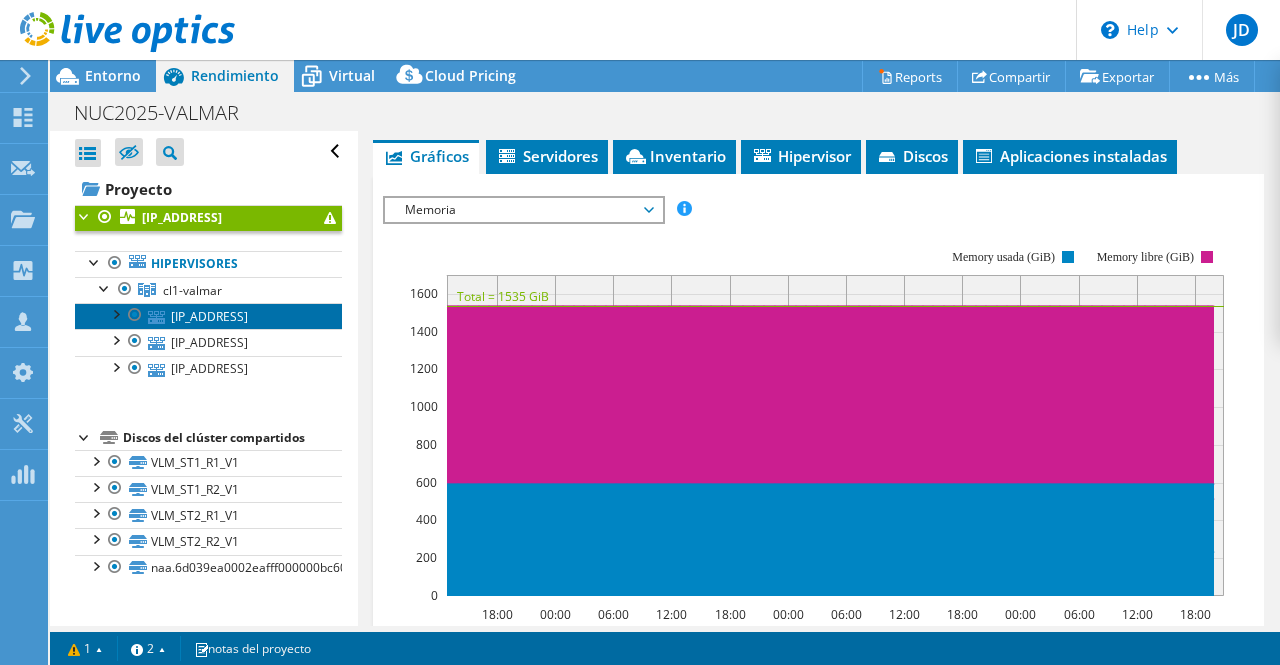 click on "[IP_ADDRESS]" at bounding box center (208, 316) 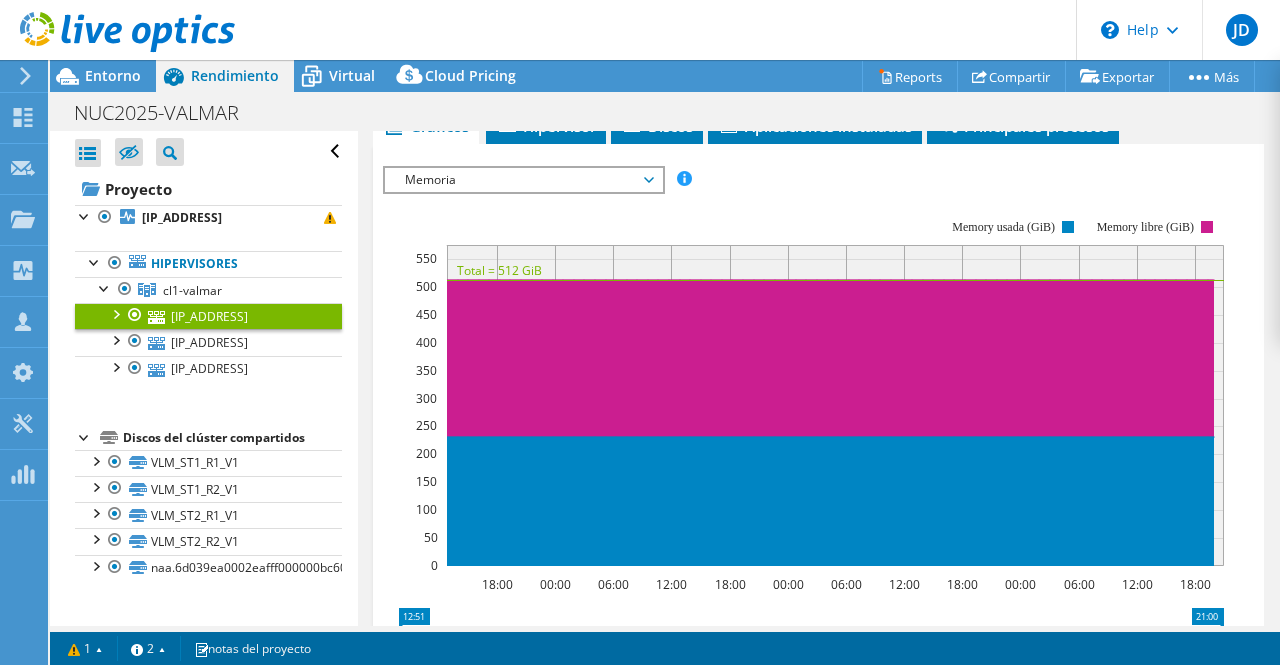 scroll, scrollTop: 436, scrollLeft: 0, axis: vertical 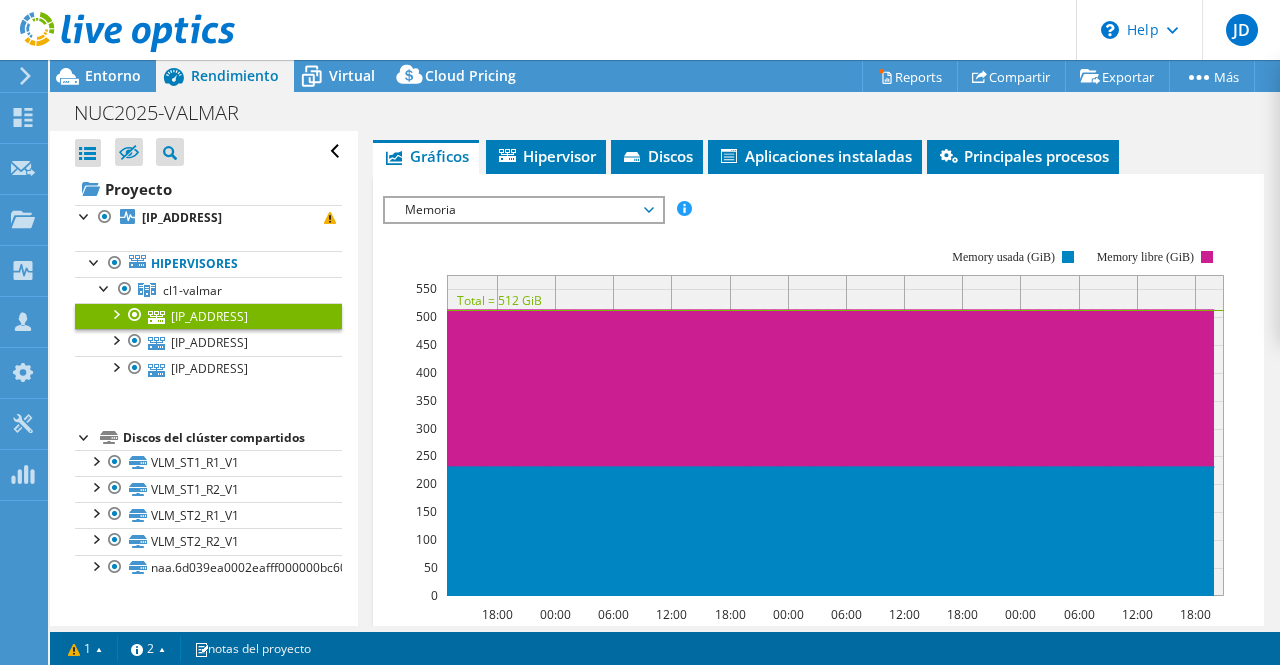 click on "[IP_ADDRESS]" at bounding box center [208, 316] 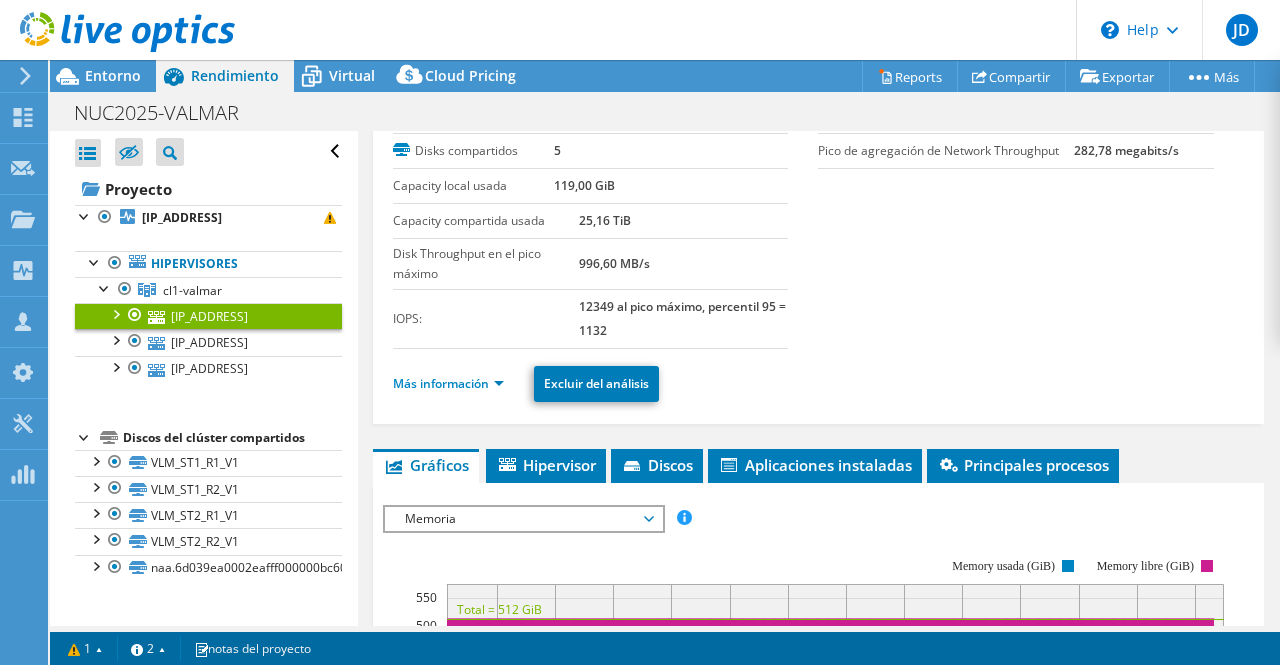 scroll, scrollTop: 36, scrollLeft: 0, axis: vertical 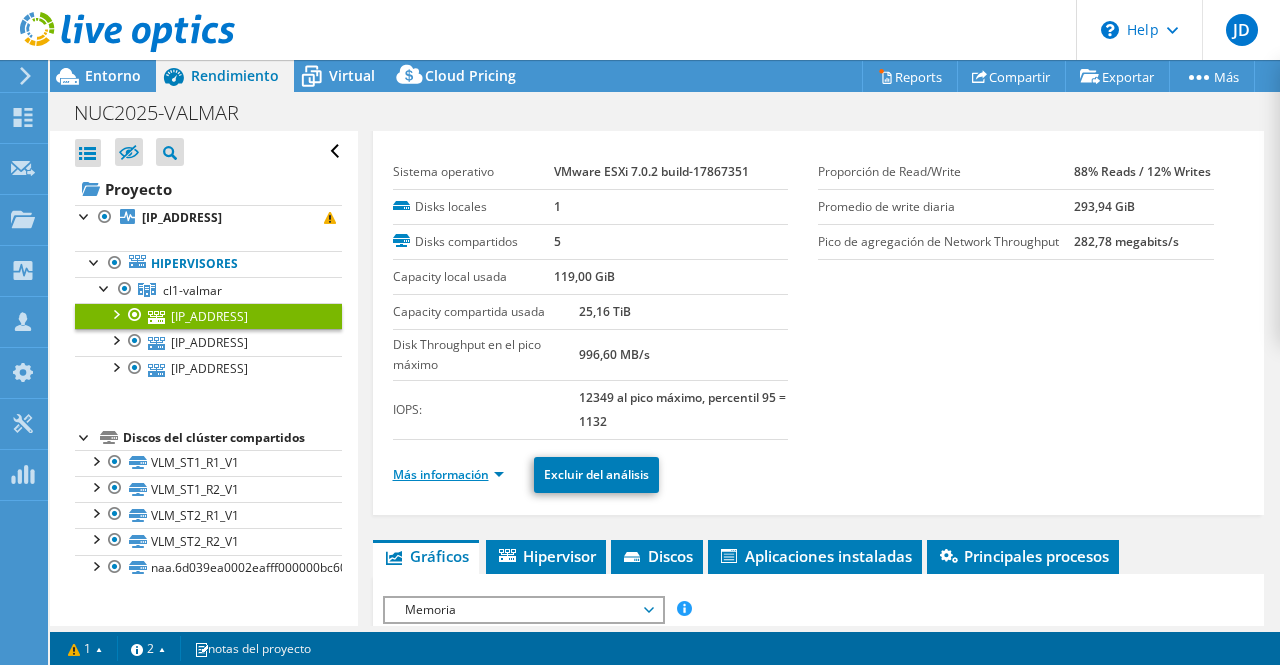 click on "Más información" at bounding box center (448, 474) 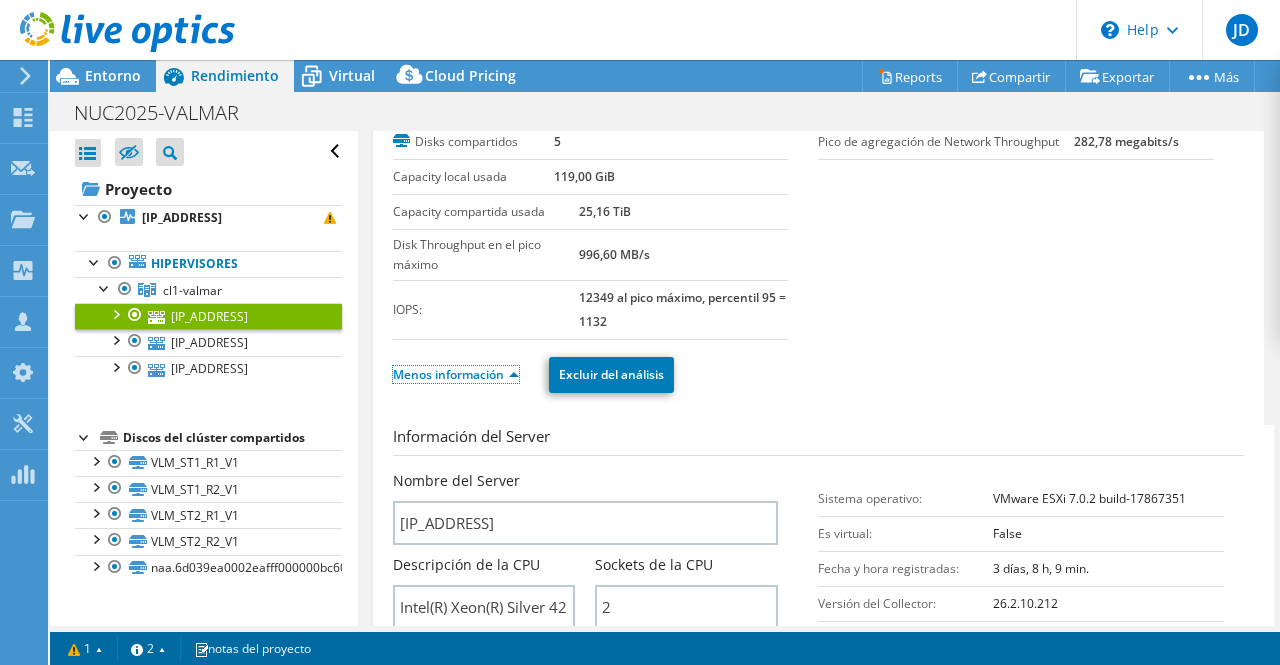scroll, scrollTop: 36, scrollLeft: 0, axis: vertical 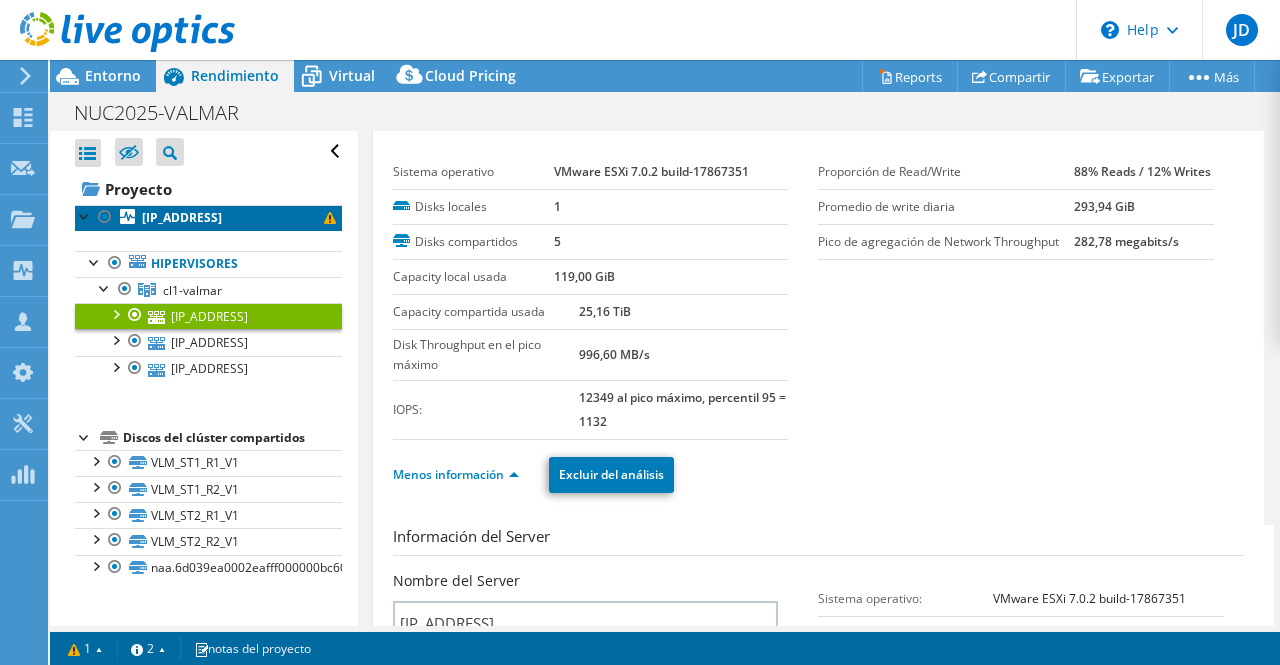 click on "[IP_ADDRESS]" at bounding box center [182, 217] 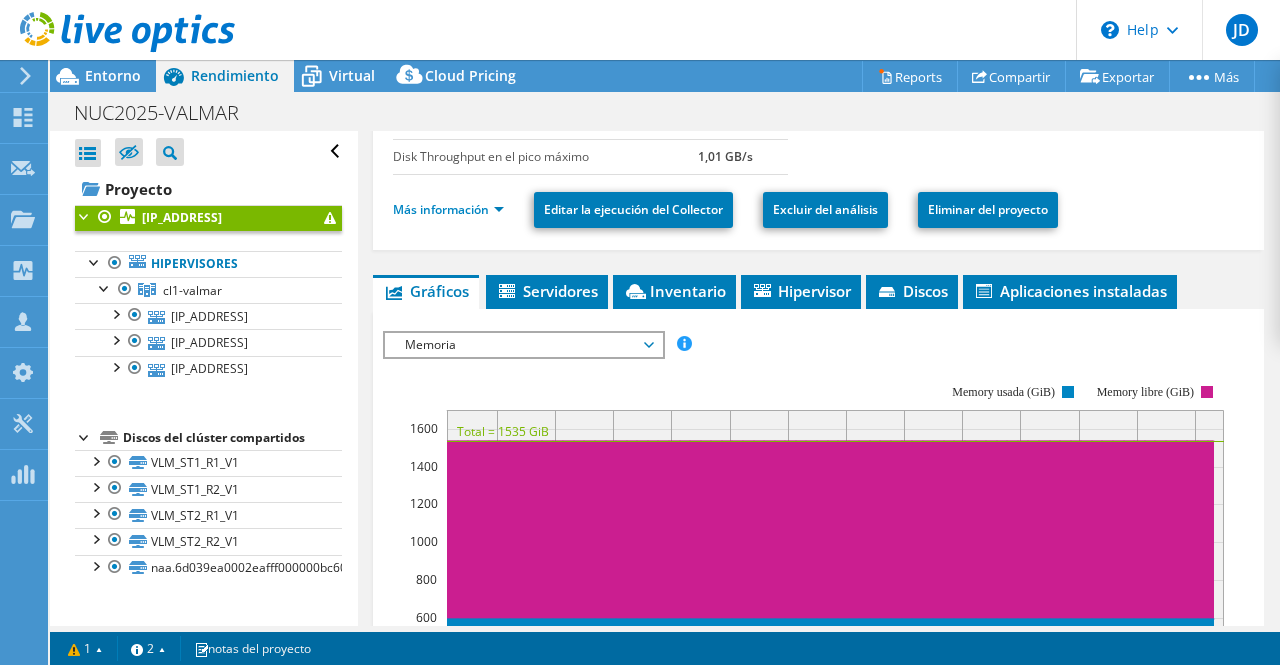 scroll, scrollTop: 266, scrollLeft: 0, axis: vertical 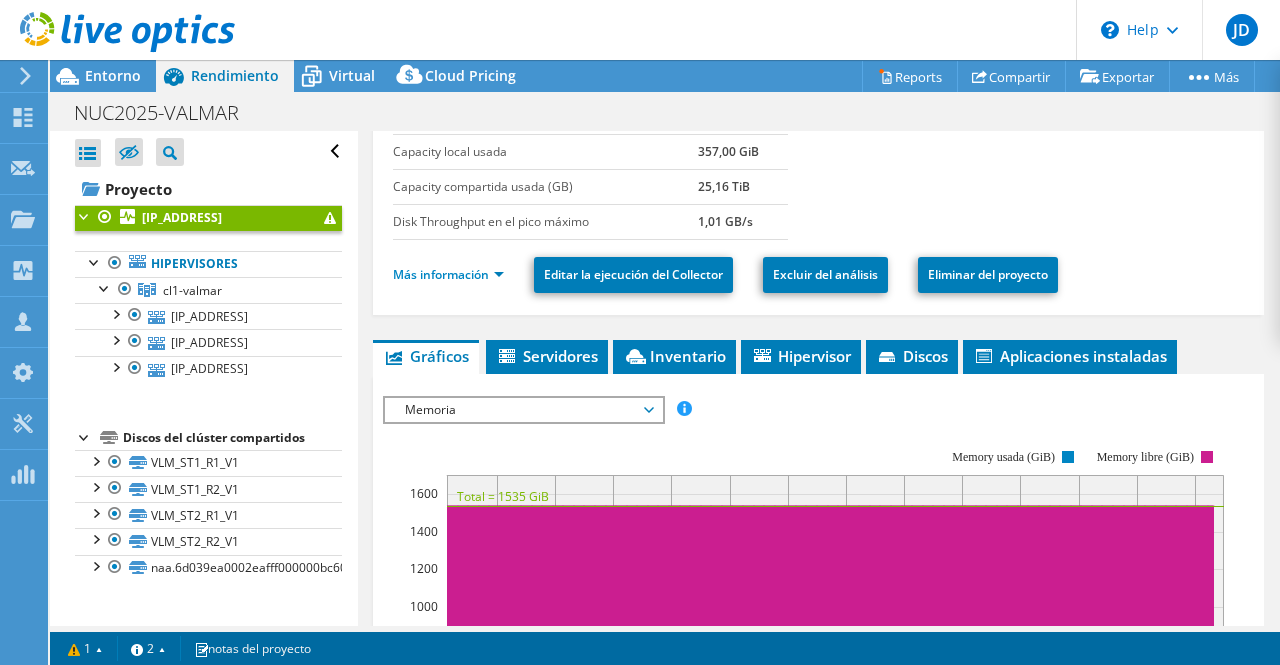 click on "Memoria 						 							 								 							 						 ESPS Disk Throughput Tamaño de E/S Latencia Profundidad de la cola Porcentaje de CPU Memoria Errores de página Participación Rendimiento de red Errores de servidores principales por página Línea de Workload Concentration Burbuja de Workload Concentration Todos" at bounding box center [524, 410] 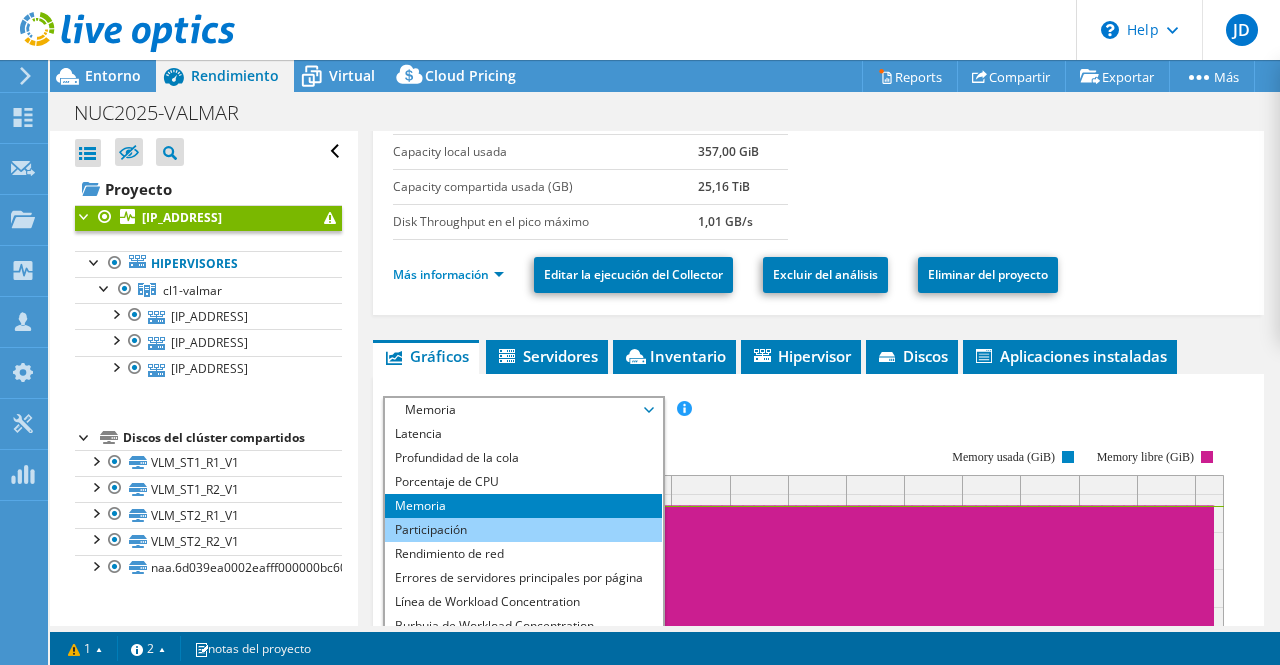 scroll, scrollTop: 366, scrollLeft: 0, axis: vertical 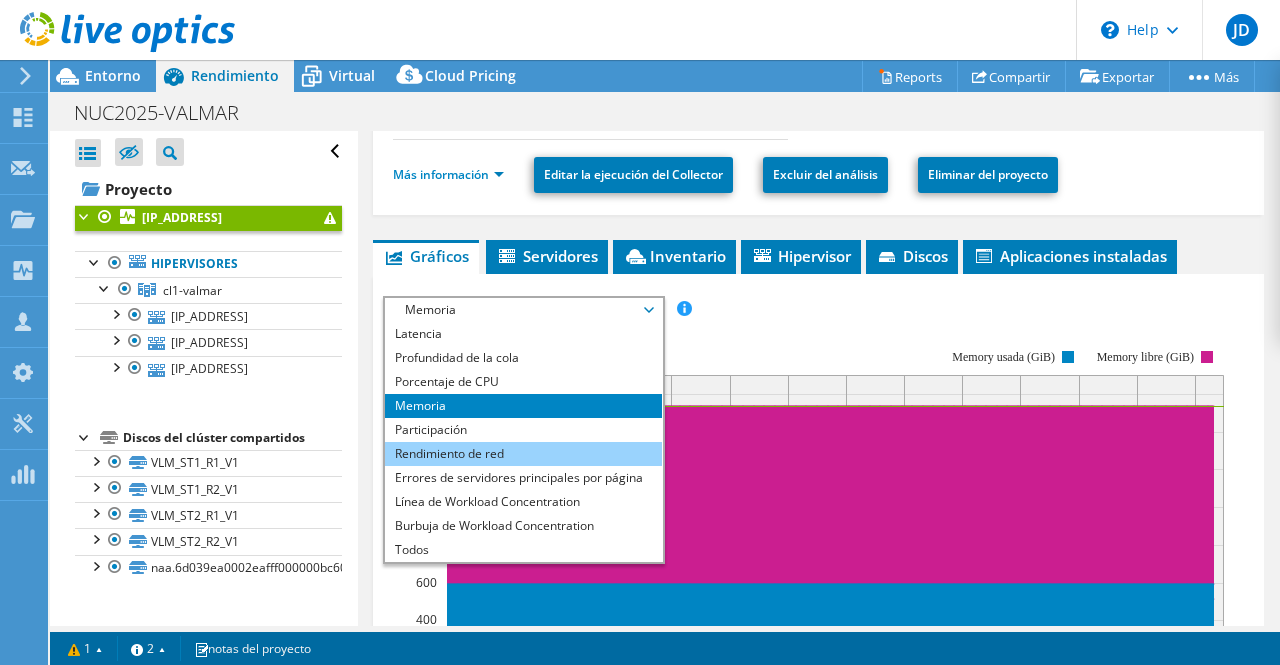 click on "Rendimiento de red" at bounding box center [523, 454] 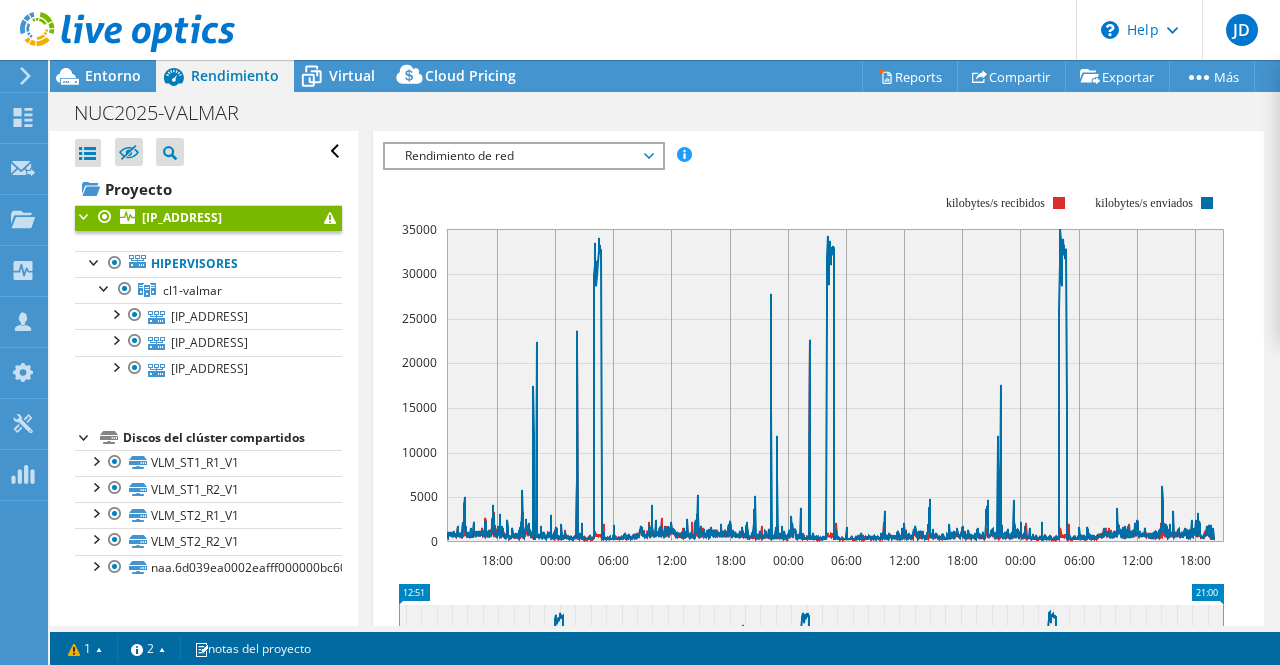 scroll, scrollTop: 466, scrollLeft: 0, axis: vertical 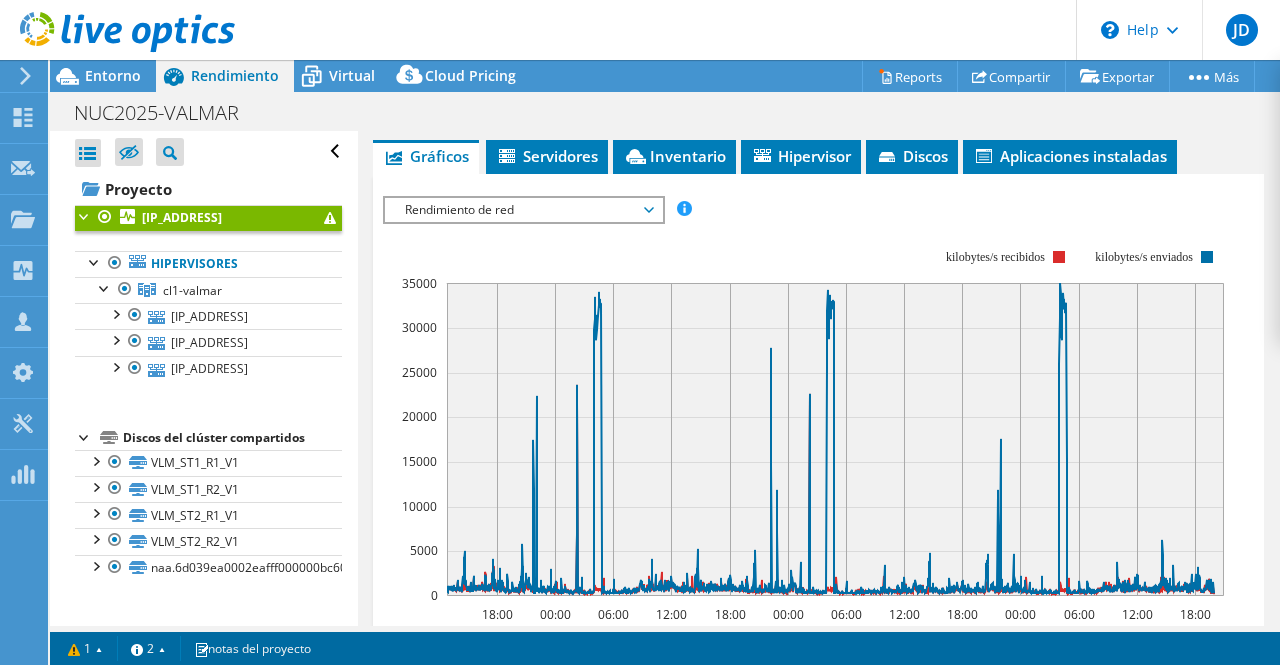 click 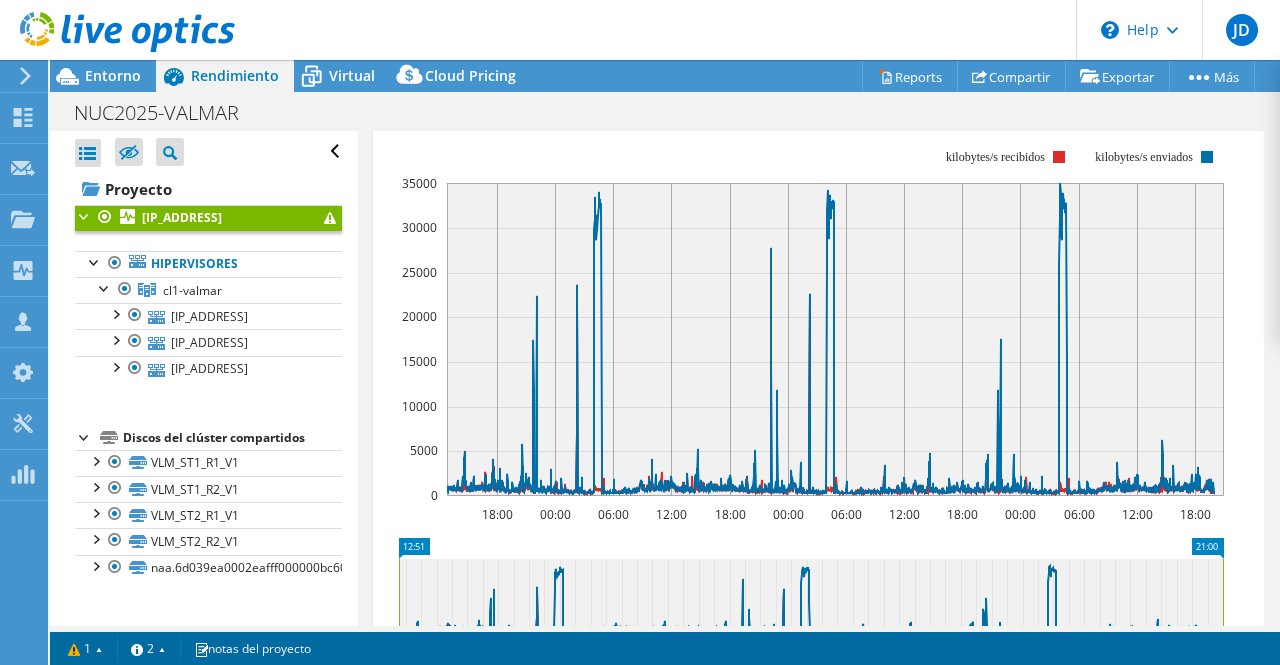 scroll, scrollTop: 466, scrollLeft: 0, axis: vertical 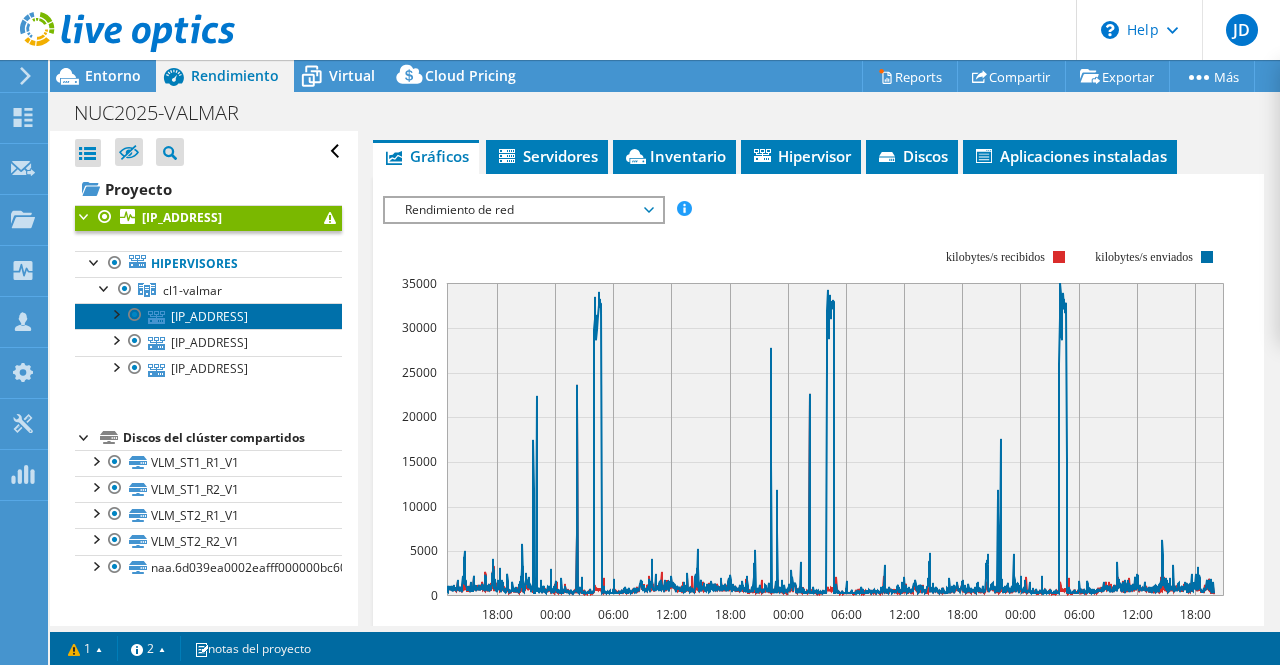 click on "[IP_ADDRESS]" at bounding box center (208, 316) 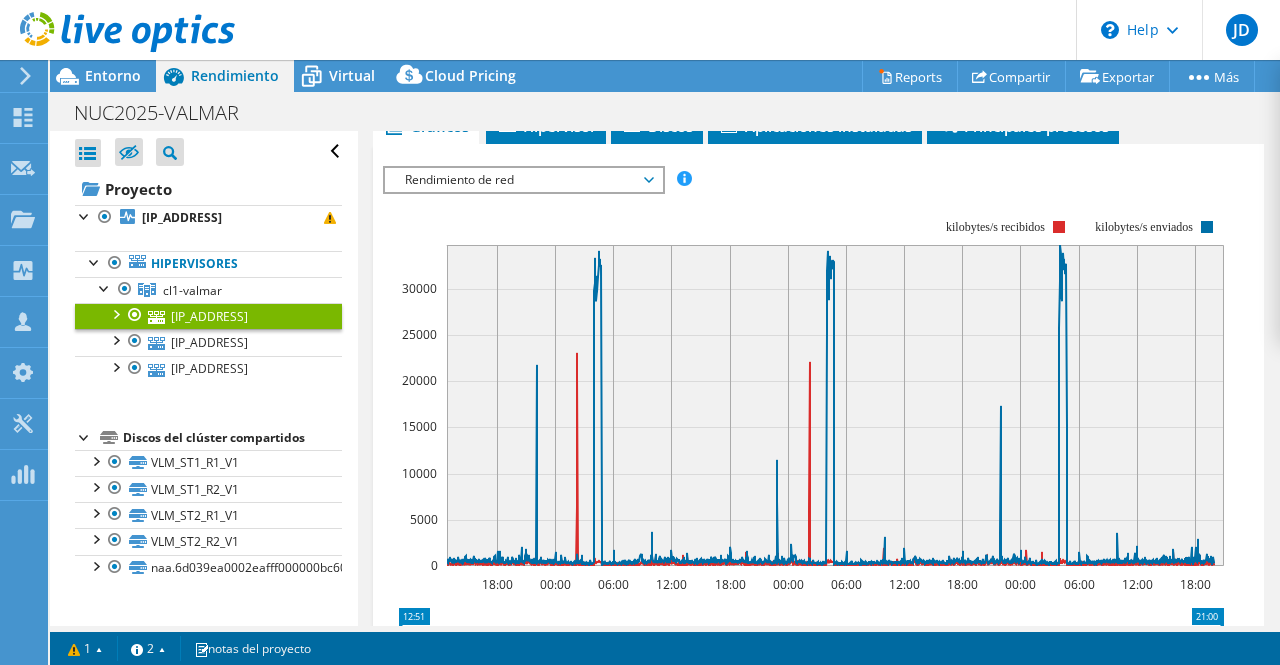 scroll, scrollTop: 436, scrollLeft: 0, axis: vertical 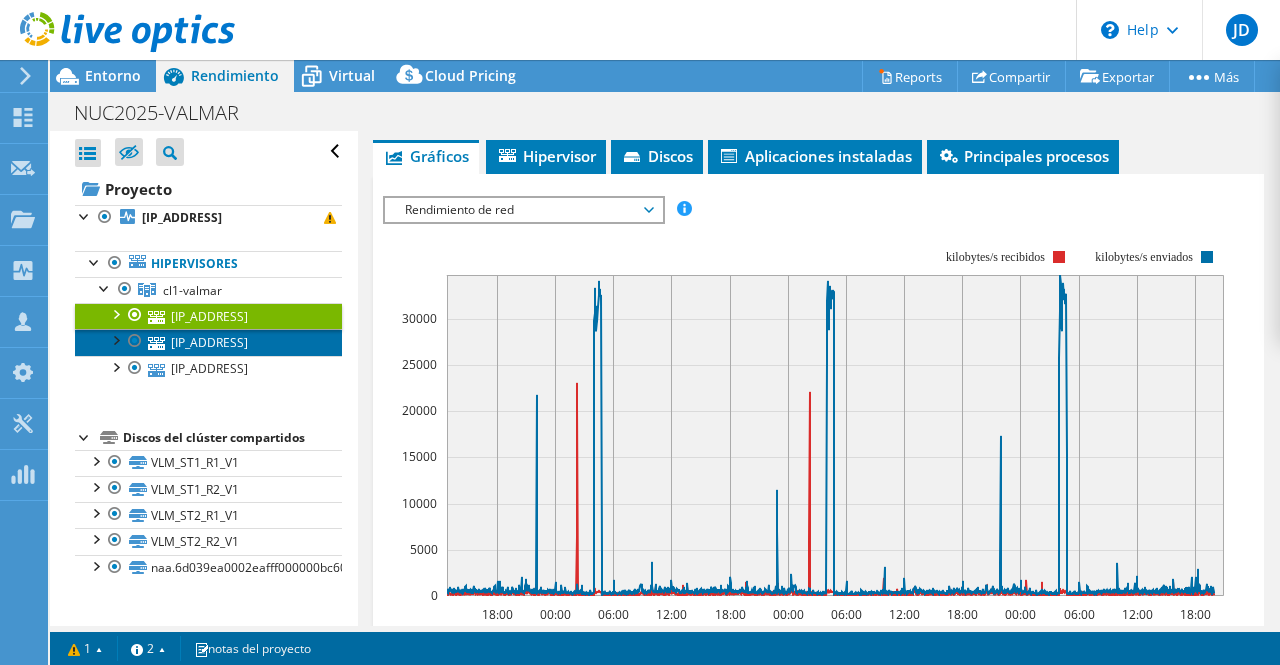 click on "[IP_ADDRESS]" at bounding box center [208, 342] 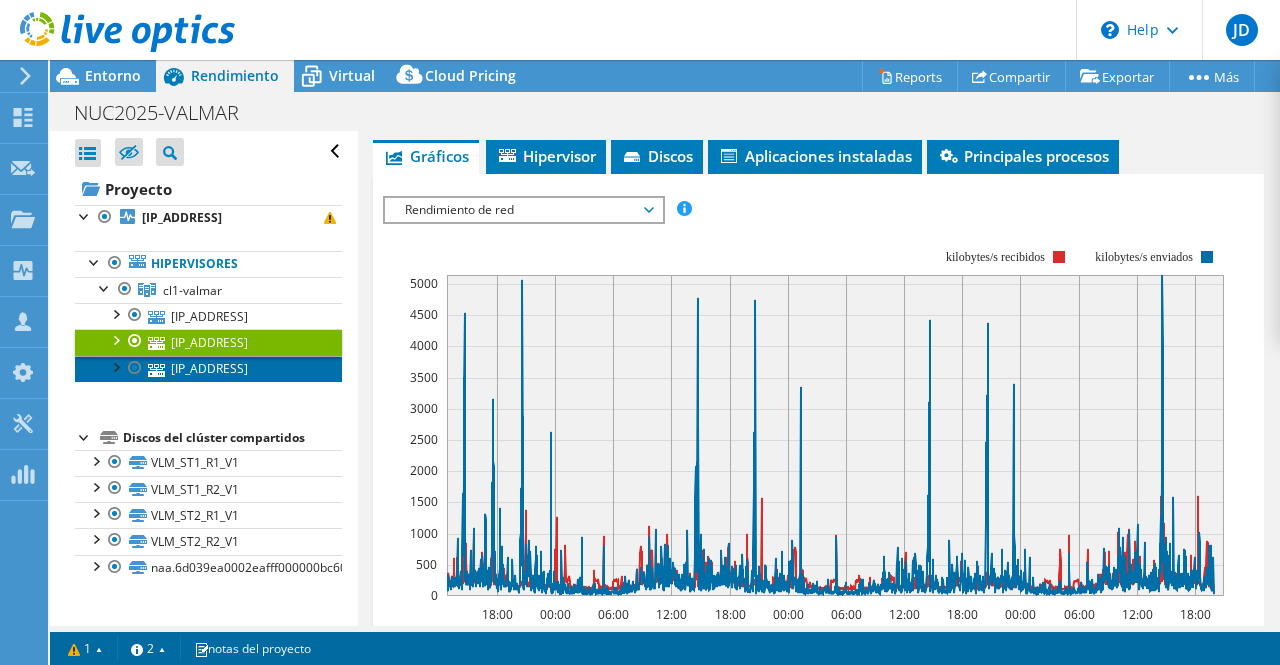click on "[IP_ADDRESS]" at bounding box center [208, 369] 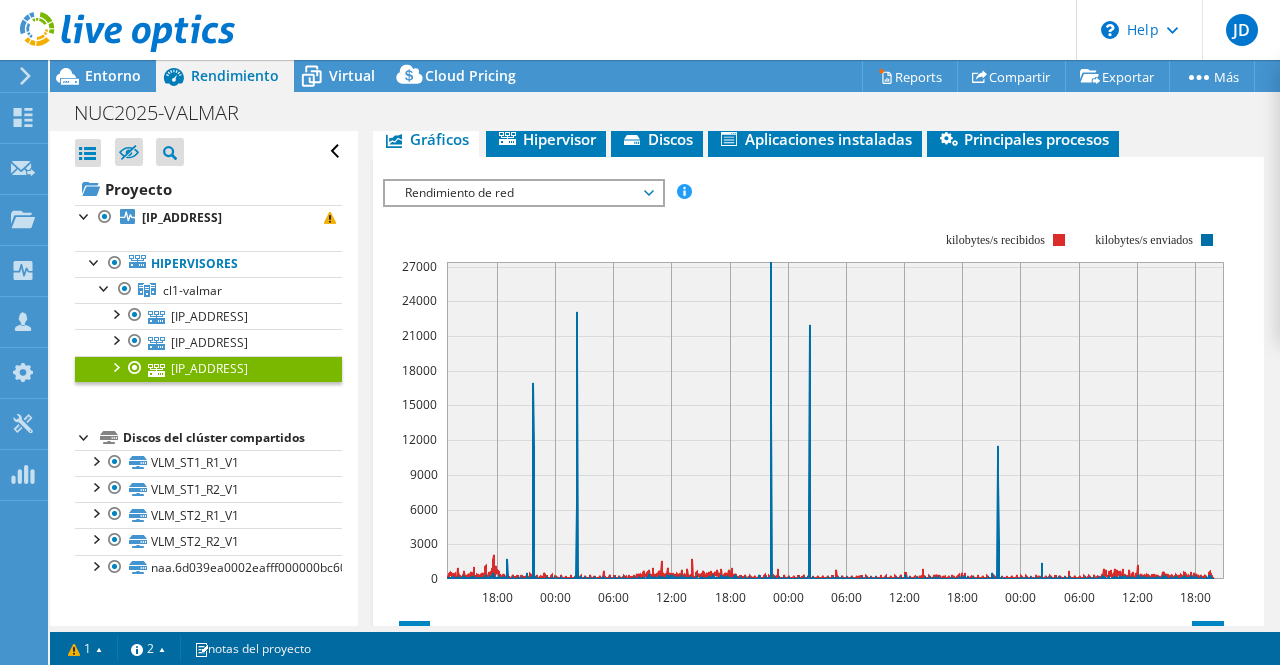 scroll, scrollTop: 436, scrollLeft: 0, axis: vertical 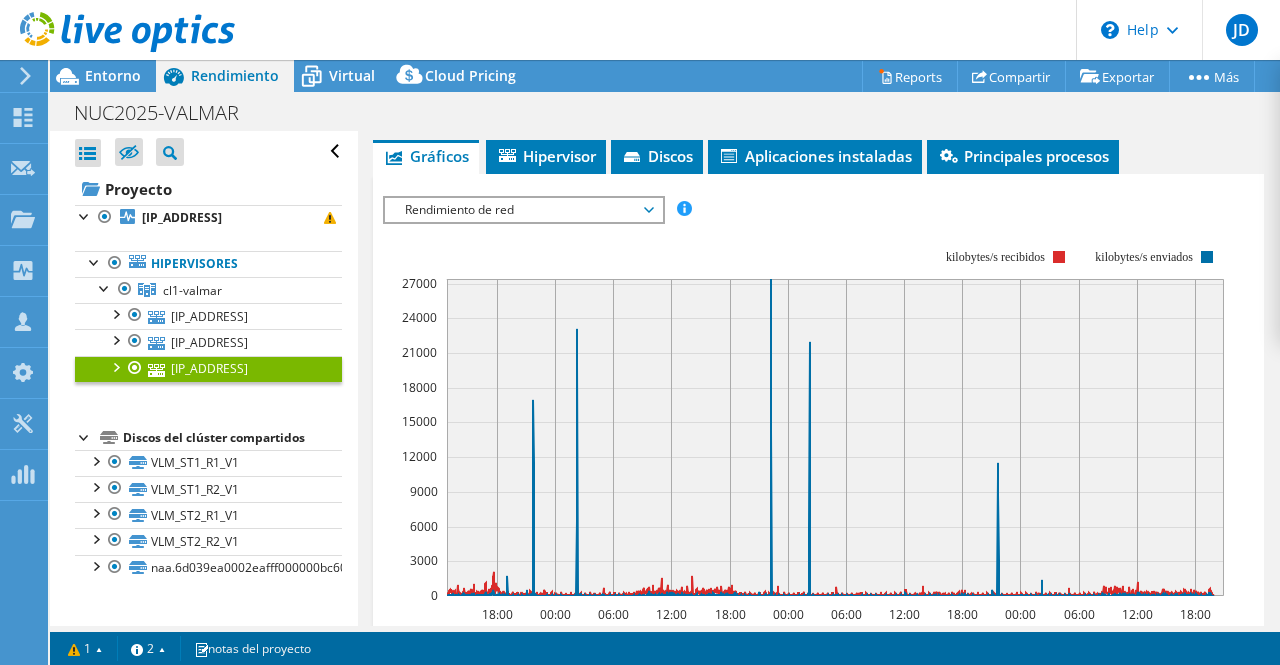 click on "Rendimiento de red" at bounding box center (523, 210) 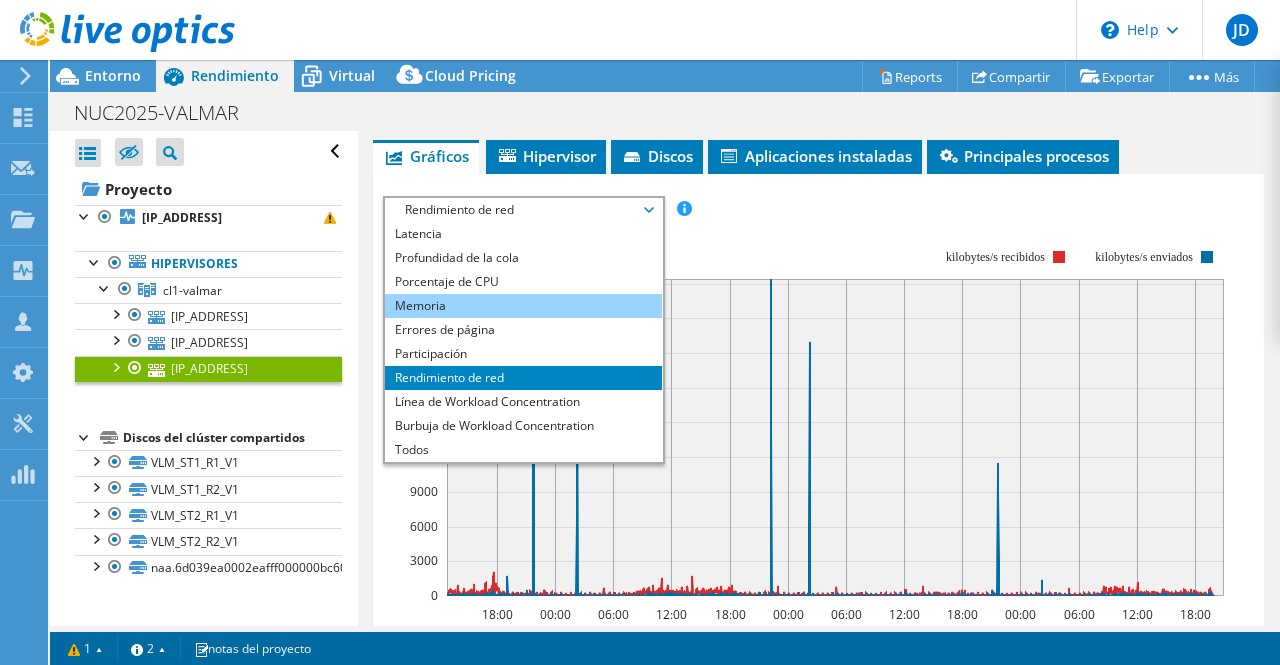 scroll, scrollTop: 536, scrollLeft: 0, axis: vertical 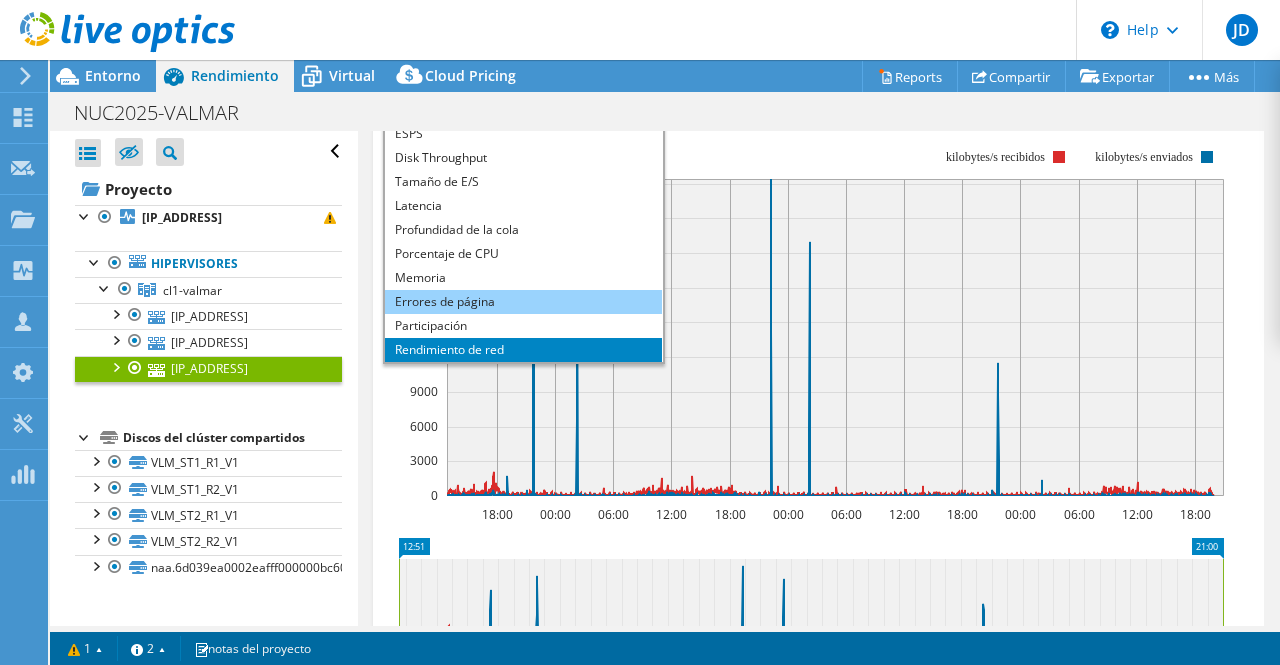 click on "Errores de página" at bounding box center [523, 302] 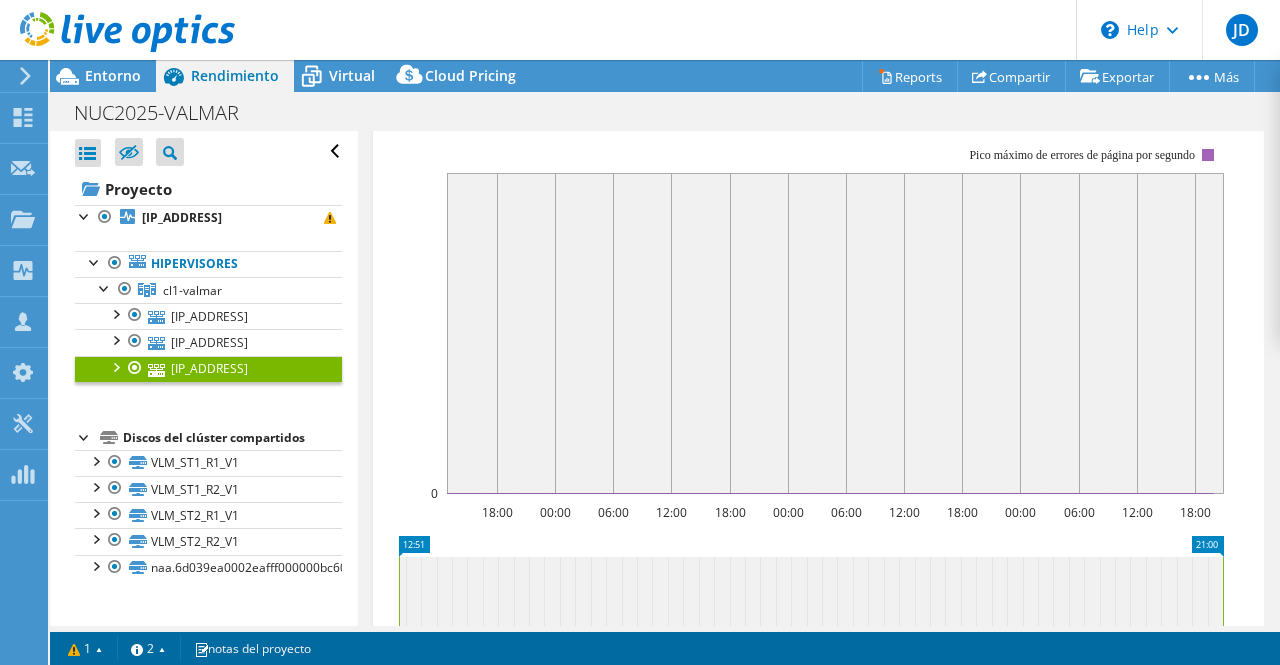 scroll, scrollTop: 436, scrollLeft: 0, axis: vertical 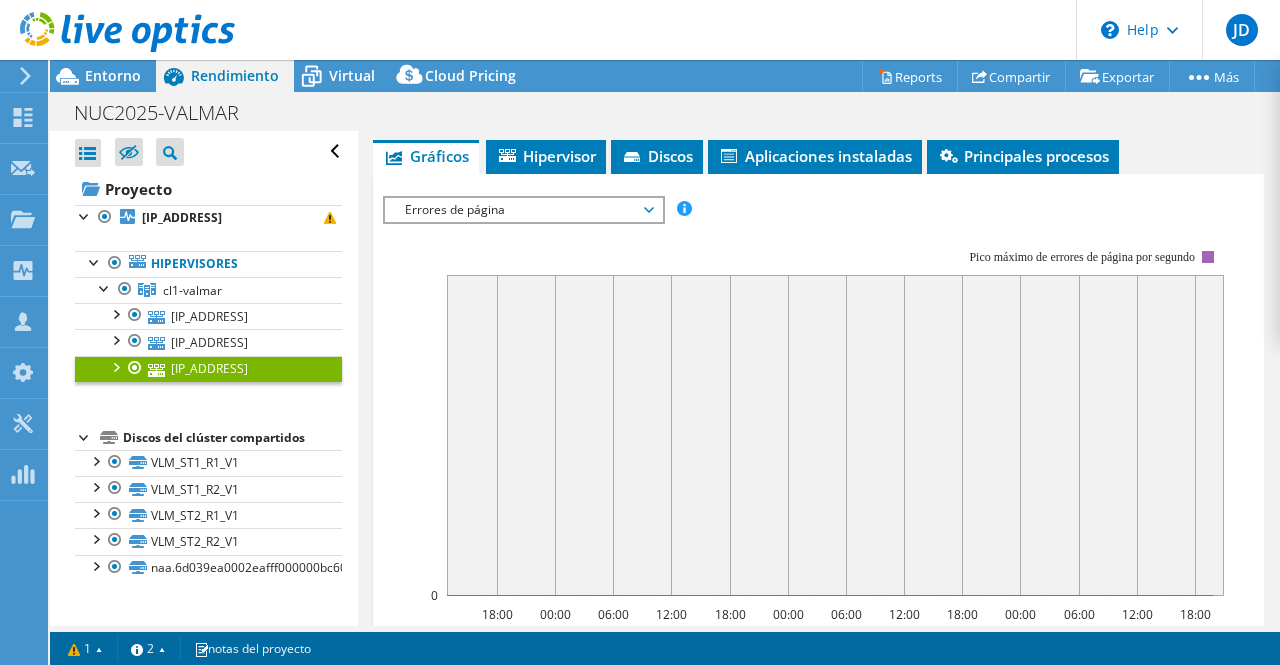 click on "Errores de página" at bounding box center (523, 210) 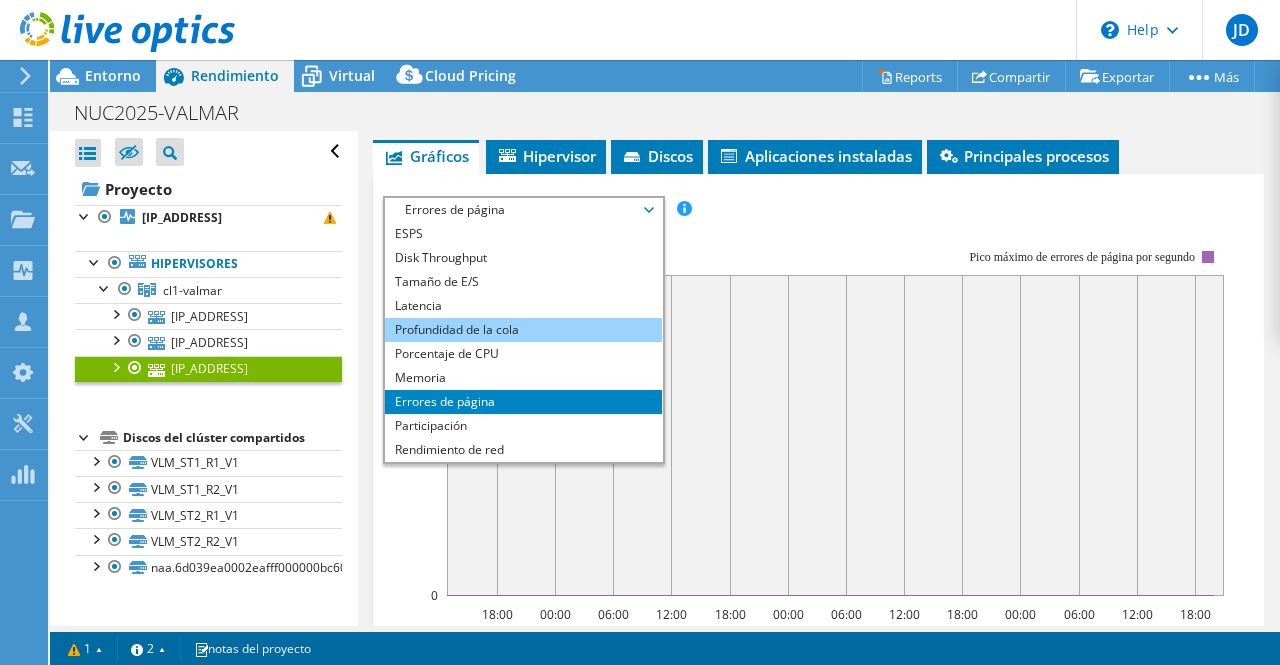 click on "Profundidad de la cola" at bounding box center (523, 330) 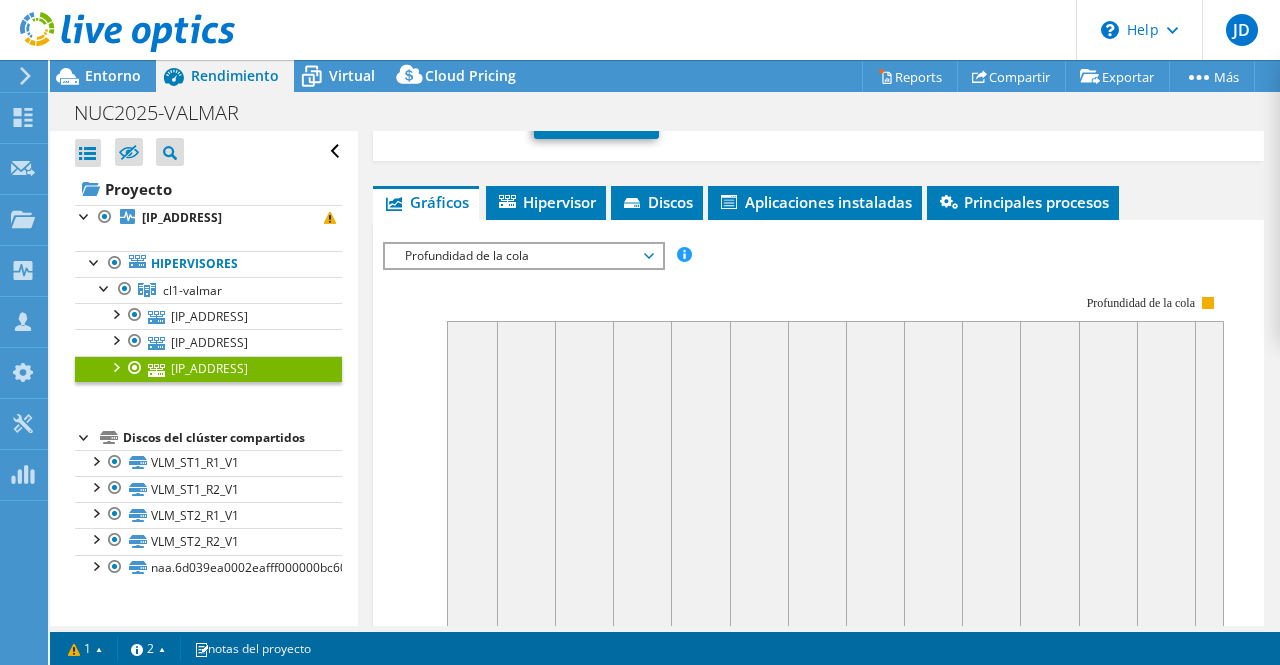 scroll, scrollTop: 336, scrollLeft: 0, axis: vertical 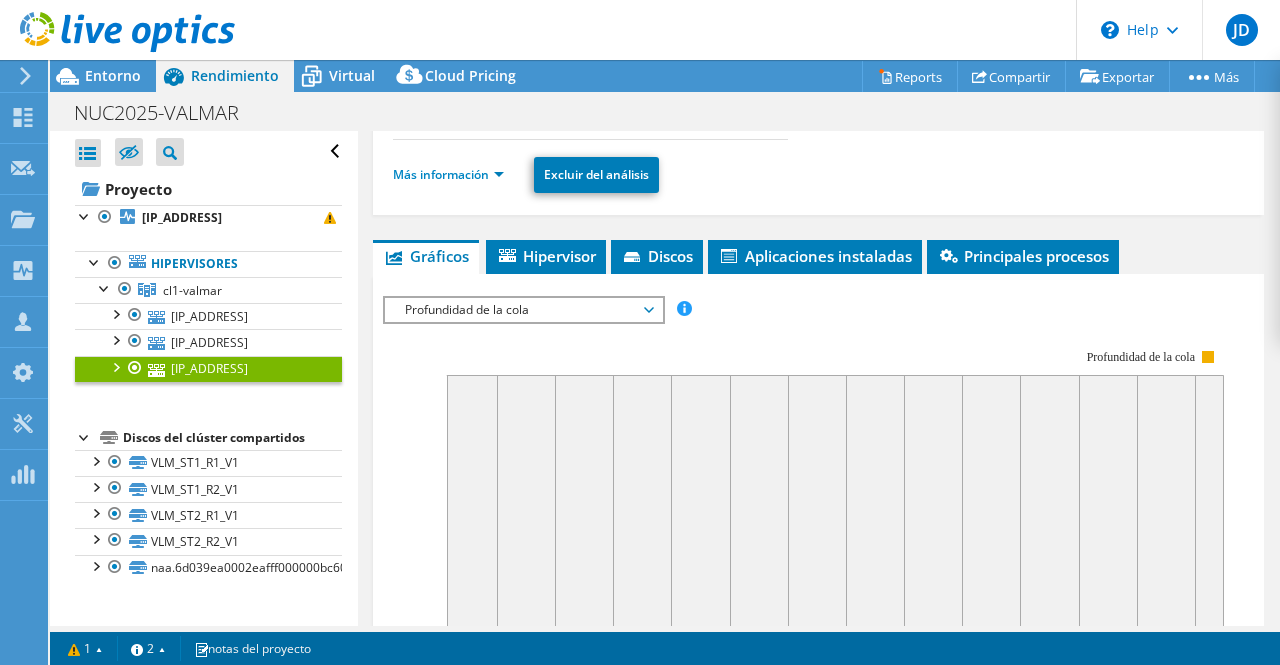 click on "Profundidad de la cola" at bounding box center (523, 310) 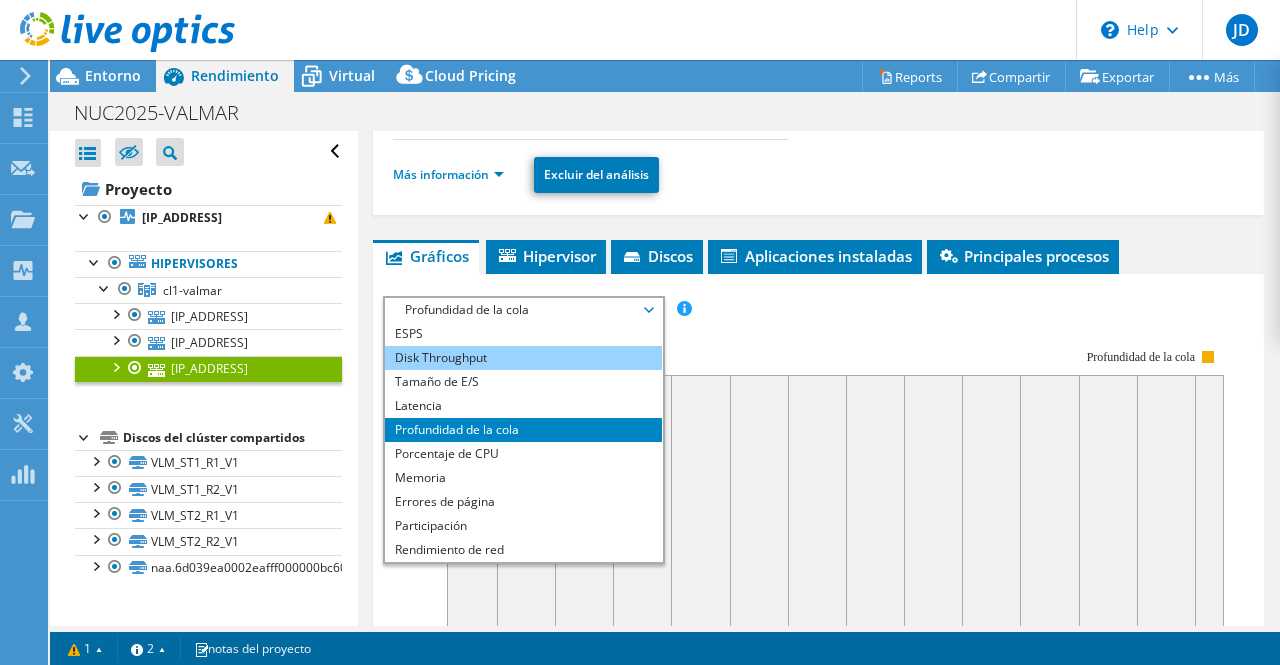 click on "Disk Throughput" at bounding box center (523, 358) 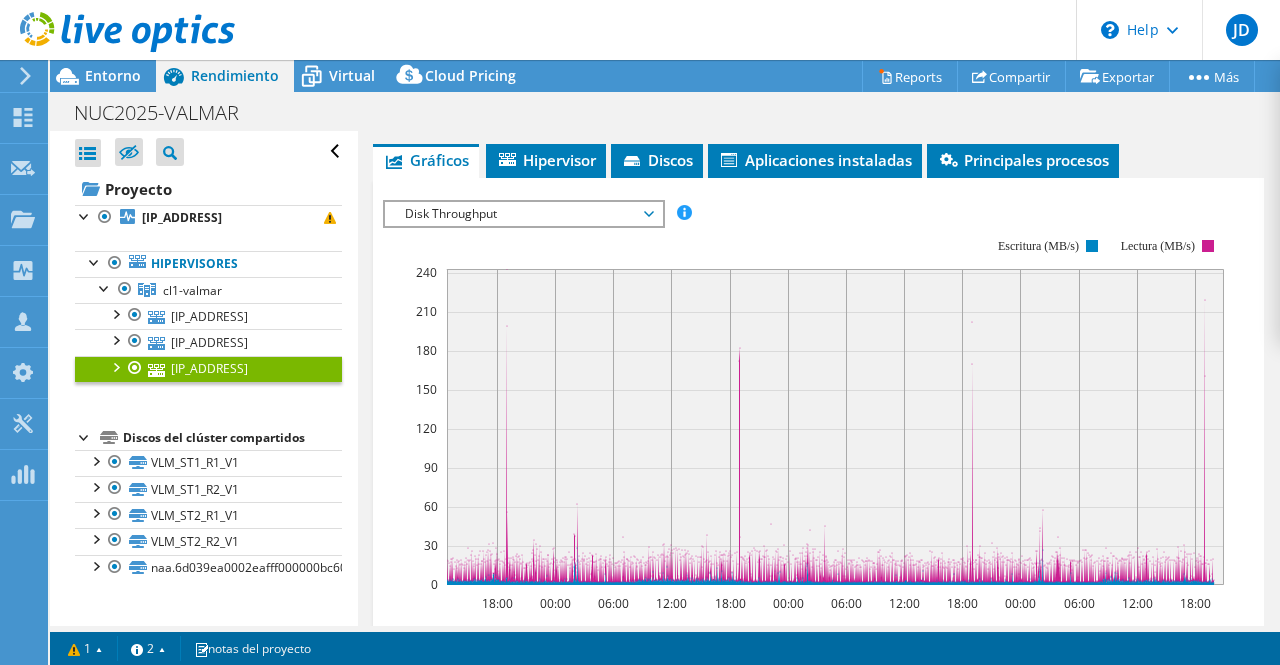 scroll, scrollTop: 536, scrollLeft: 0, axis: vertical 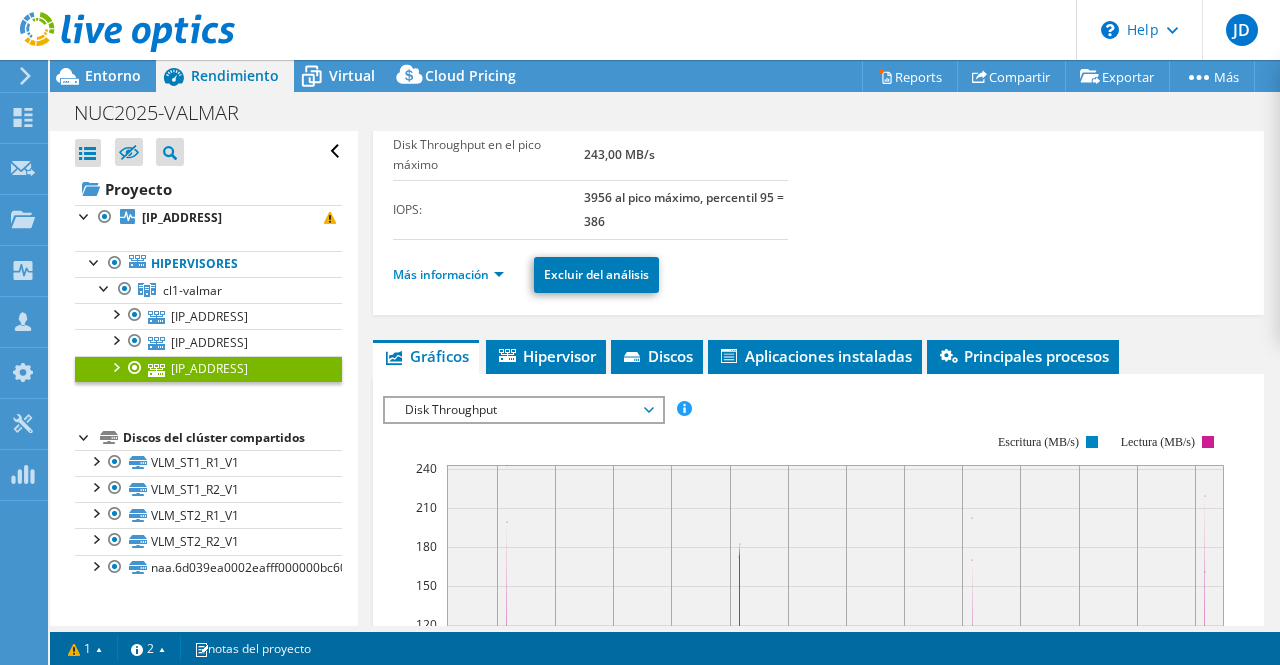 click on "Disk Throughput" at bounding box center (523, 410) 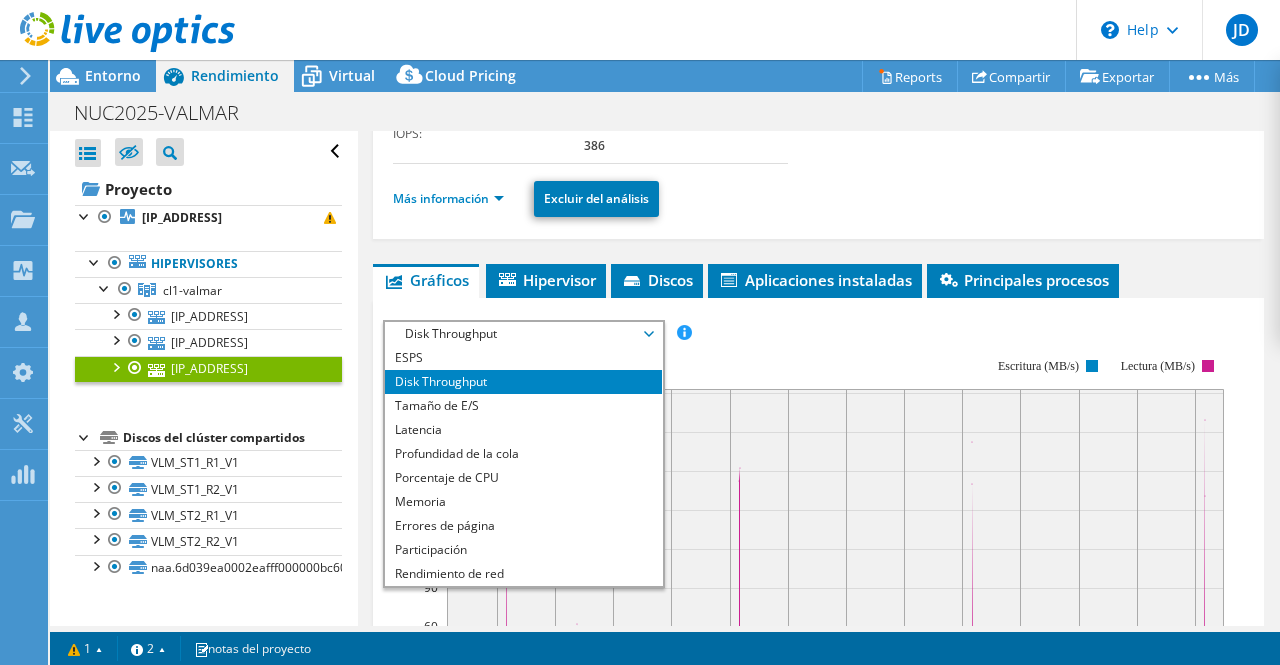 scroll, scrollTop: 336, scrollLeft: 0, axis: vertical 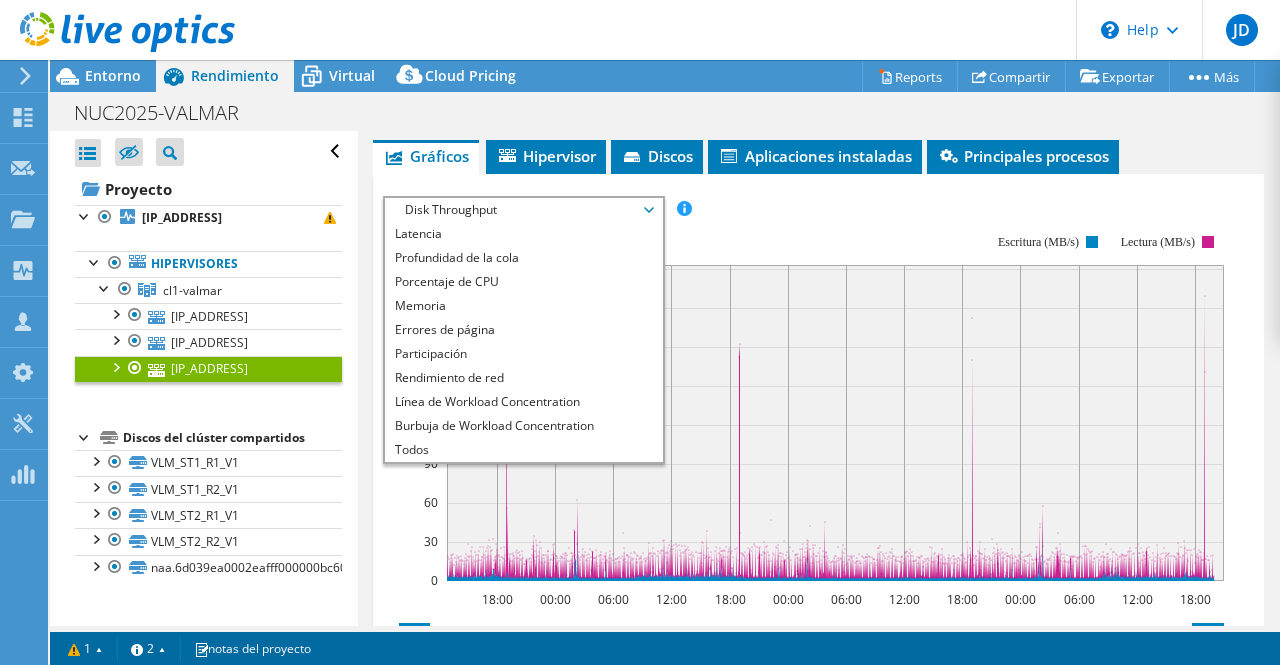 click 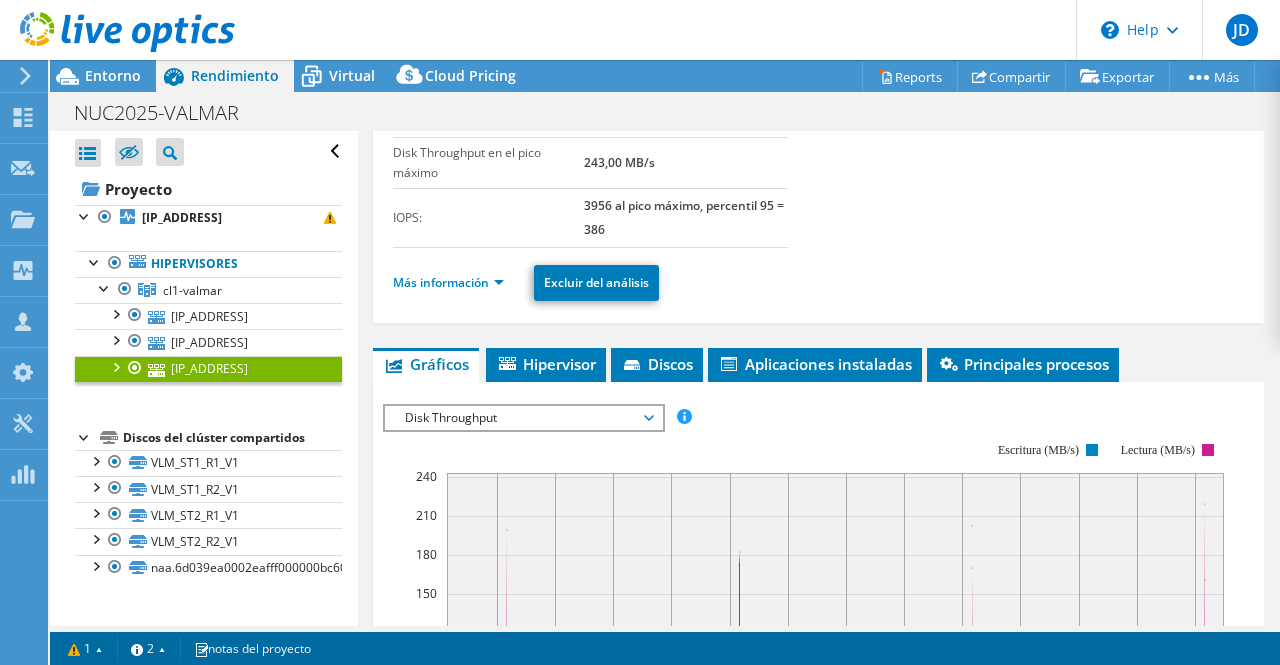 scroll, scrollTop: 136, scrollLeft: 0, axis: vertical 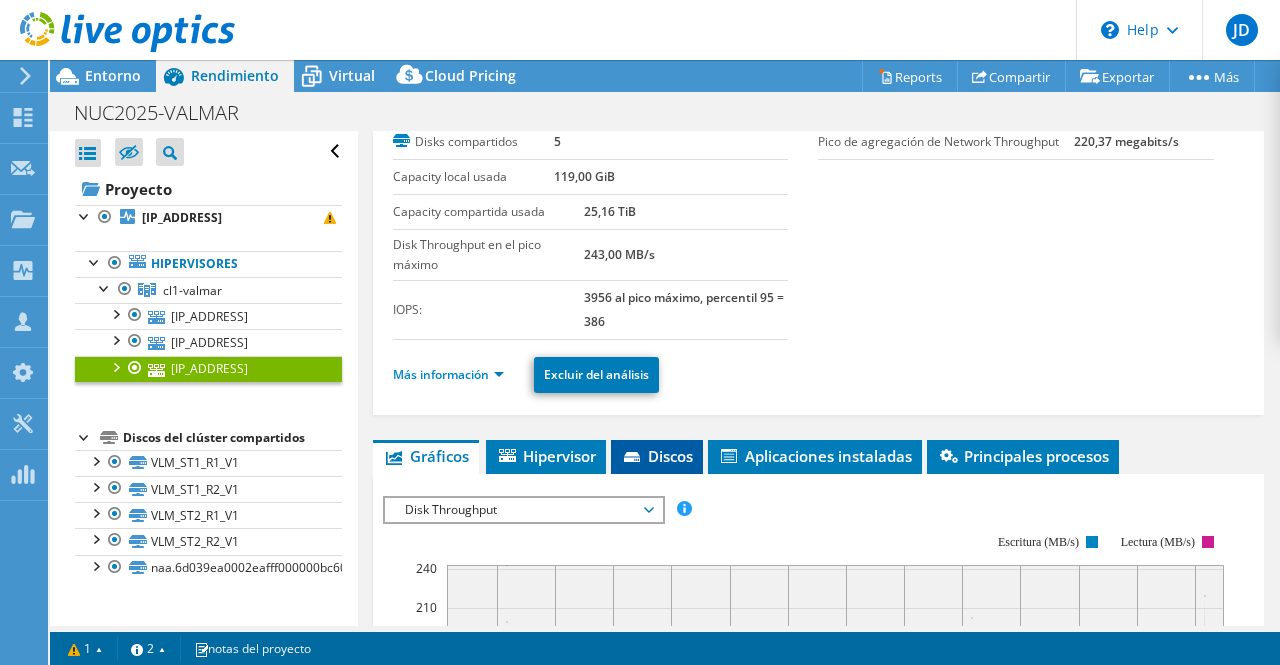 click on "Discos" at bounding box center (657, 457) 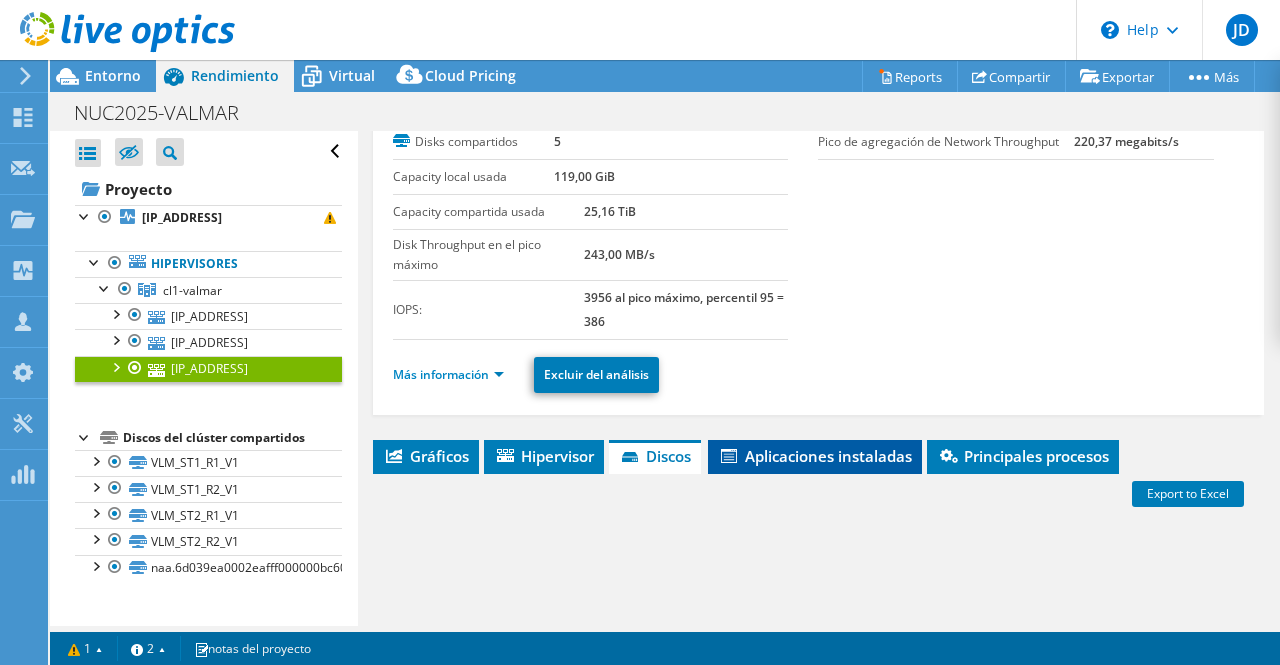 scroll, scrollTop: 336, scrollLeft: 0, axis: vertical 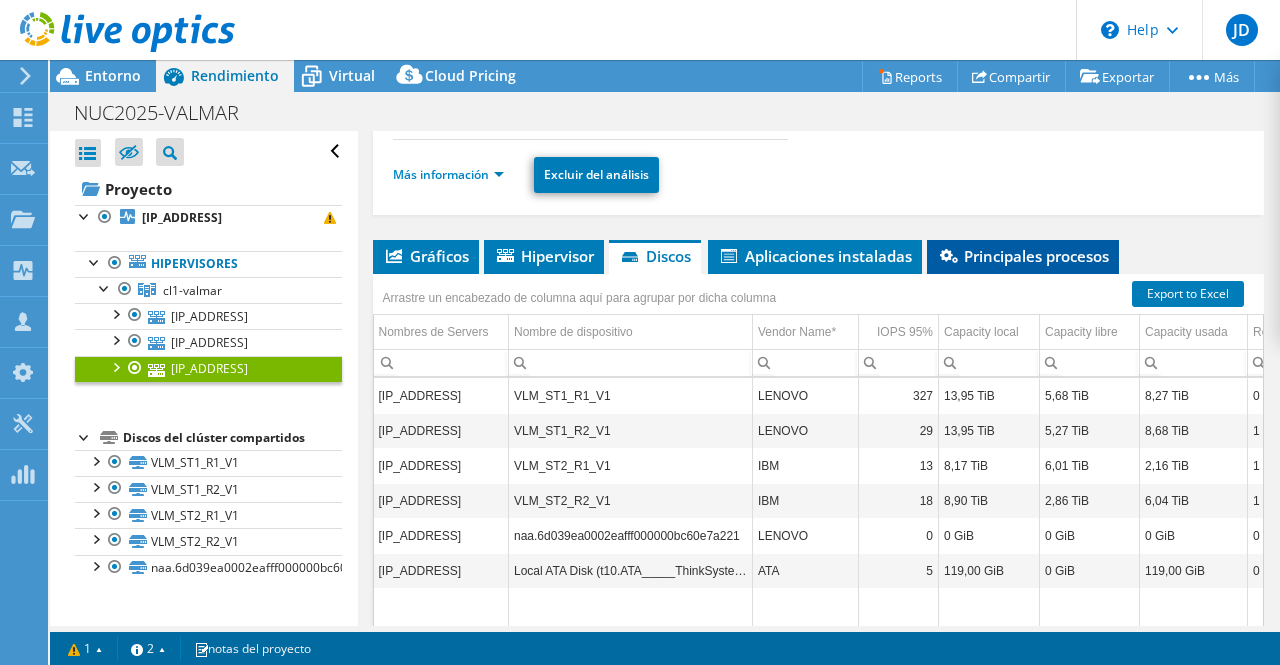 drag, startPoint x: 825, startPoint y: 248, endPoint x: 951, endPoint y: 251, distance: 126.035706 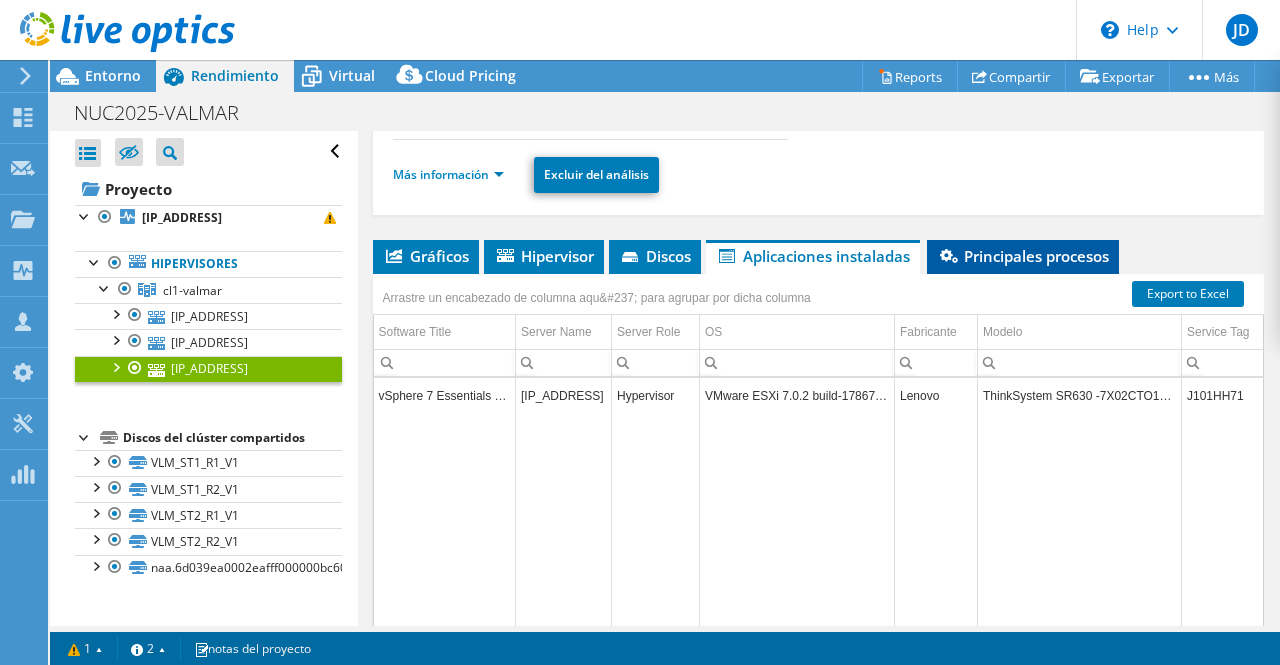 click on "Principales procesos" at bounding box center [1023, 256] 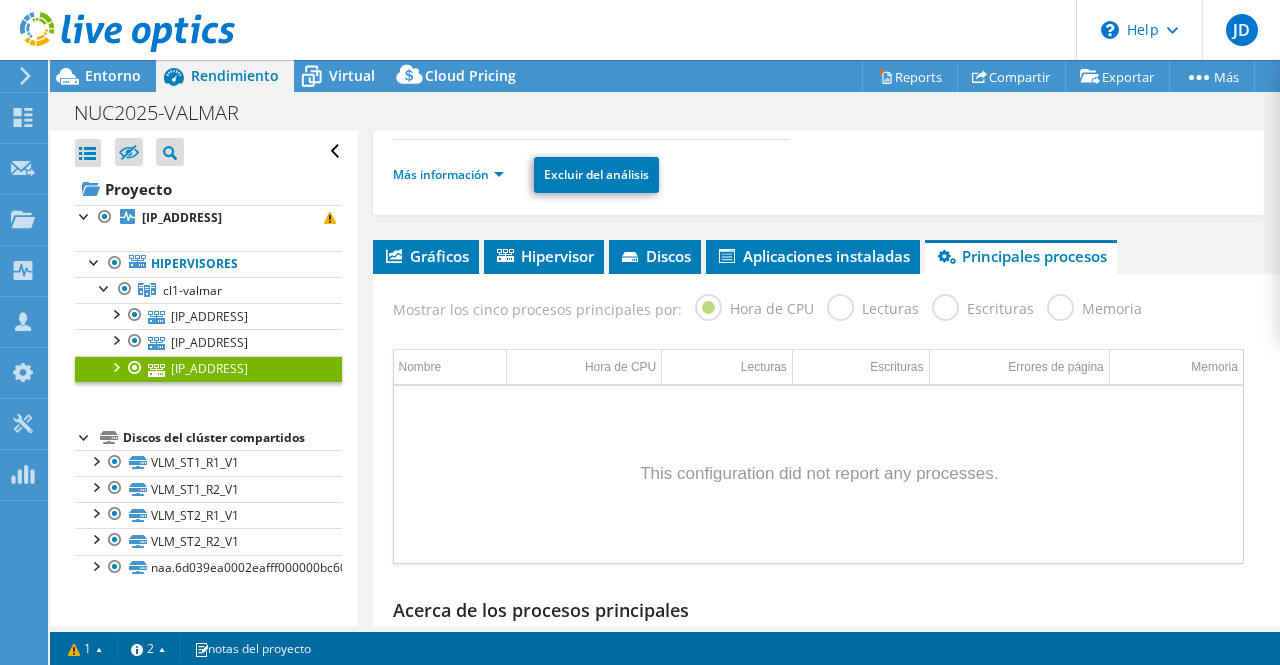 click on "Lecturas" at bounding box center [873, 306] 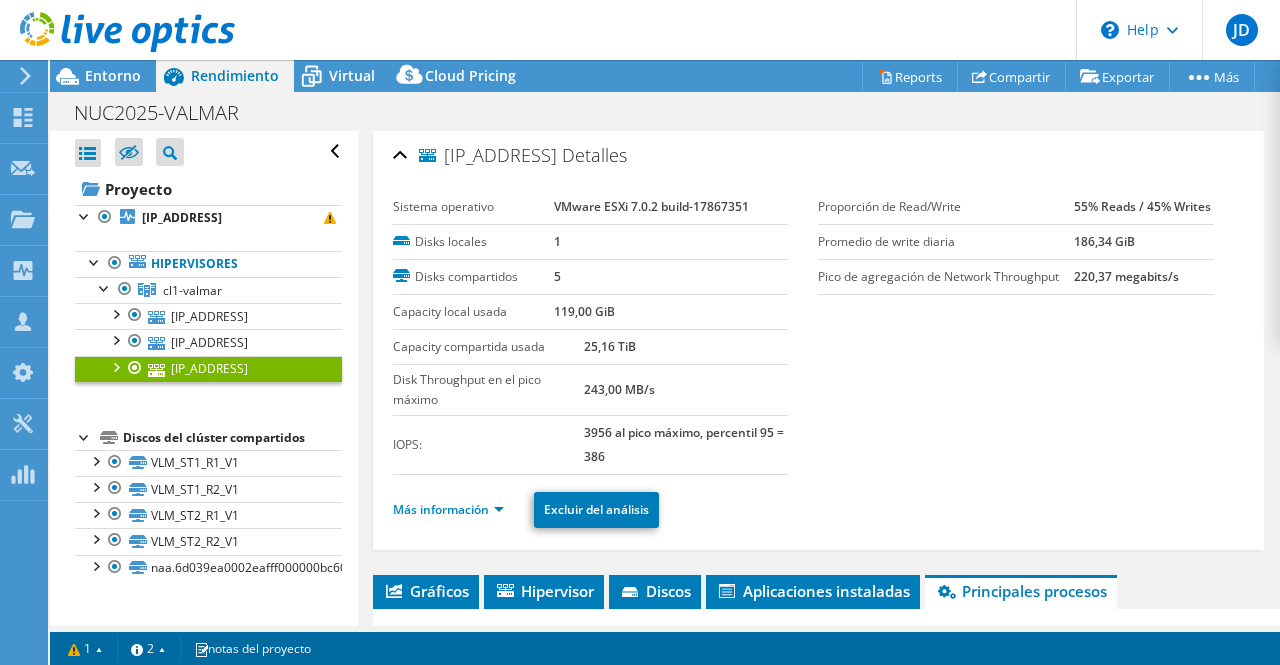 scroll, scrollTop: 0, scrollLeft: 0, axis: both 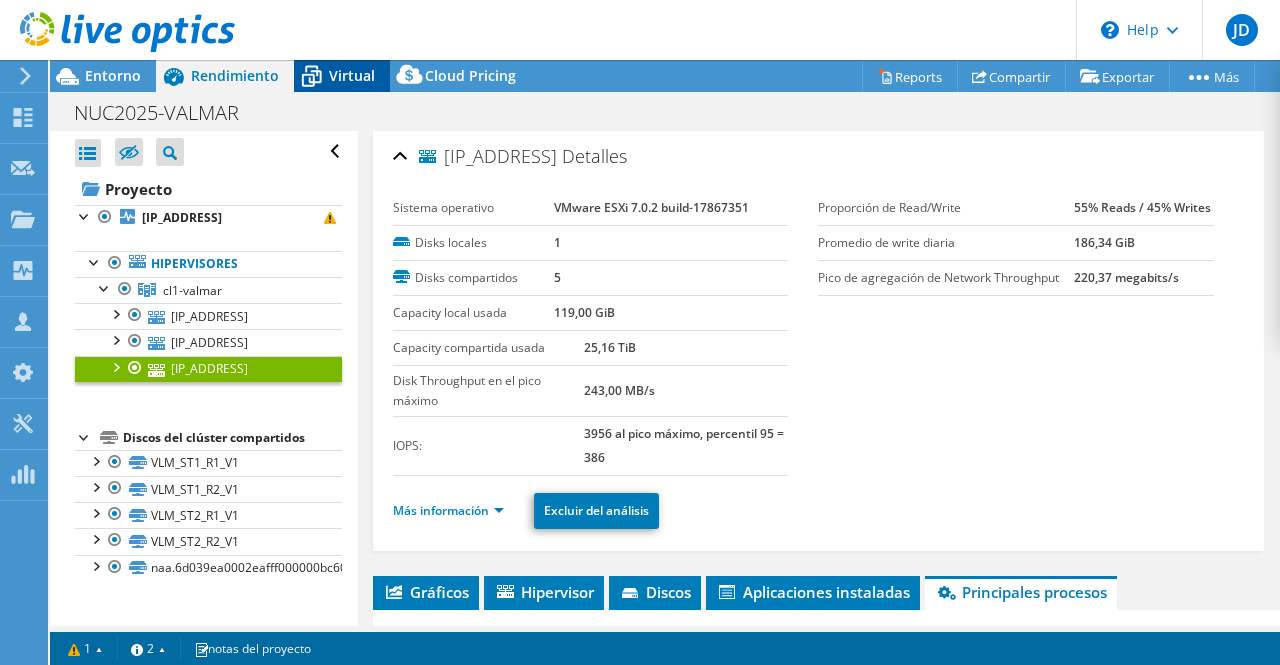 click on "Virtual" at bounding box center (352, 75) 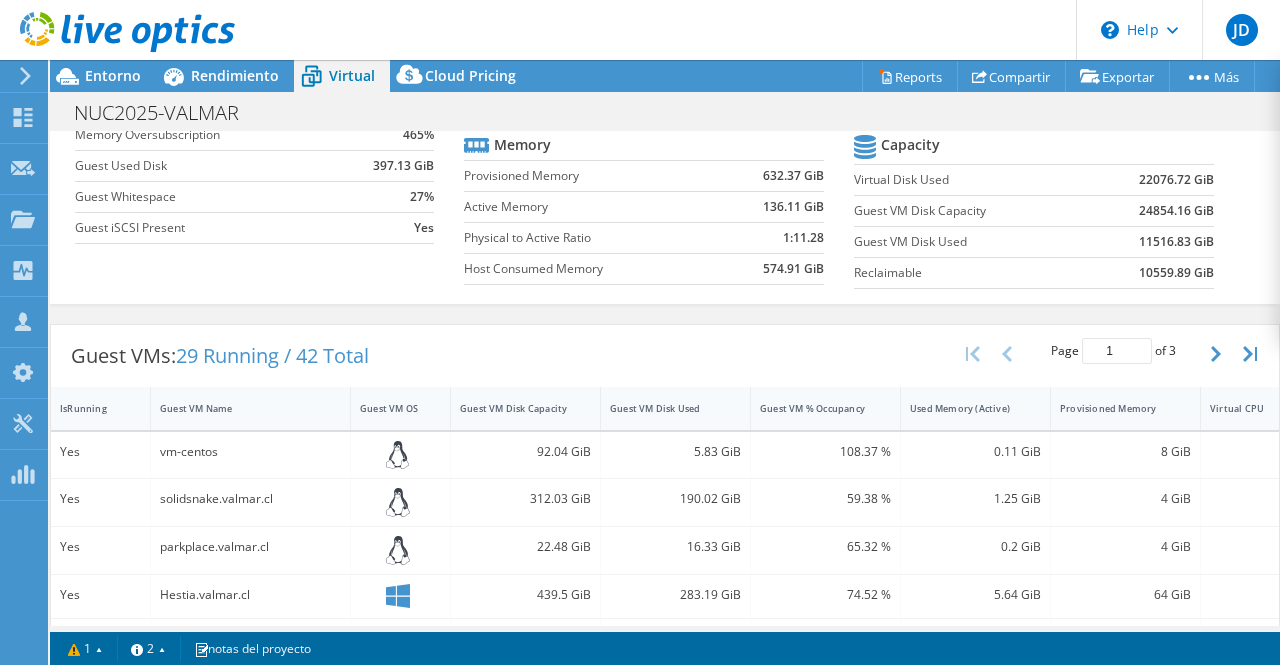 scroll, scrollTop: 0, scrollLeft: 0, axis: both 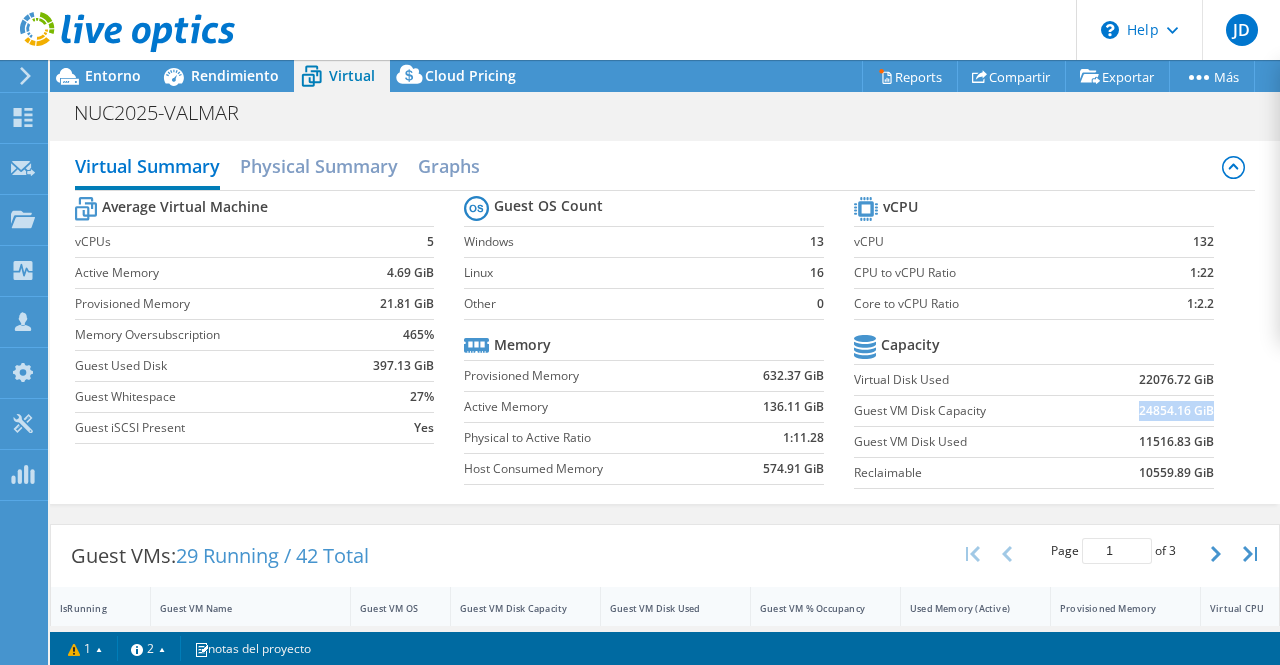 drag, startPoint x: 1124, startPoint y: 409, endPoint x: 1196, endPoint y: 407, distance: 72.02777 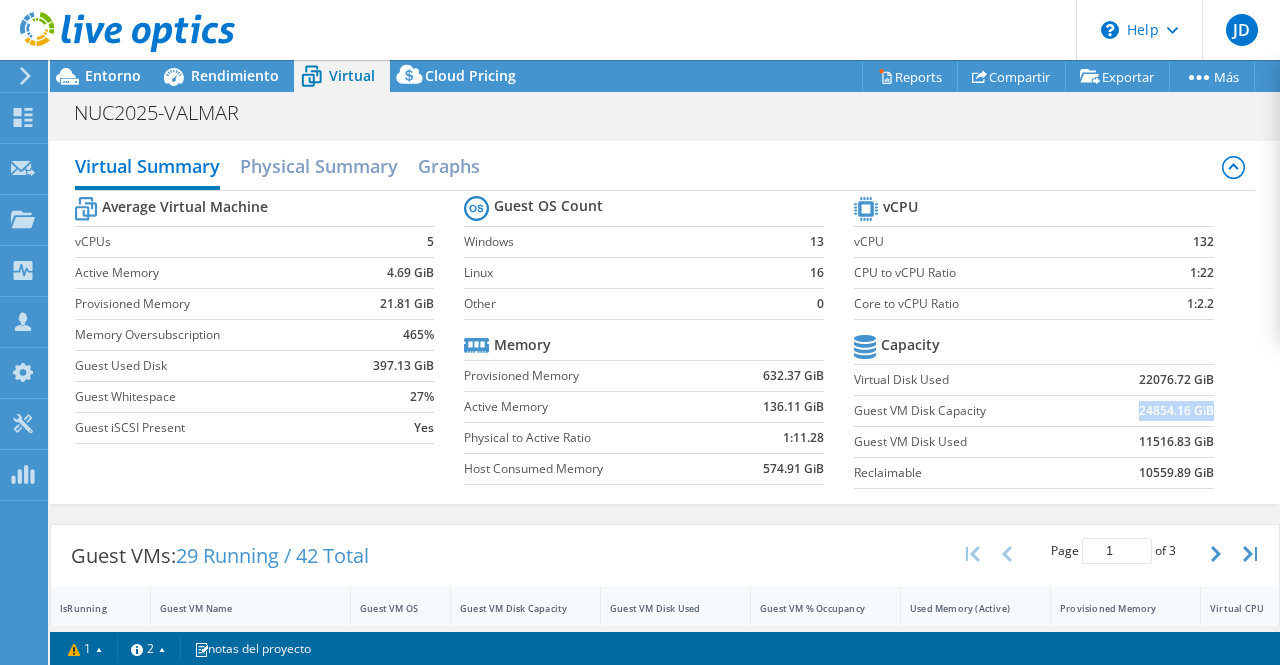 click on "24854.16 GiB" at bounding box center (1176, 411) 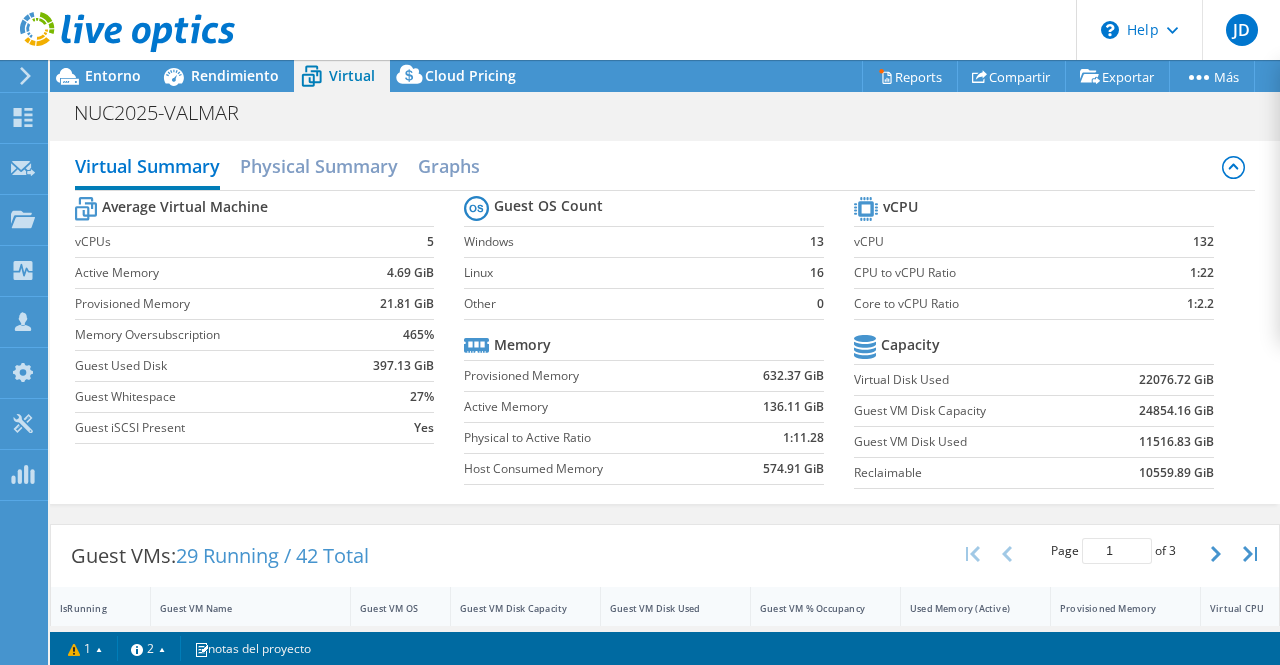 drag, startPoint x: 1173, startPoint y: 422, endPoint x: 1151, endPoint y: 431, distance: 23.769728 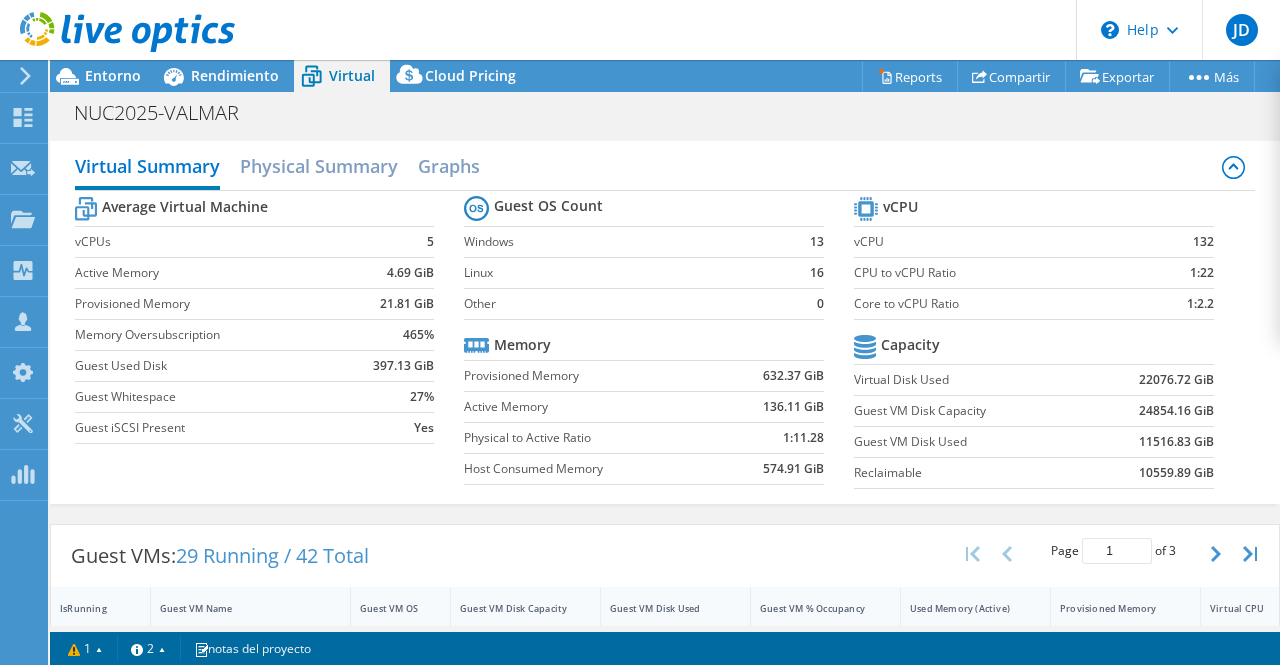 click on "24854.16 GiB" at bounding box center (1151, 410) 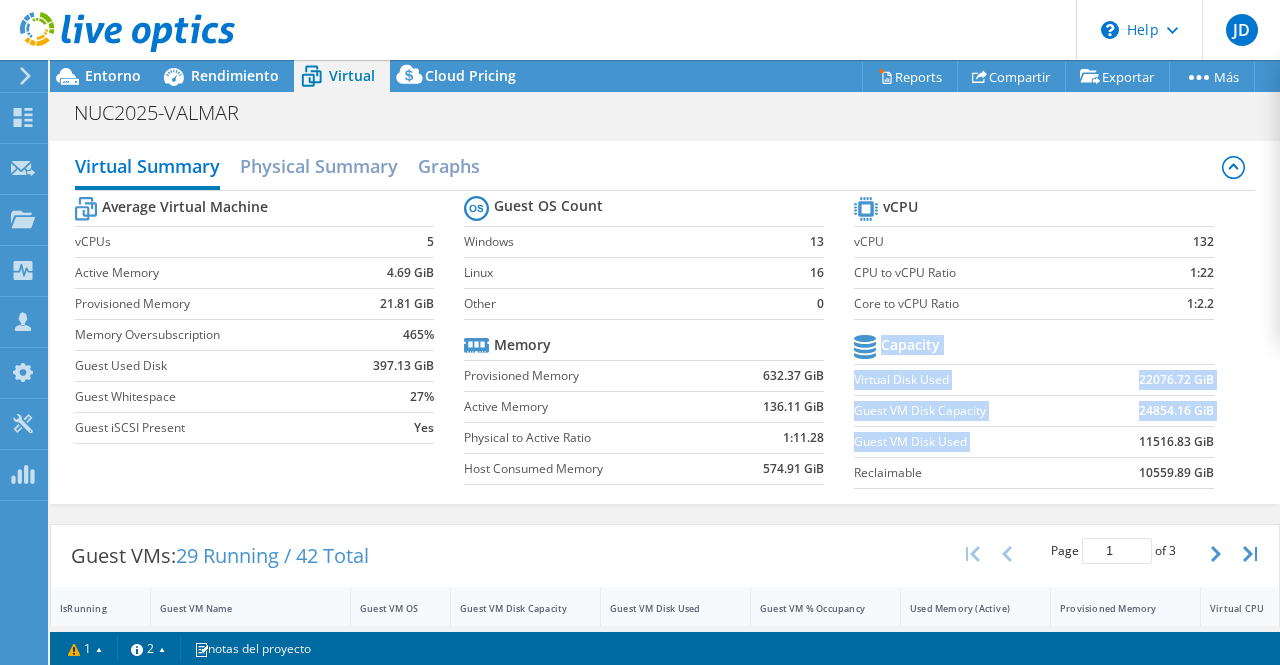 drag, startPoint x: 1202, startPoint y: 439, endPoint x: 1122, endPoint y: 437, distance: 80.024994 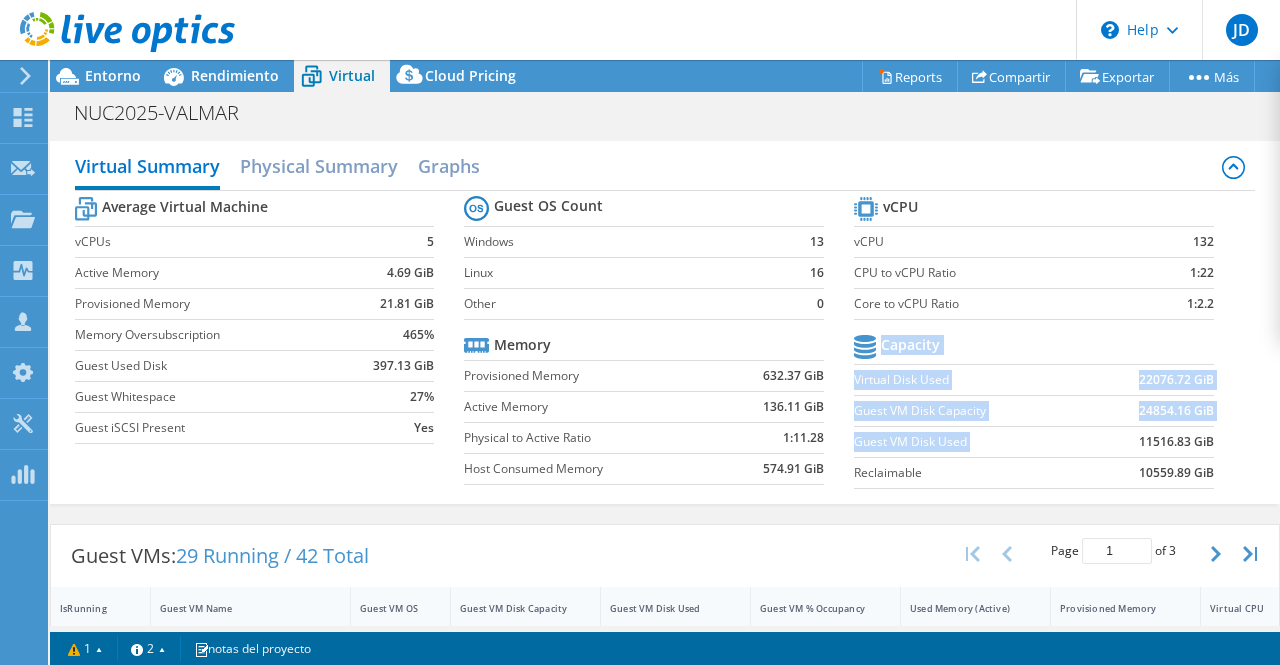 click on "vCPU vCPU 132 CPU to vCPU Ratio 1:22 Core to vCPU Ratio 1:2.2 Capacity Virtual Disk Used 22076.72 GiB Guest VM Disk Capacity 24854.16 GiB Guest VM Disk Used 11516.83 GiB Reclaimable 10559.89 GiB" at bounding box center [1049, 345] 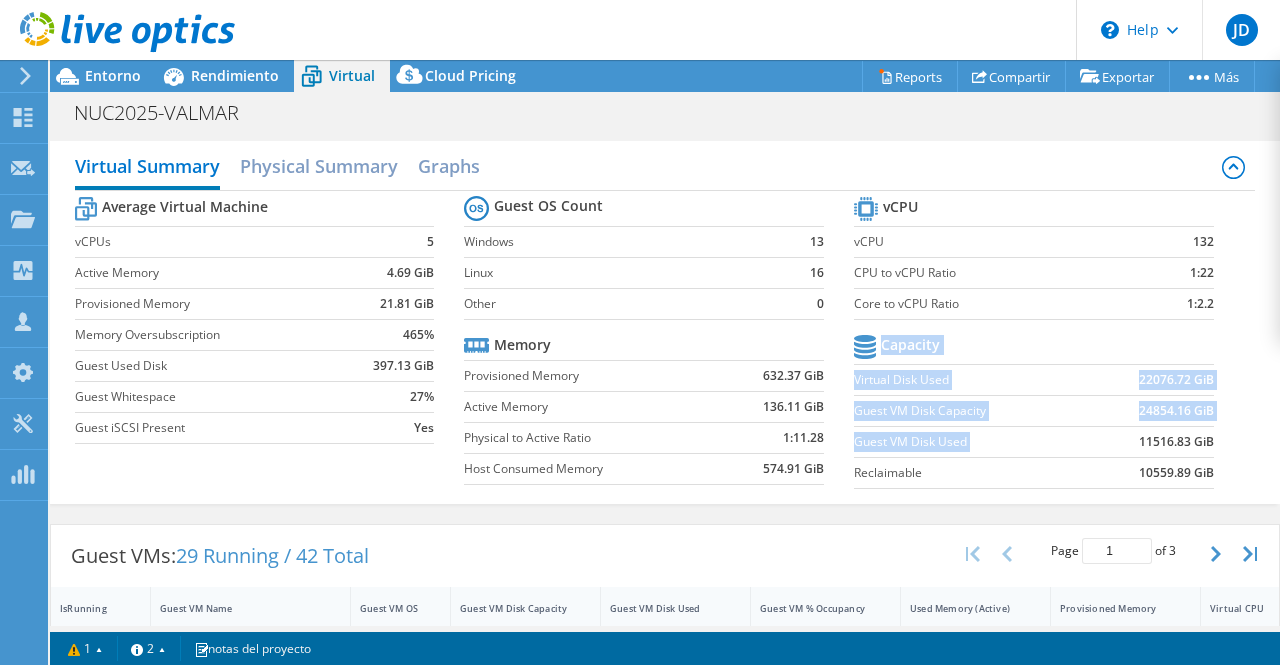 drag, startPoint x: 1210, startPoint y: 434, endPoint x: 1111, endPoint y: 431, distance: 99.04544 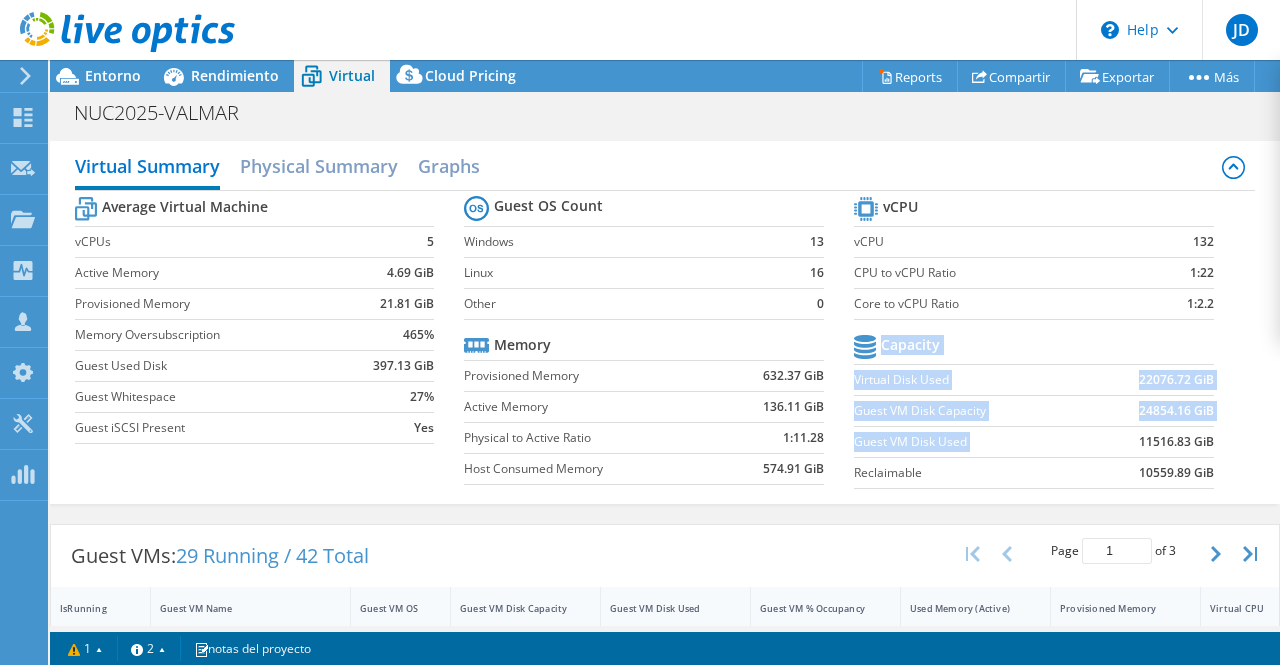 click on "vCPU vCPU 132 CPU to vCPU Ratio 1:22 Core to vCPU Ratio 1:2.2 Capacity Virtual Disk Used 22076.72 GiB Guest VM Disk Capacity 24854.16 GiB Guest VM Disk Used 11516.83 GiB Reclaimable 10559.89 GiB" at bounding box center [1049, 345] 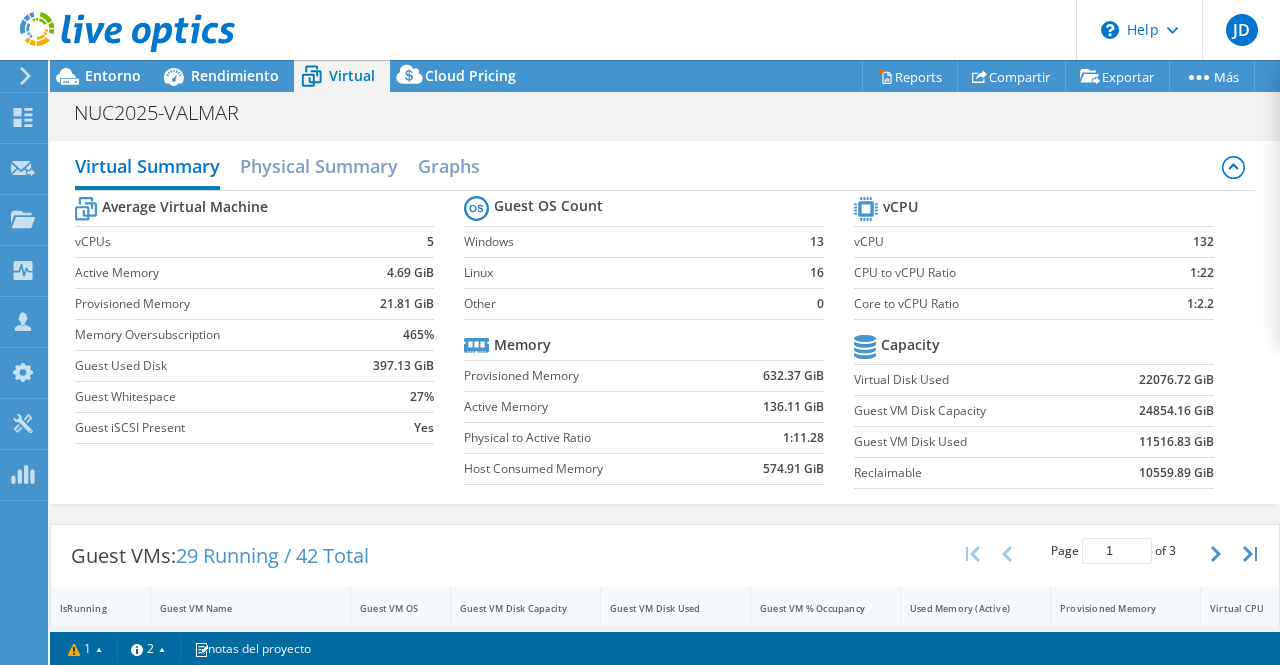 click on "11516.83 GiB" at bounding box center [1151, 441] 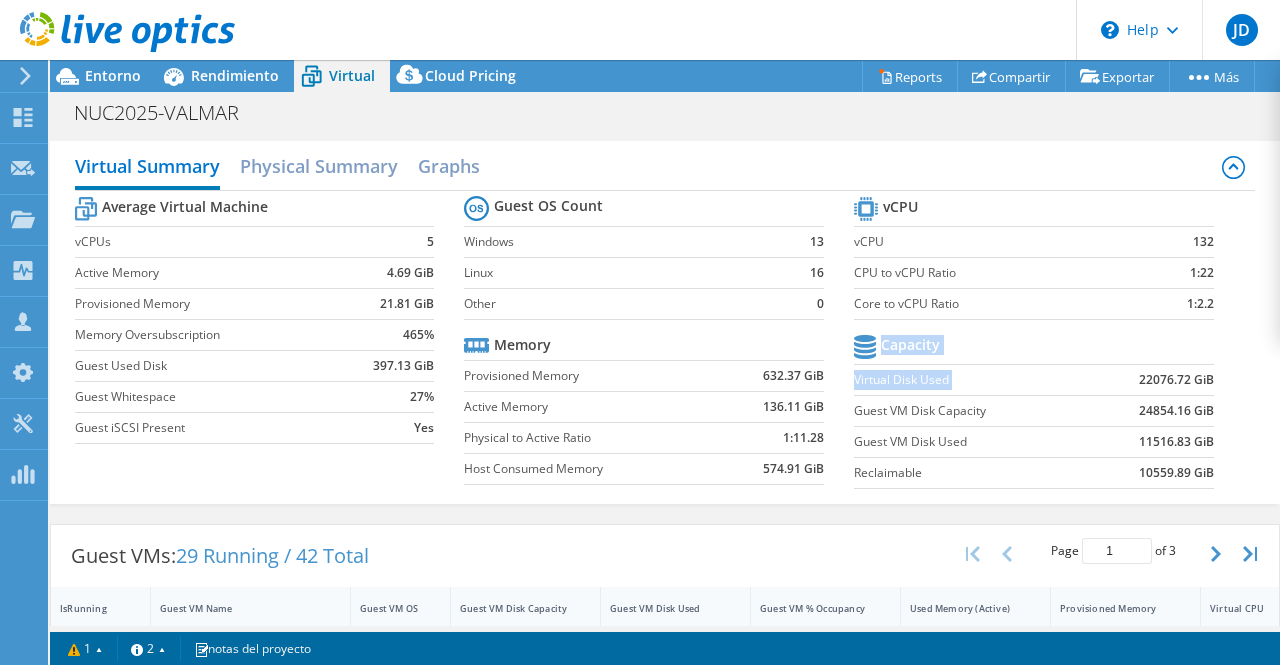 drag, startPoint x: 1120, startPoint y: 381, endPoint x: 1203, endPoint y: 379, distance: 83.02409 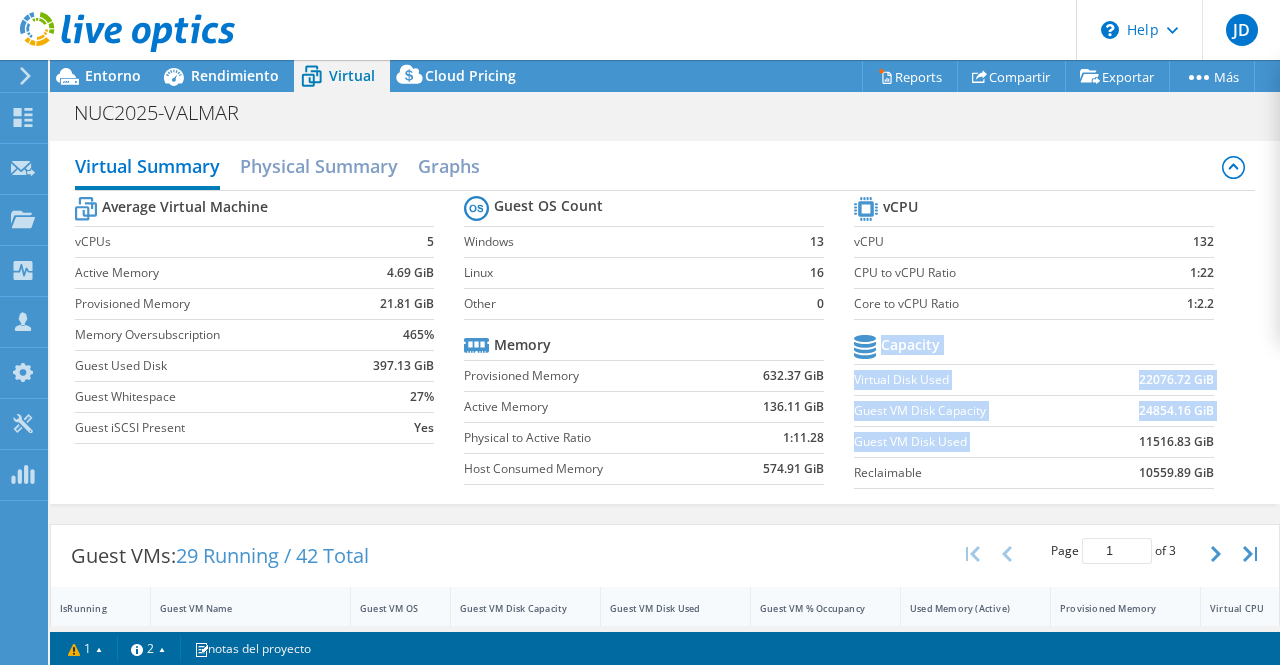 drag, startPoint x: 1117, startPoint y: 443, endPoint x: 1180, endPoint y: 427, distance: 65 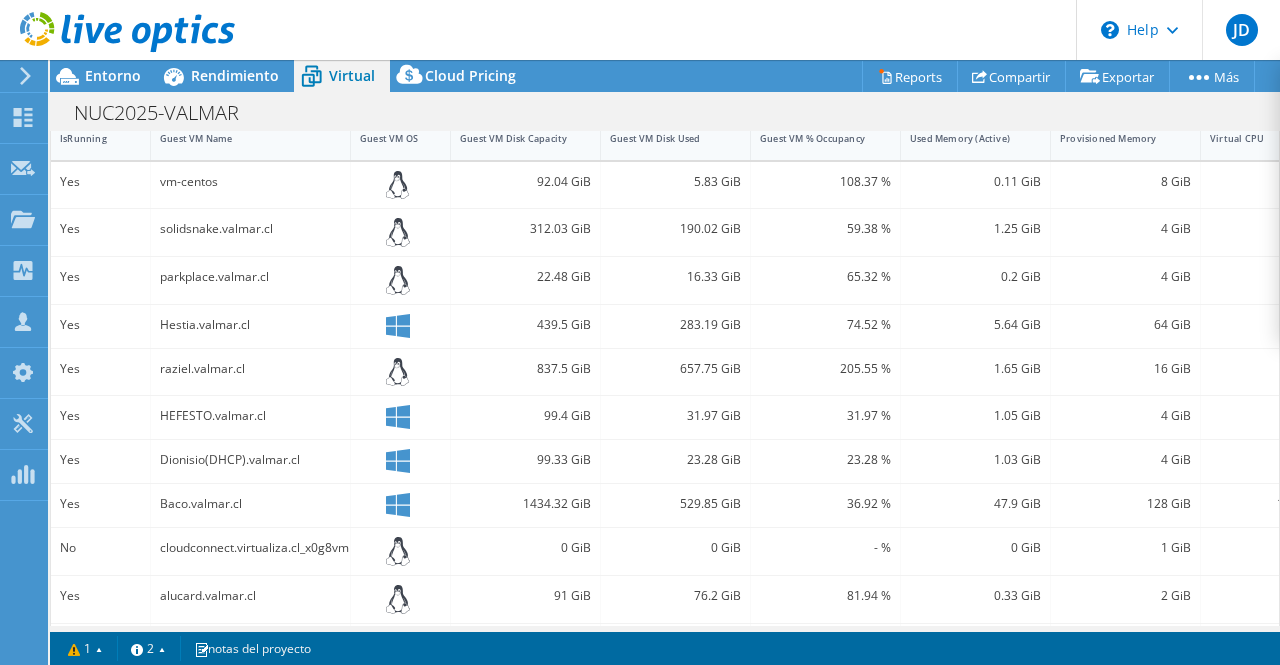 scroll, scrollTop: 500, scrollLeft: 0, axis: vertical 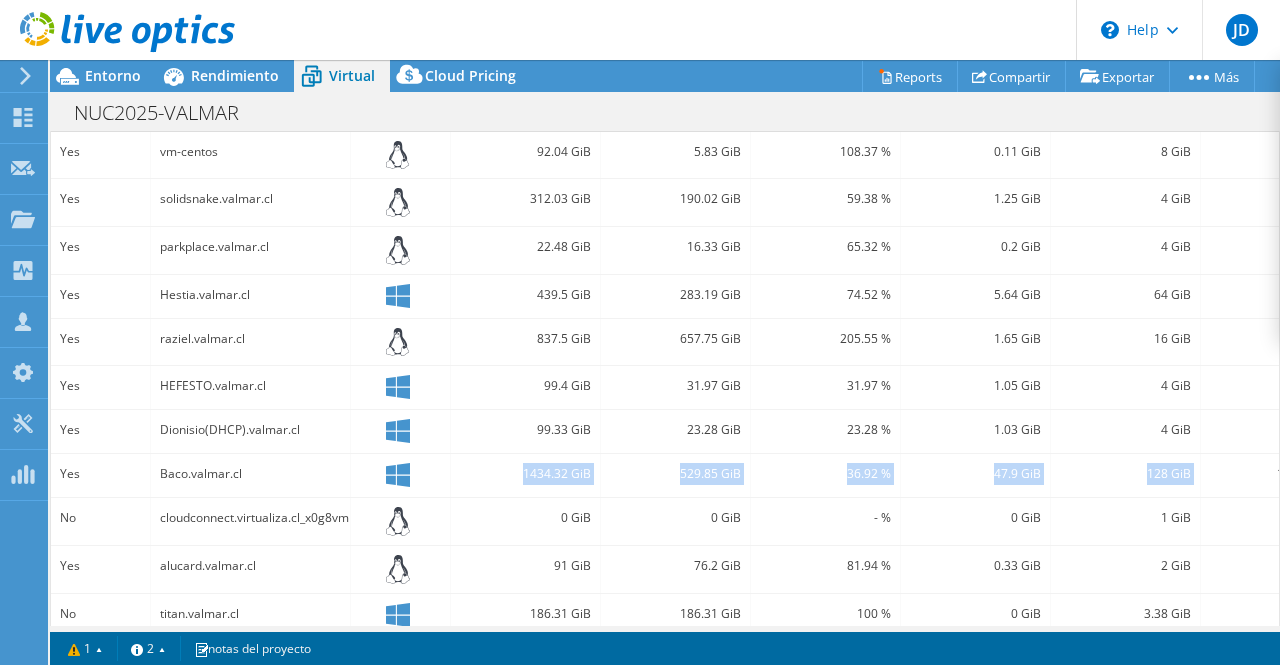 drag, startPoint x: 517, startPoint y: 466, endPoint x: 1213, endPoint y: 471, distance: 696.01794 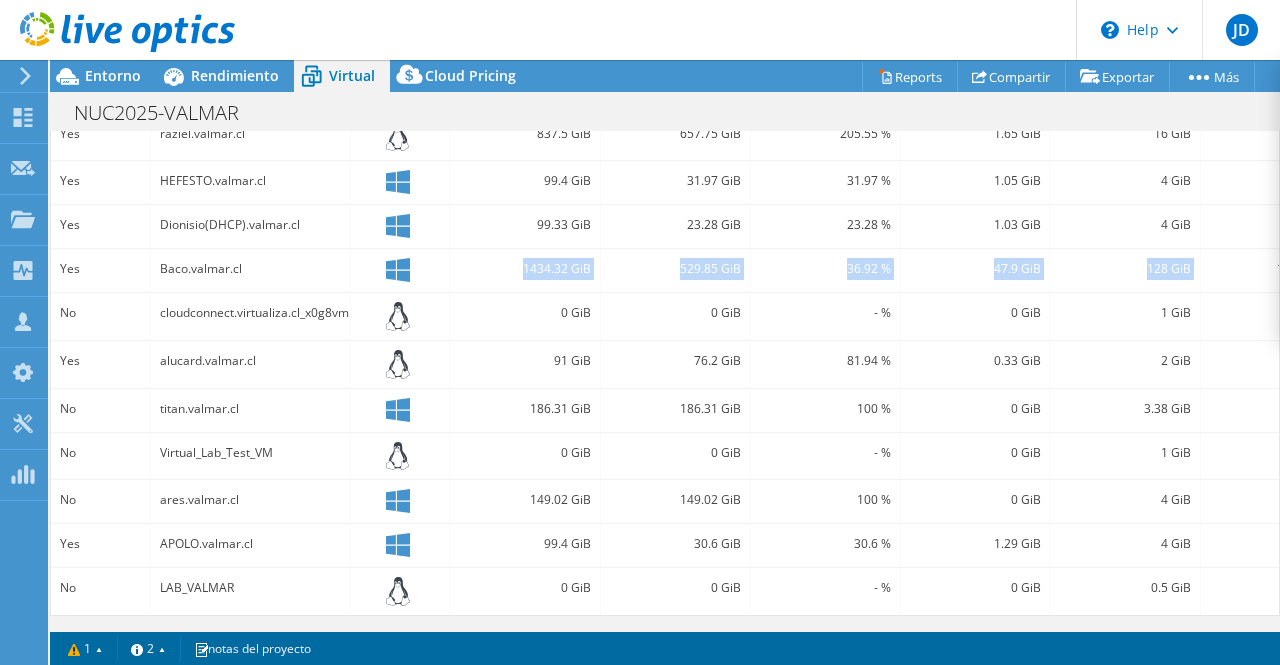 scroll, scrollTop: 310, scrollLeft: 0, axis: vertical 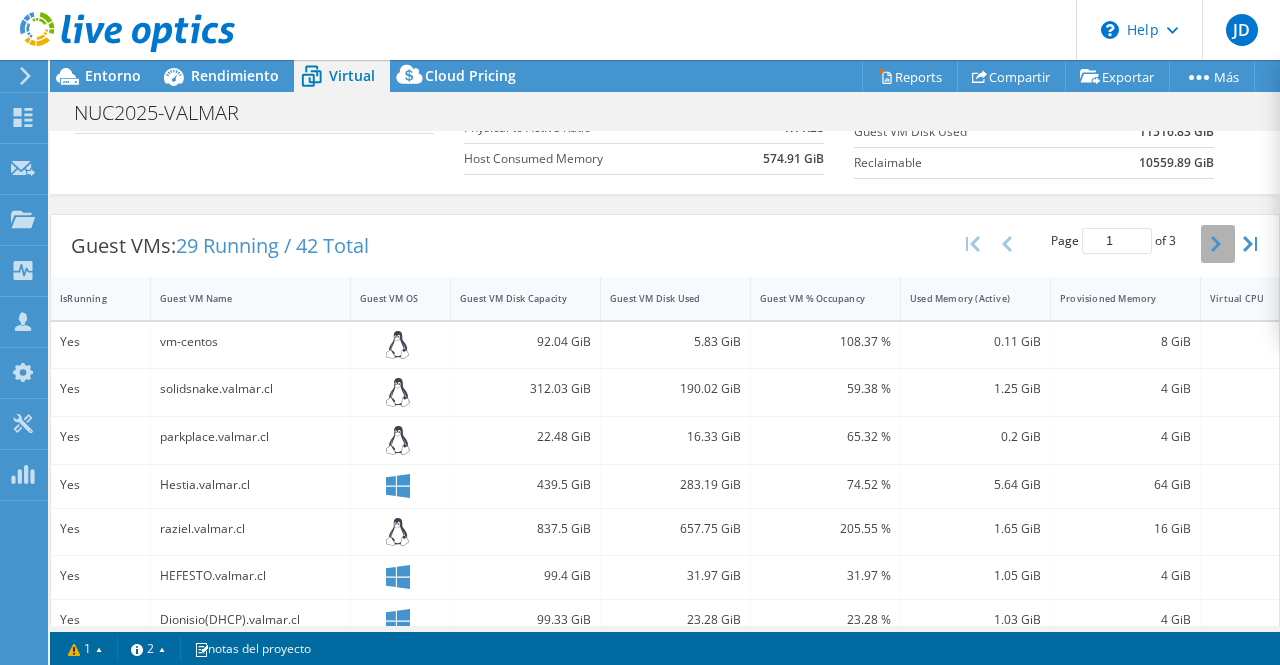 click at bounding box center (1218, 244) 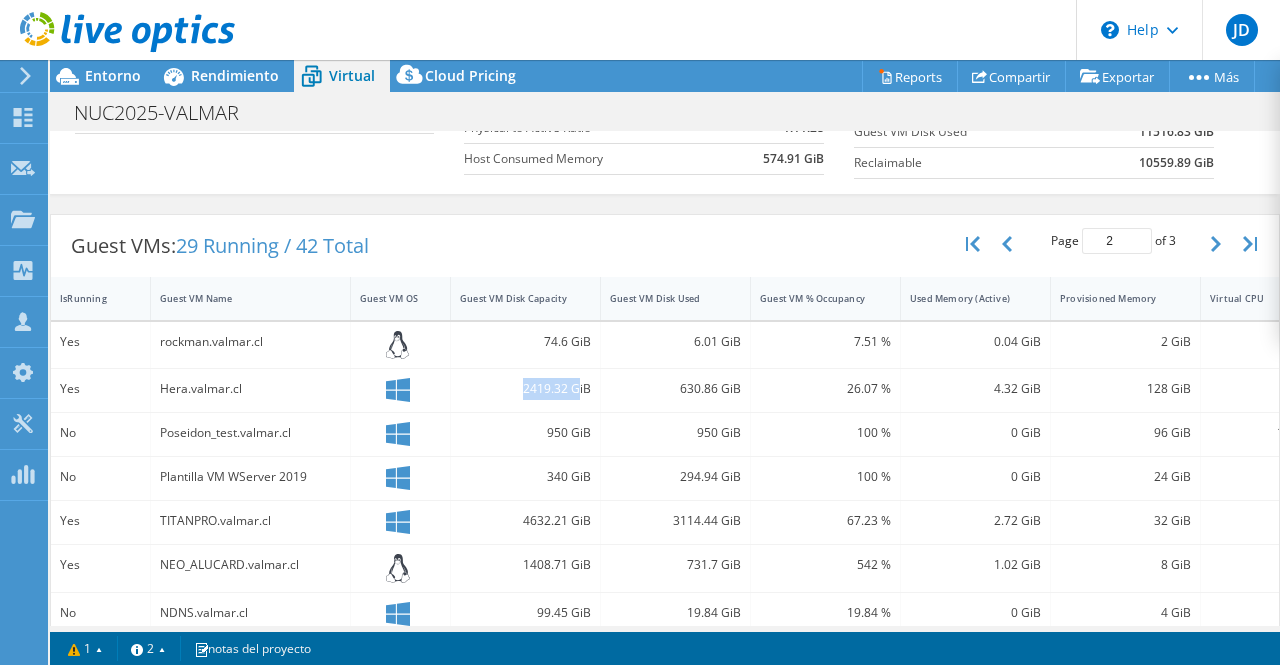 drag, startPoint x: 518, startPoint y: 386, endPoint x: 590, endPoint y: 391, distance: 72.1734 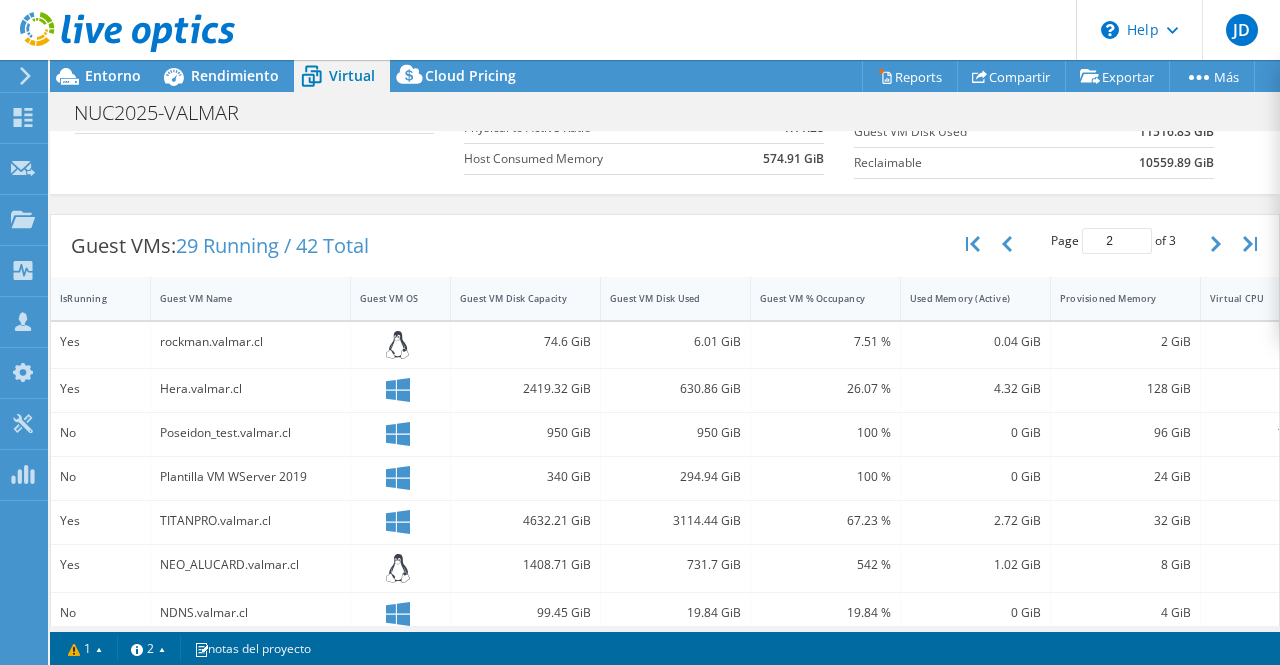 click on "630.86 GiB" at bounding box center [675, 389] 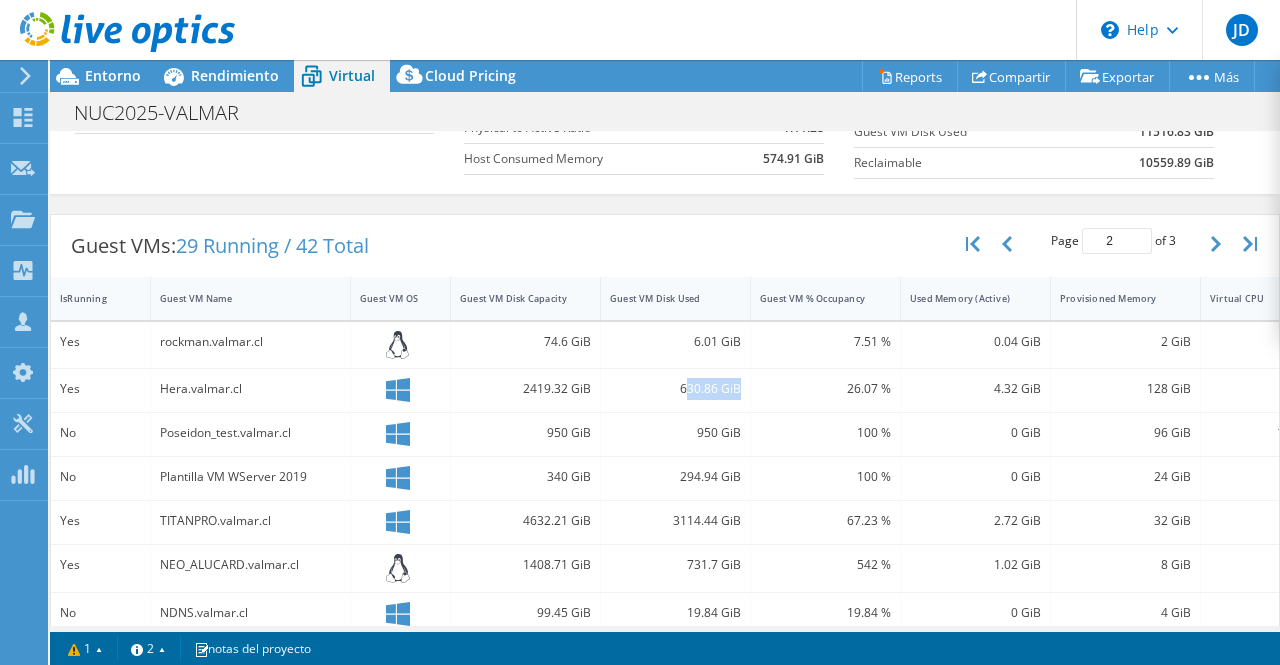 drag, startPoint x: 684, startPoint y: 385, endPoint x: 746, endPoint y: 383, distance: 62.03225 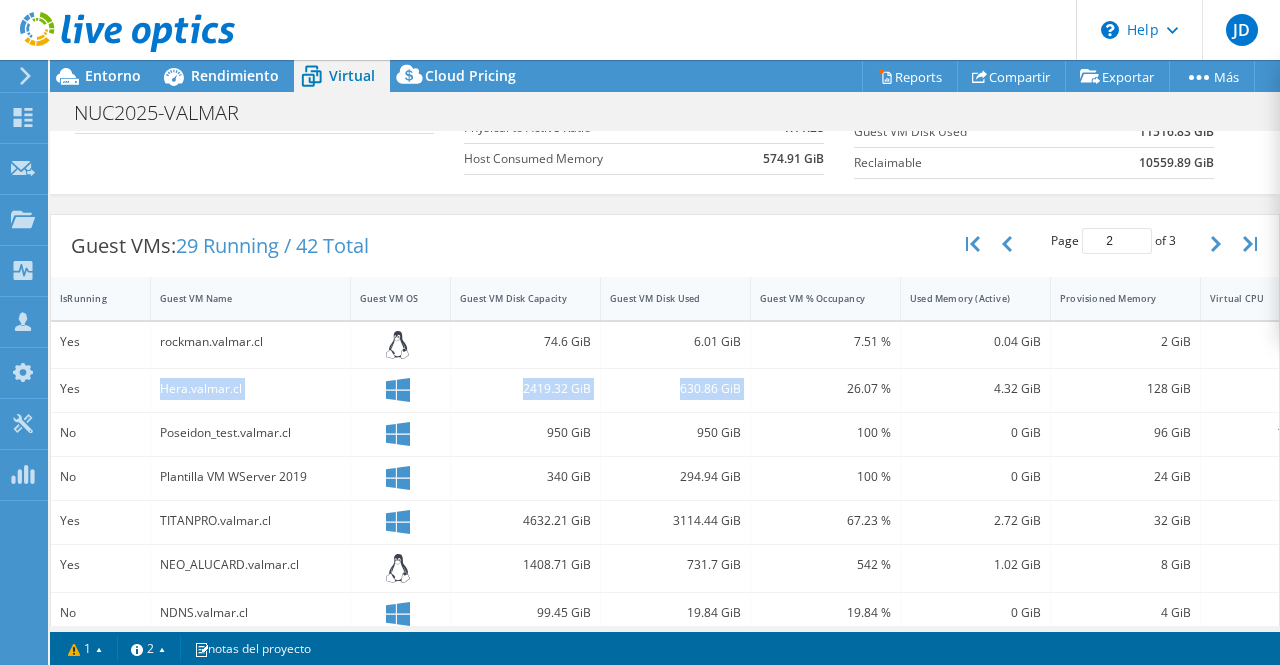 drag, startPoint x: 156, startPoint y: 377, endPoint x: 754, endPoint y: 384, distance: 598.04095 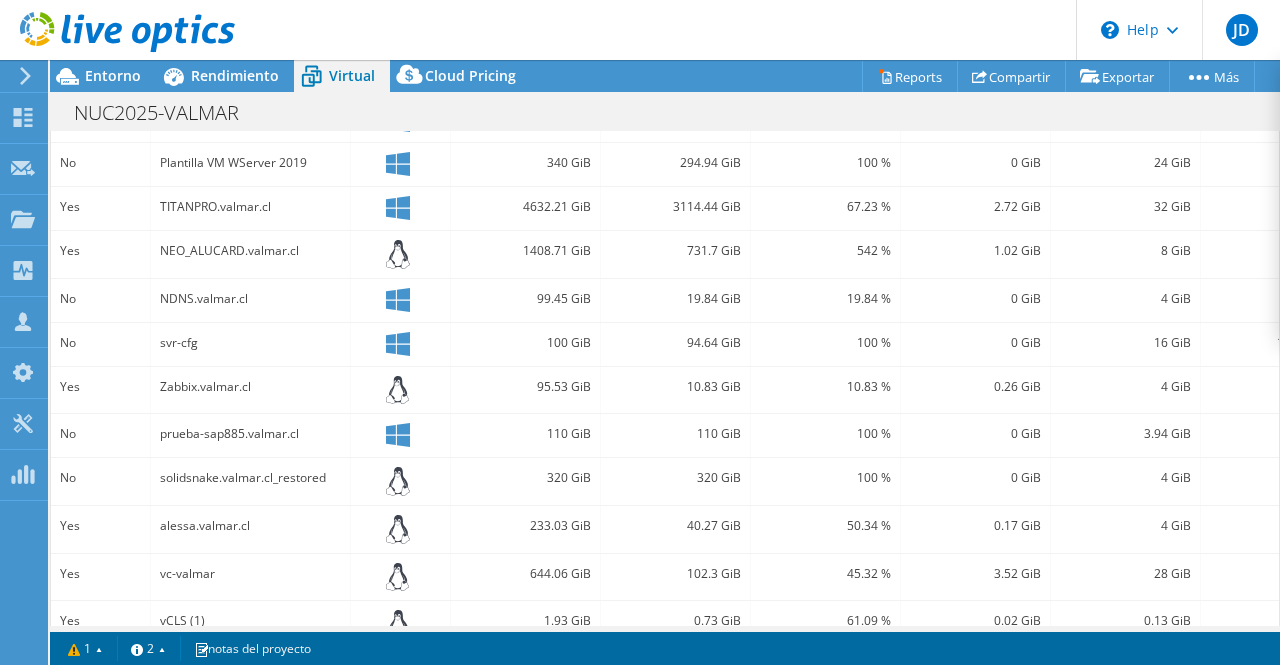 scroll, scrollTop: 710, scrollLeft: 0, axis: vertical 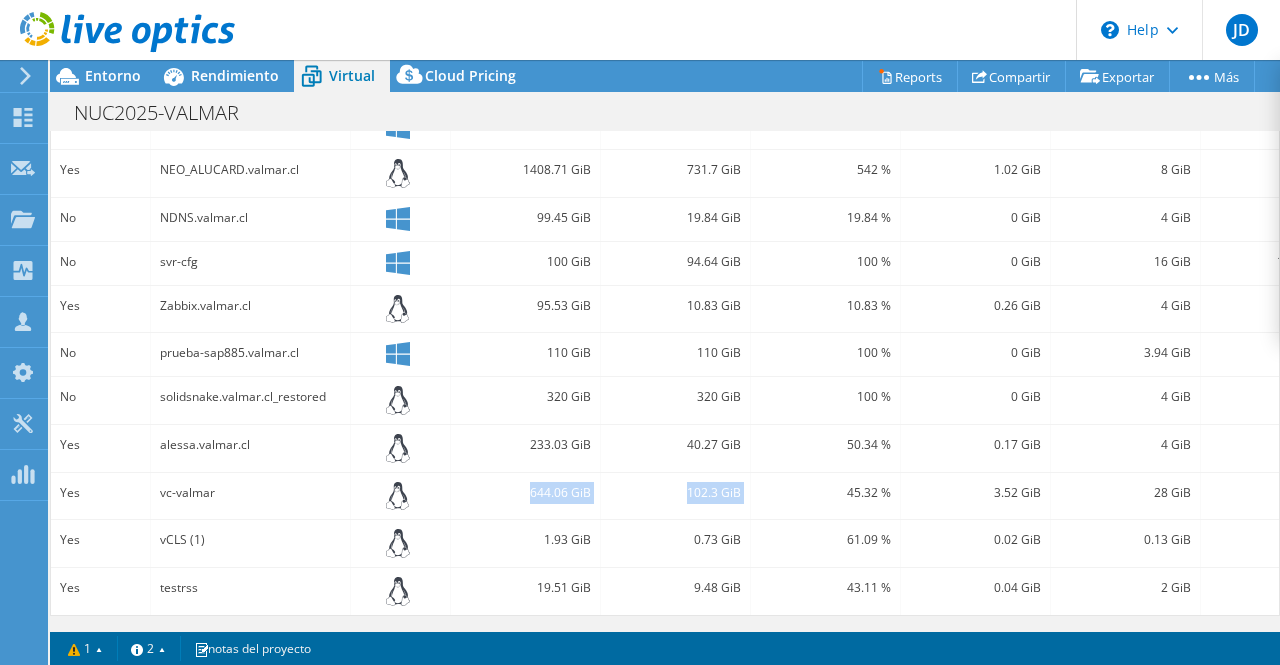 drag, startPoint x: 527, startPoint y: 473, endPoint x: 756, endPoint y: 483, distance: 229.21823 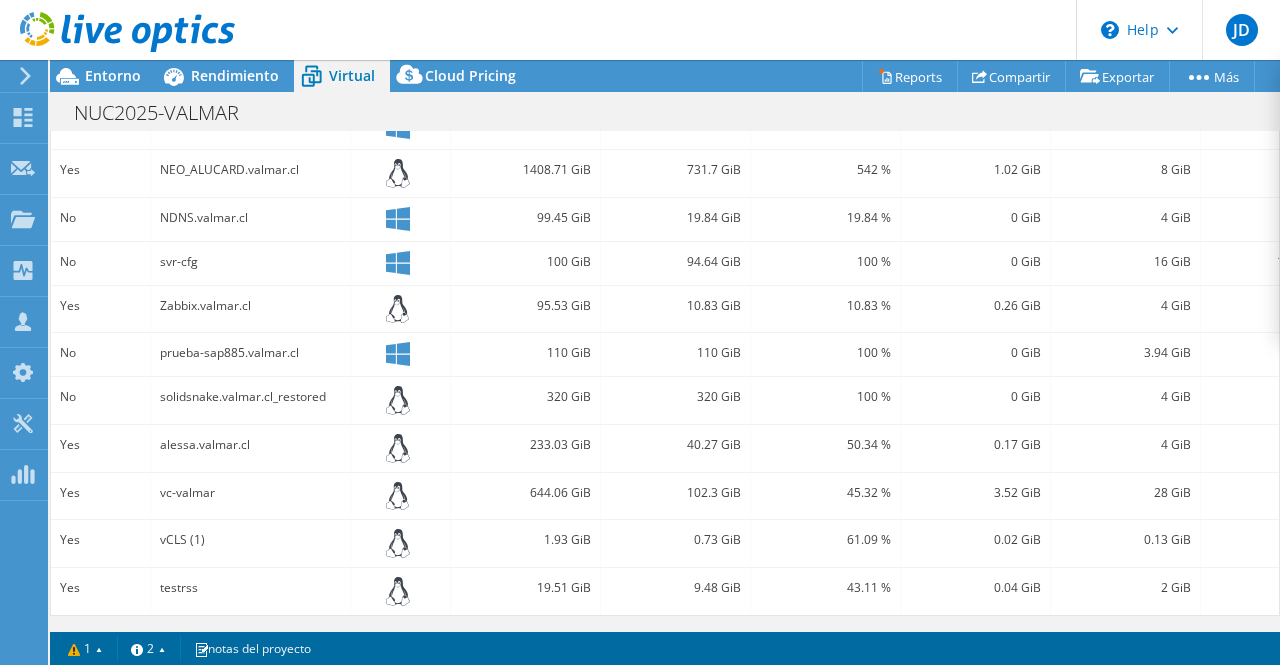 click on "0.73 GiB" at bounding box center (676, 543) 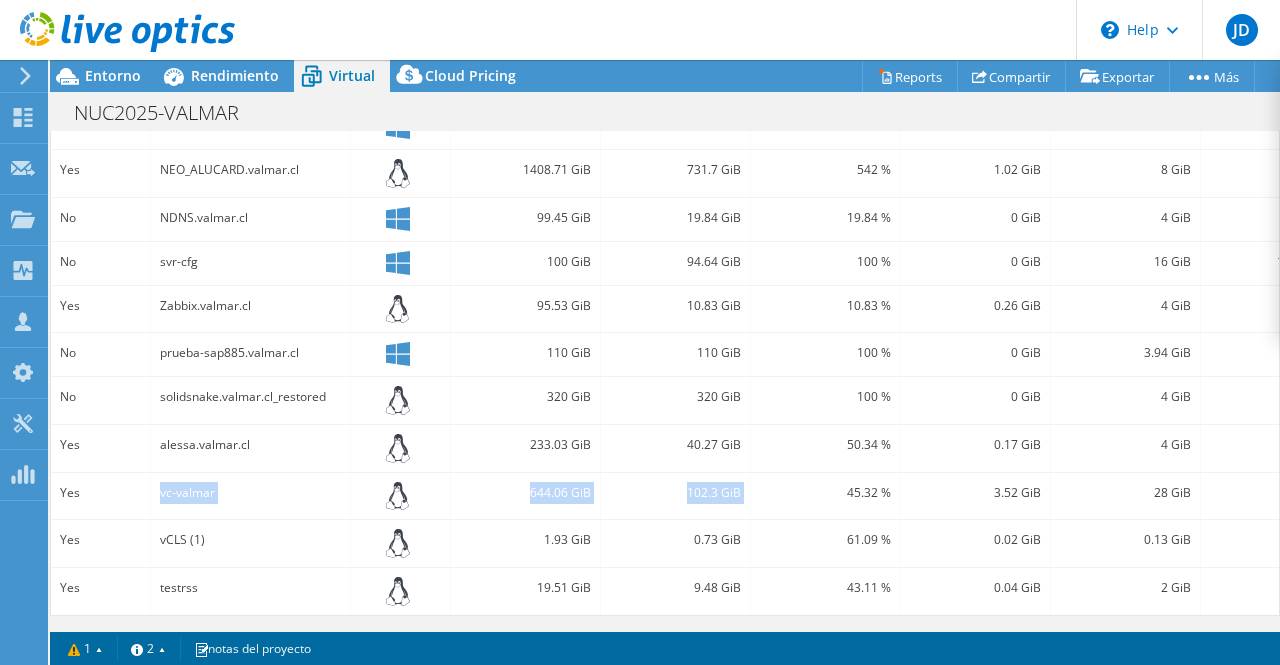 drag, startPoint x: 149, startPoint y: 479, endPoint x: 756, endPoint y: 488, distance: 607.0667 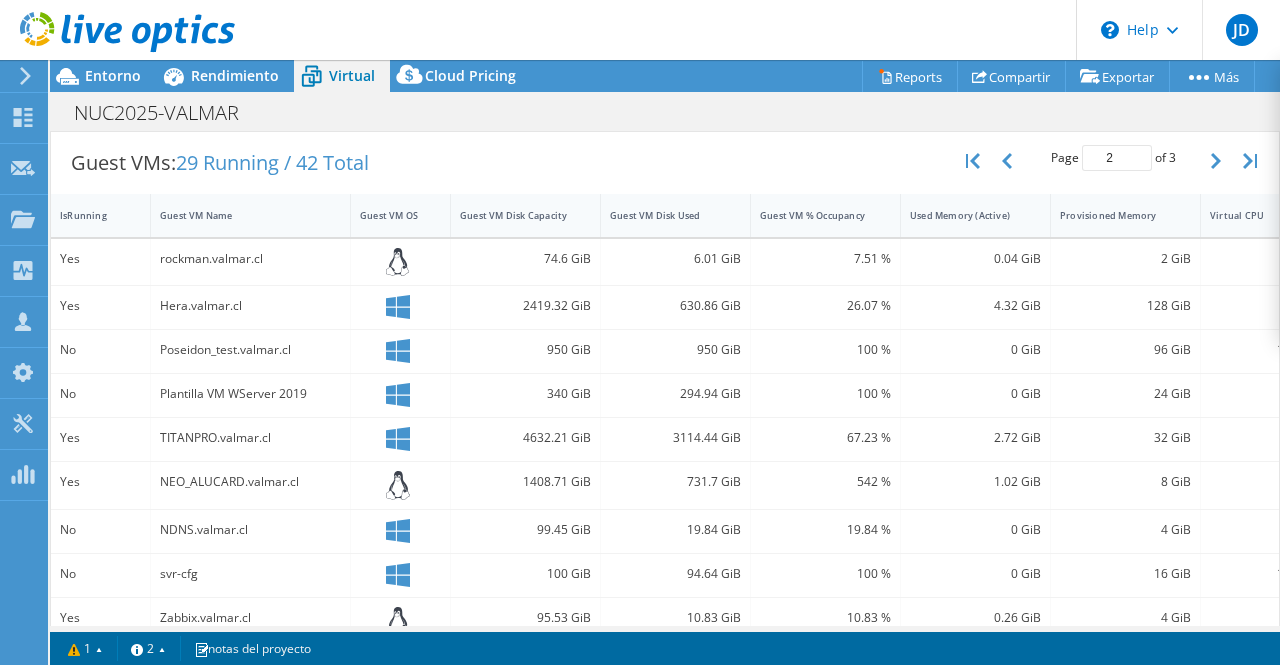 scroll, scrollTop: 310, scrollLeft: 0, axis: vertical 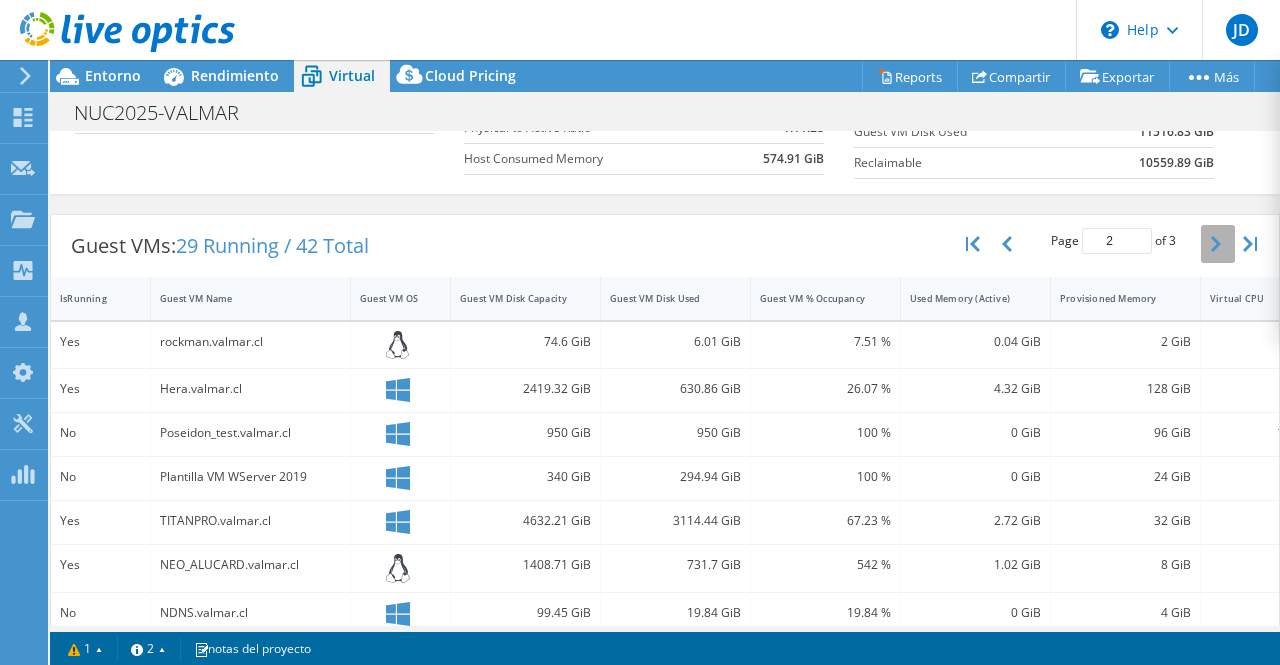 click at bounding box center (1218, 244) 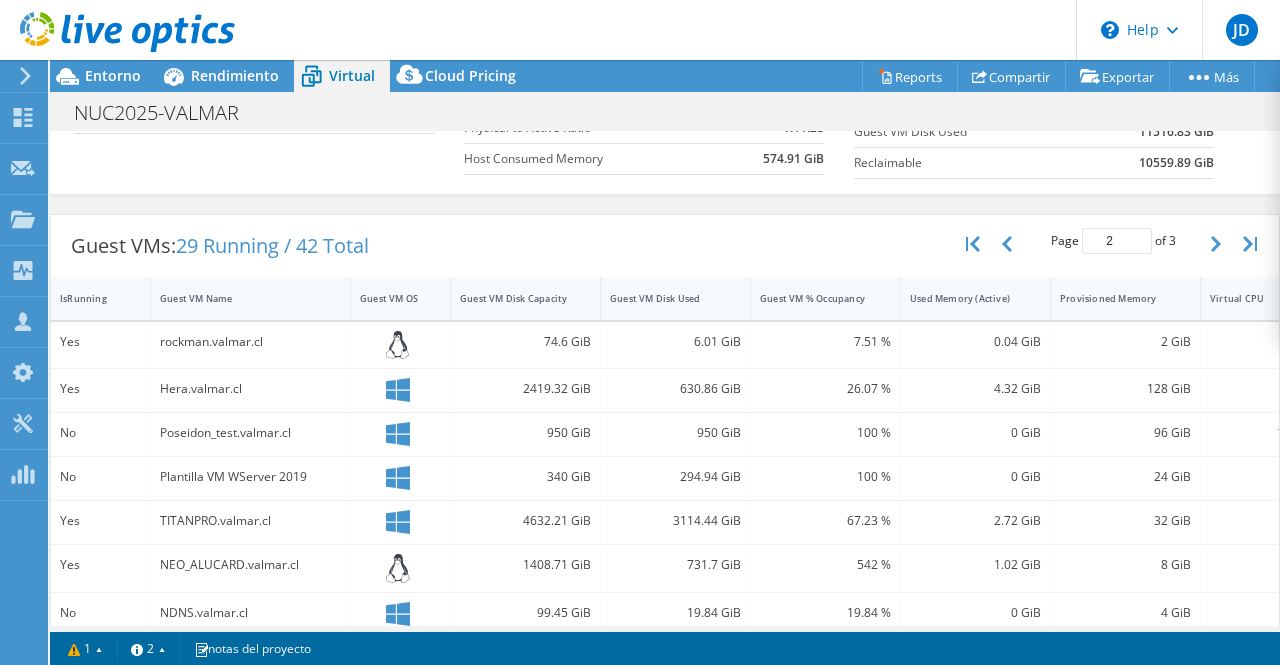 type on "3" 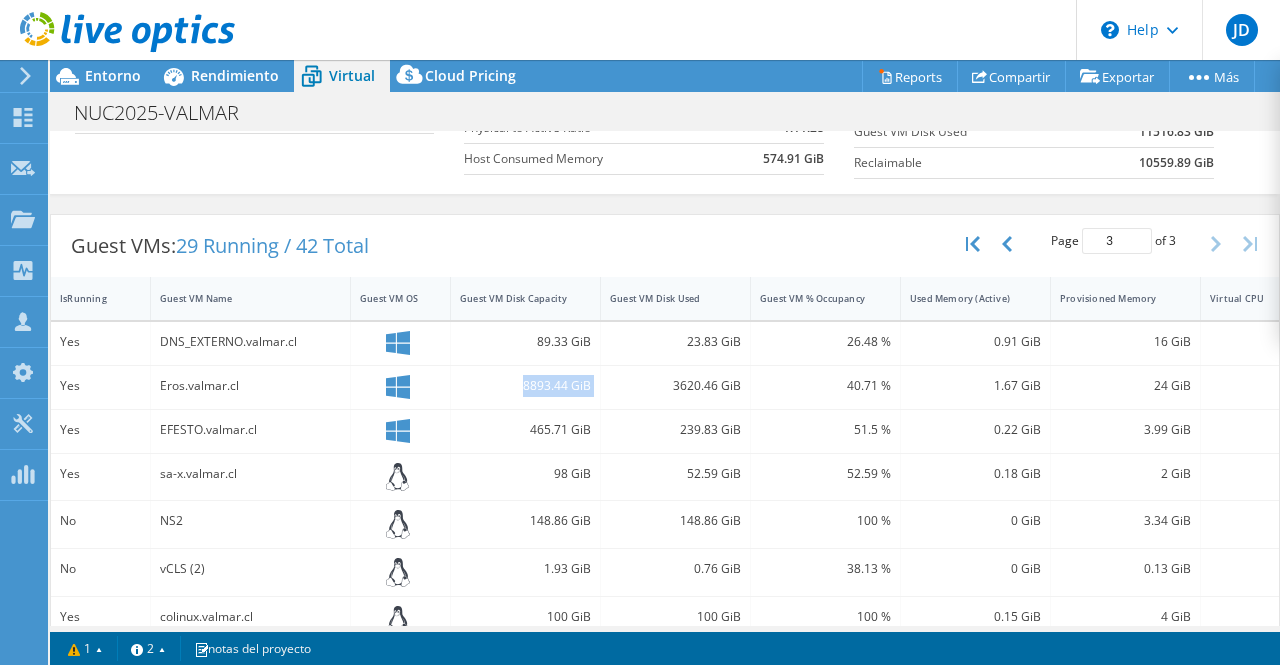 drag, startPoint x: 522, startPoint y: 378, endPoint x: 608, endPoint y: 378, distance: 86 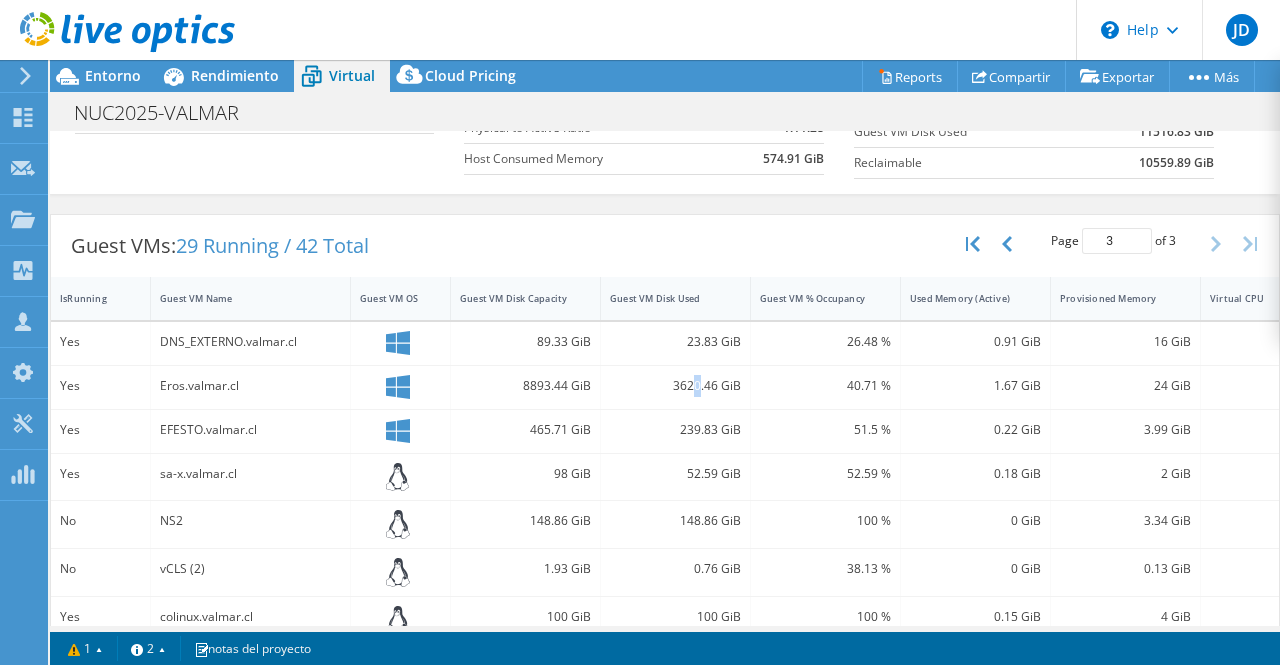 click on "3620.46 GiB" at bounding box center [675, 386] 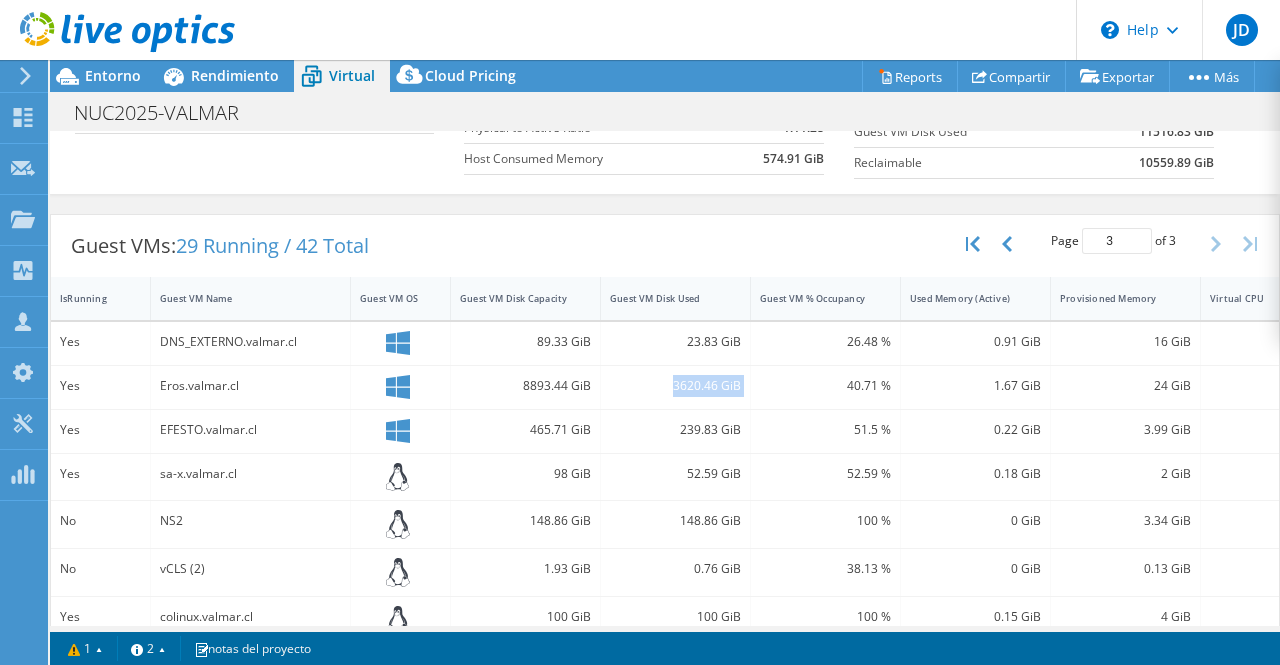 drag, startPoint x: 672, startPoint y: 381, endPoint x: 754, endPoint y: 382, distance: 82.006096 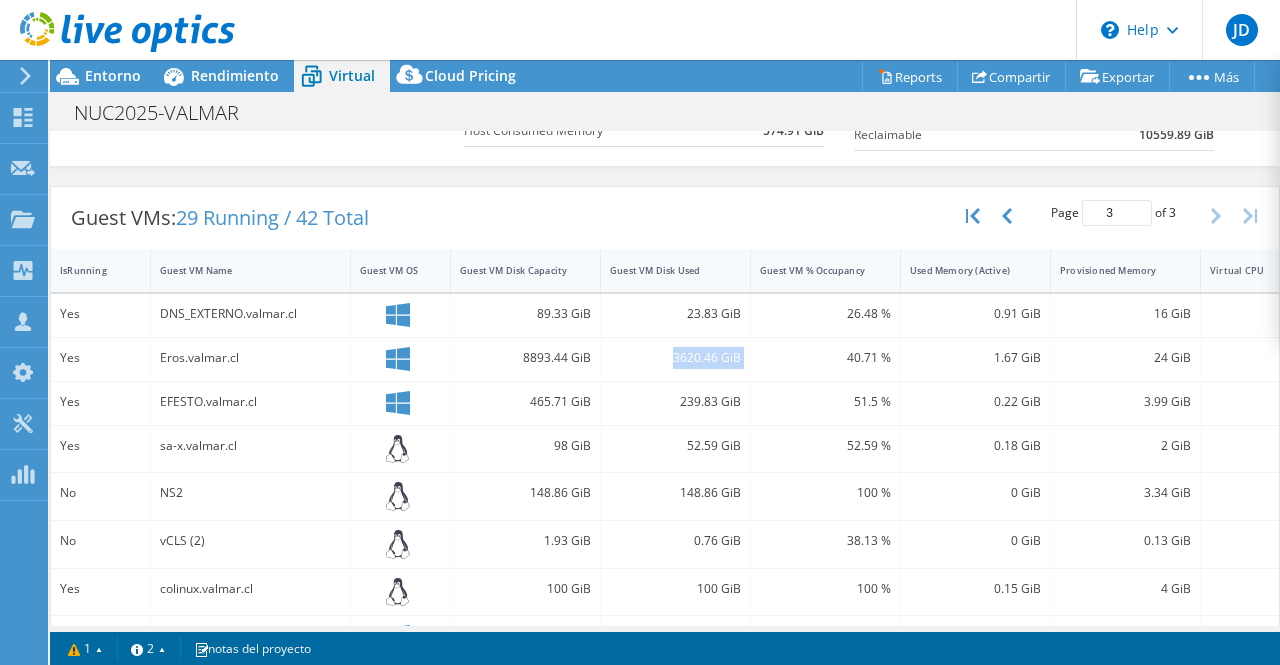 scroll, scrollTop: 310, scrollLeft: 0, axis: vertical 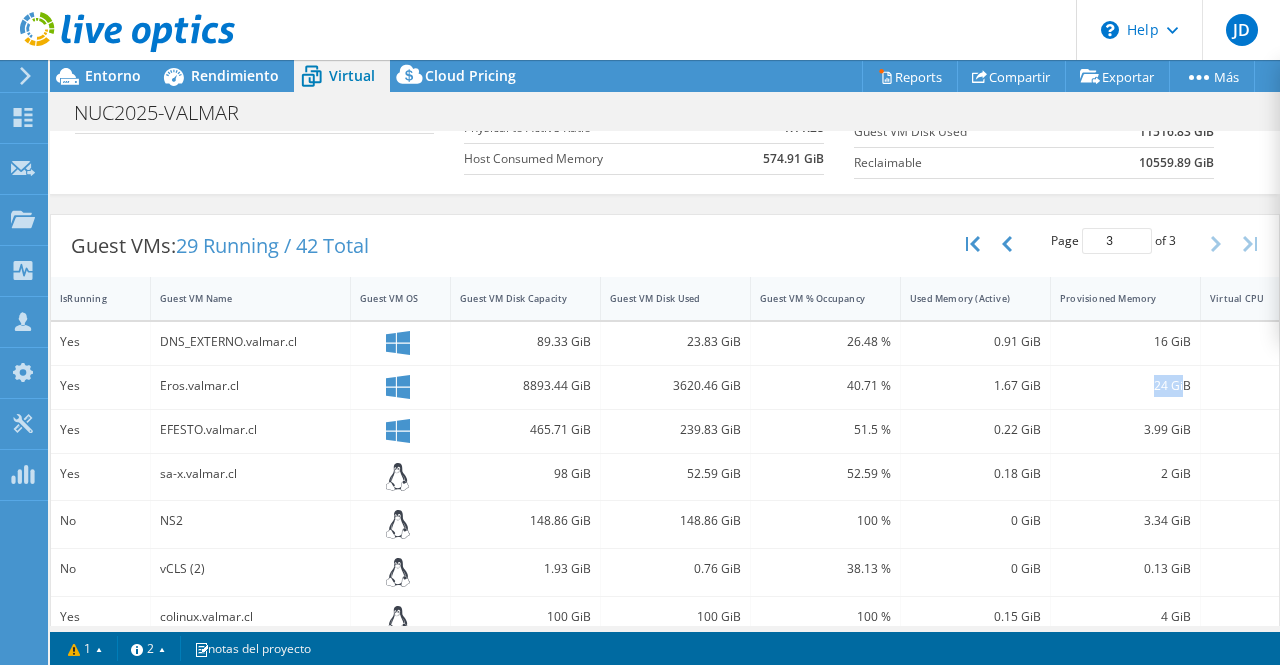 click on "24 GiB" at bounding box center [1125, 386] 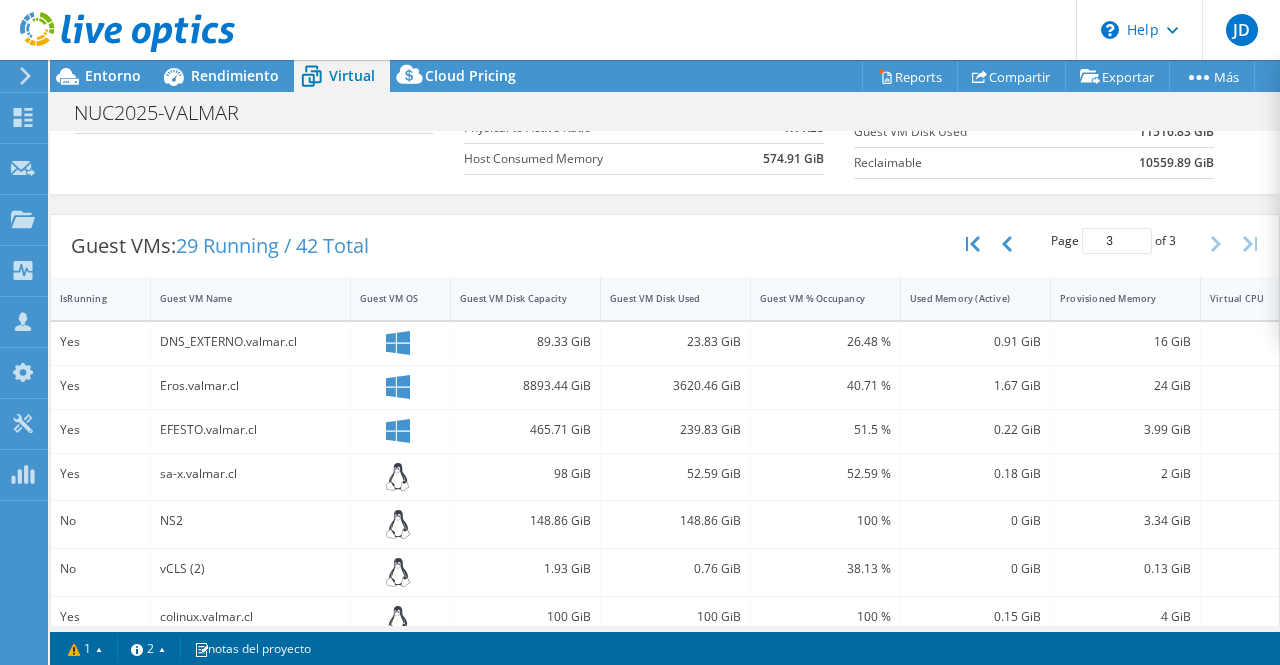 click on "1.67 GiB" at bounding box center [975, 386] 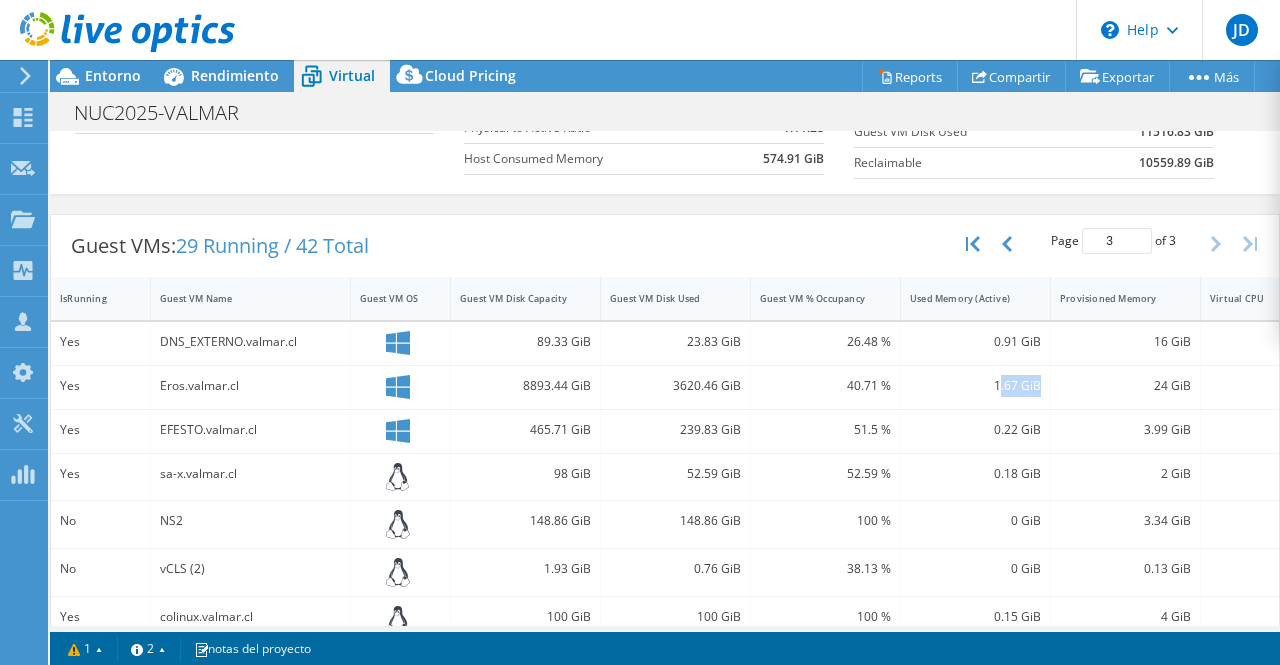 drag, startPoint x: 1000, startPoint y: 379, endPoint x: 1040, endPoint y: 383, distance: 40.1995 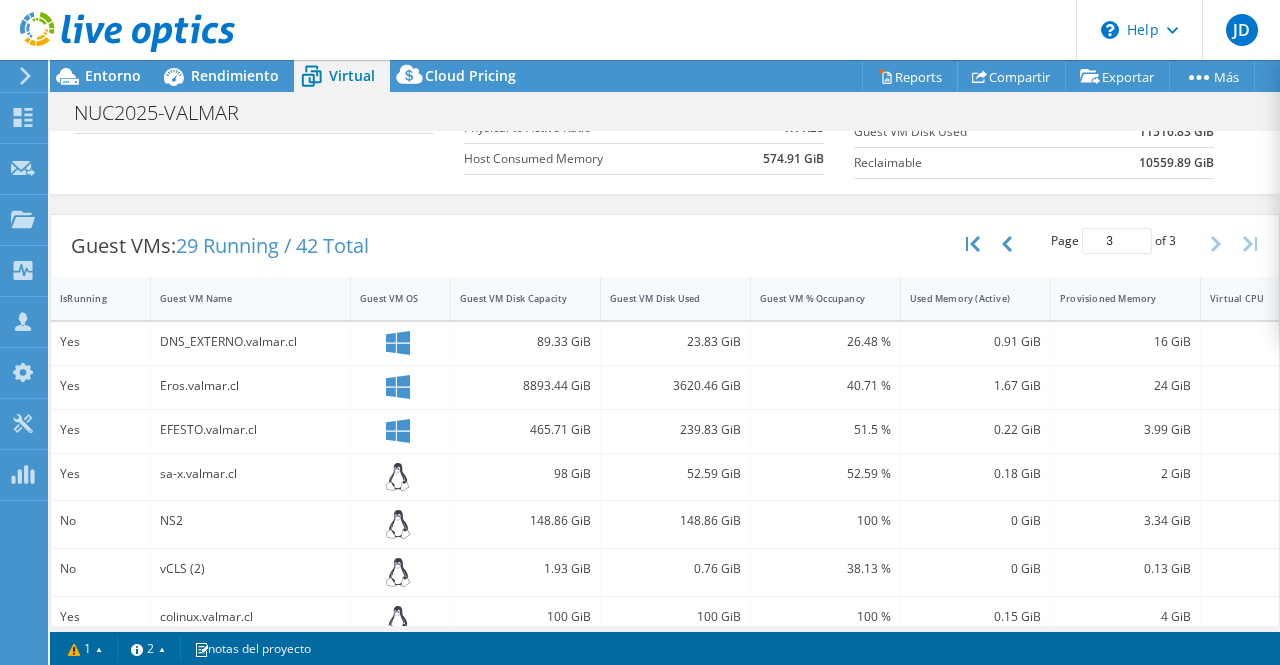 click on "1.67 GiB" at bounding box center (975, 386) 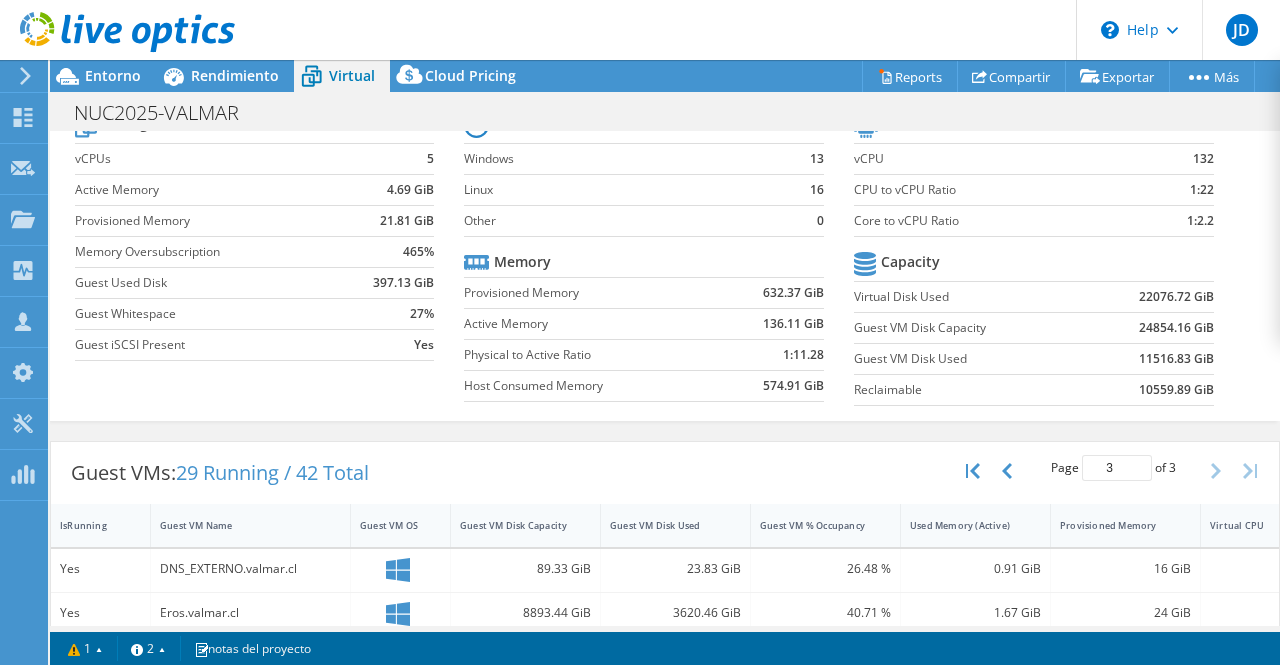 scroll, scrollTop: 0, scrollLeft: 0, axis: both 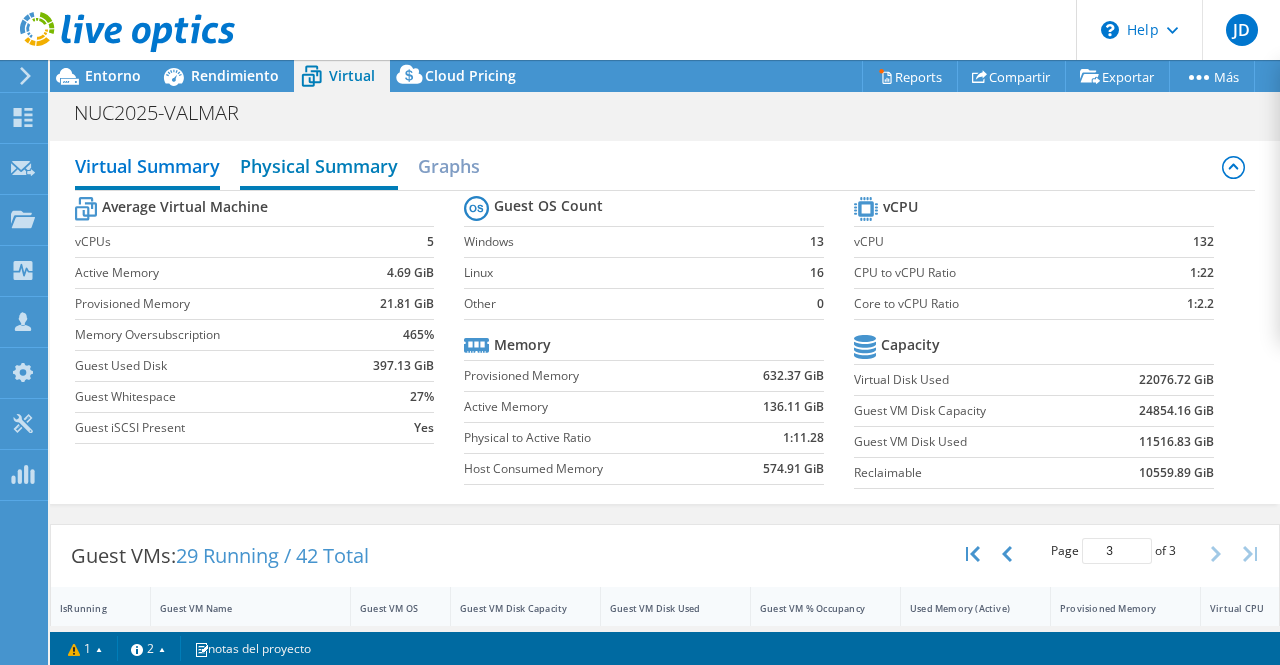 click on "Physical Summary" at bounding box center [319, 168] 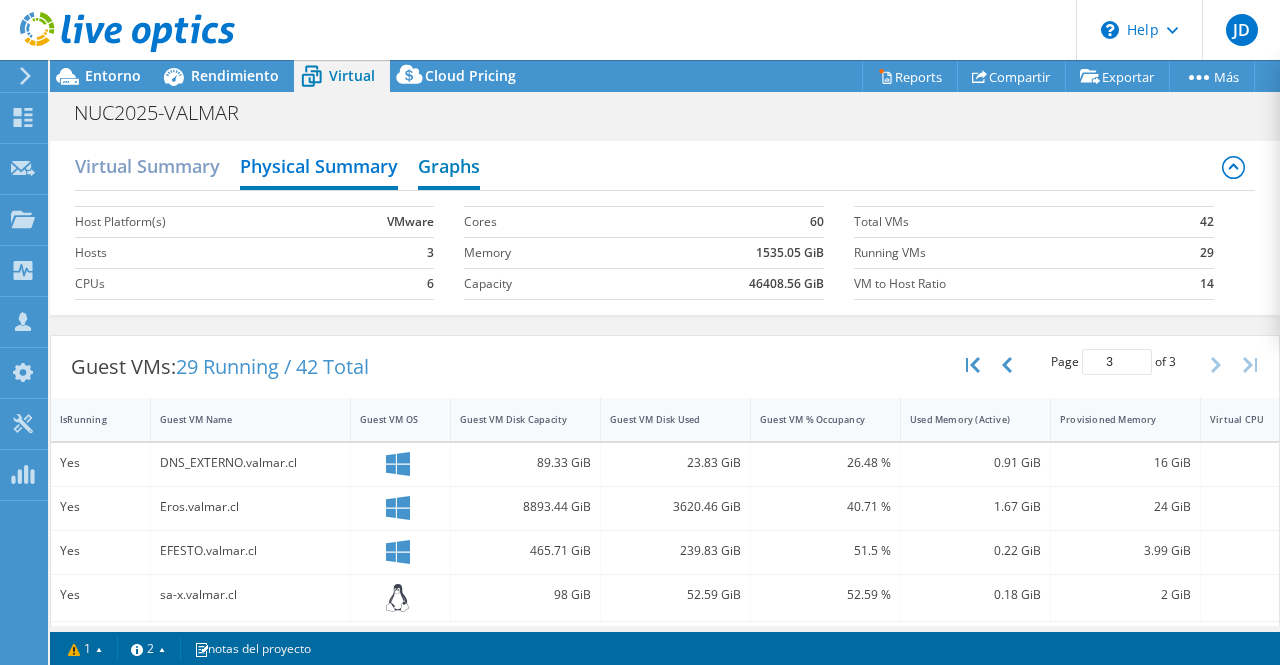 click on "Graphs" at bounding box center [449, 168] 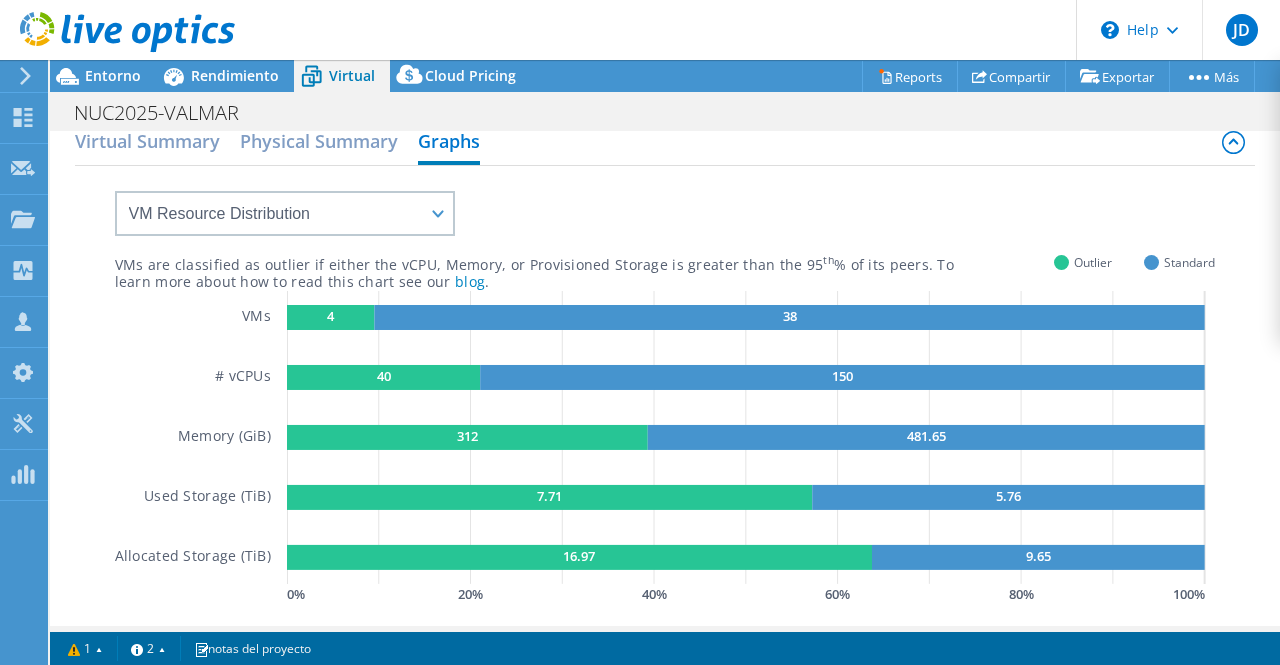 scroll, scrollTop: 0, scrollLeft: 0, axis: both 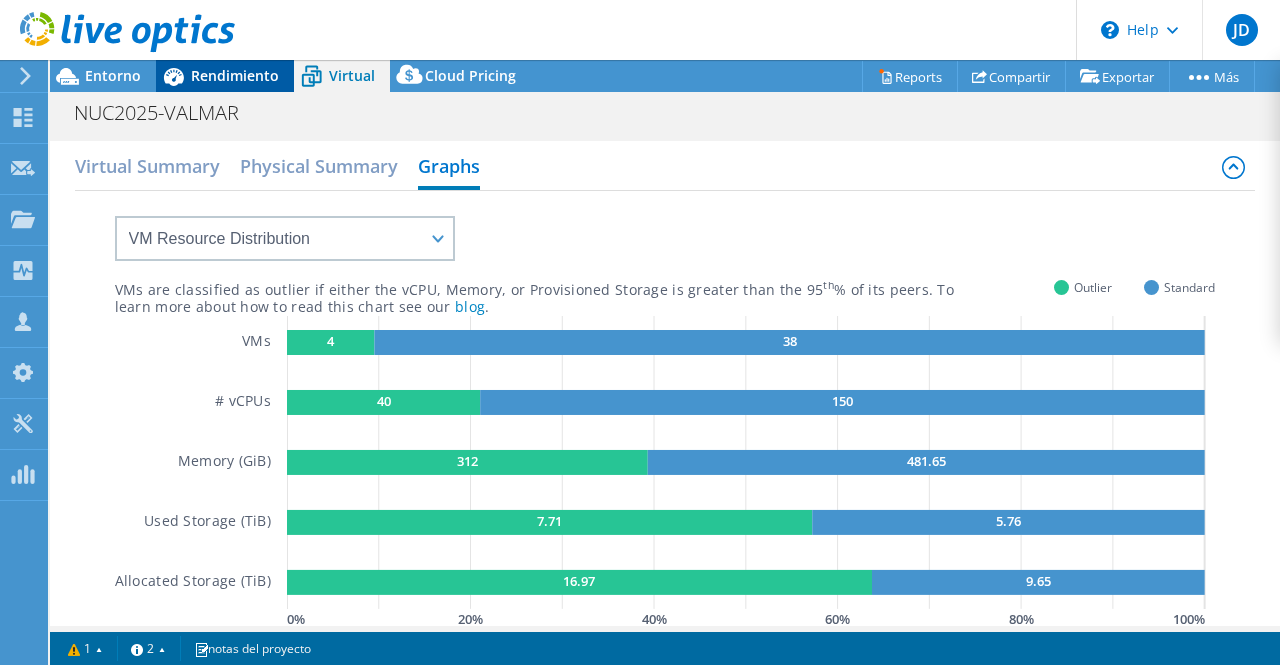 click on "Rendimiento" at bounding box center [225, 76] 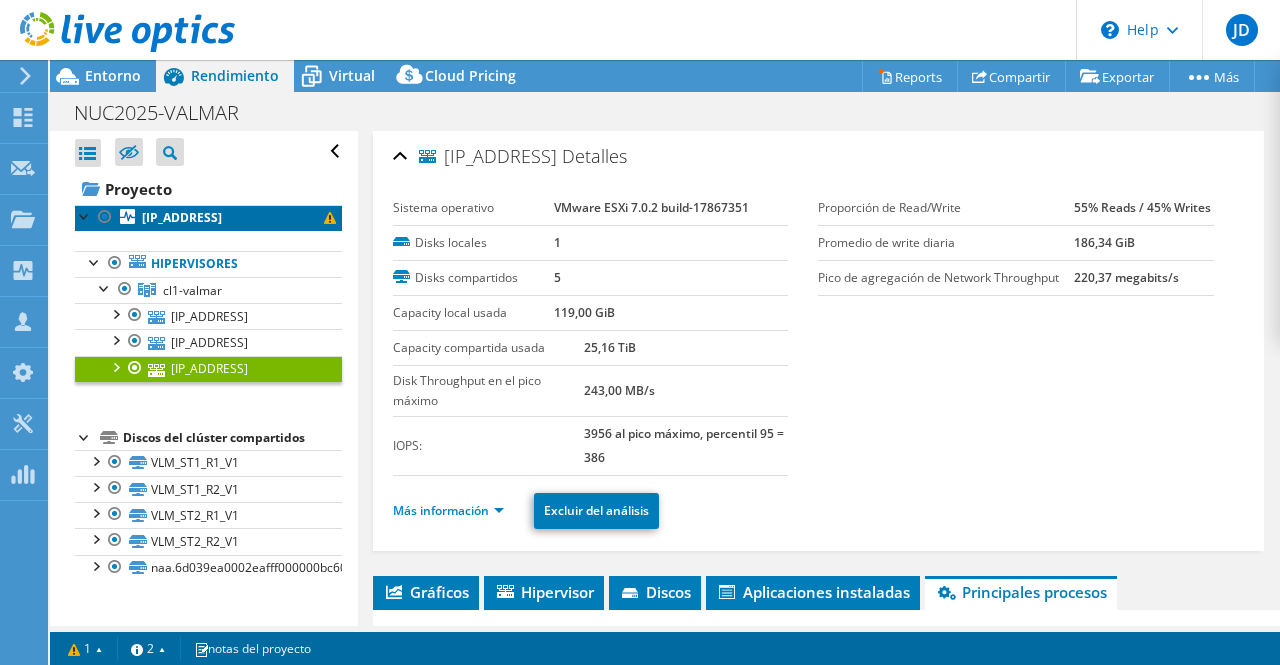 click on "[IP_ADDRESS]" at bounding box center [182, 217] 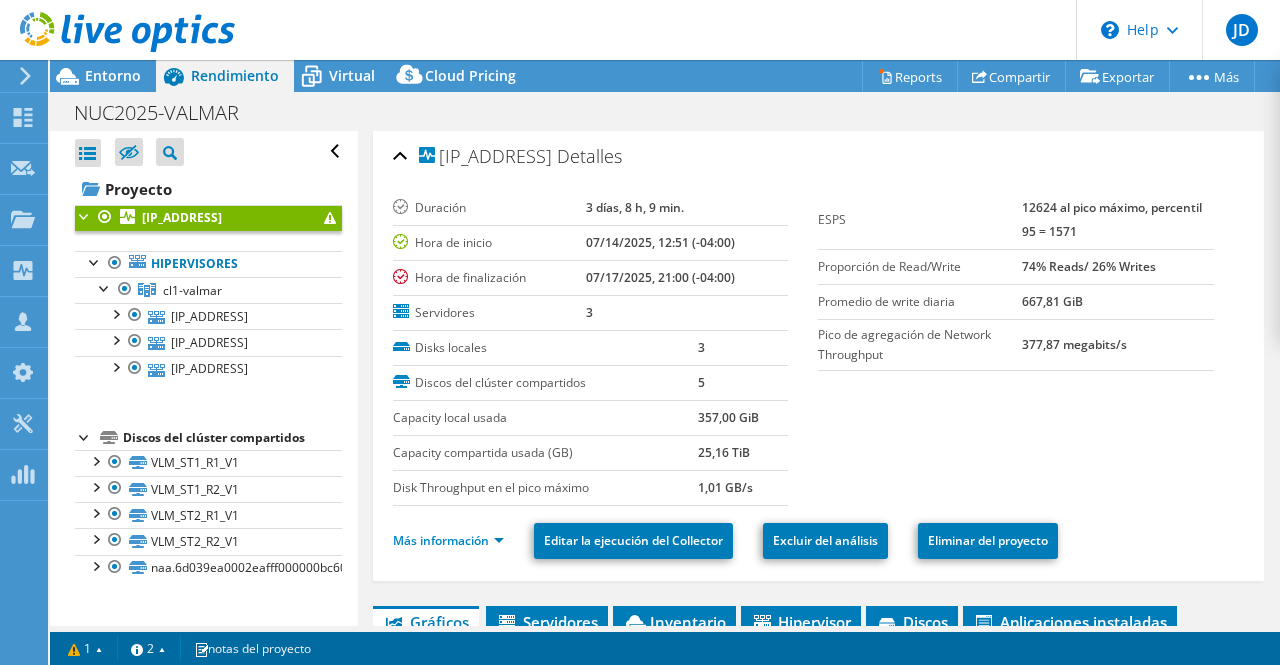click on "[IP_ADDRESS]" at bounding box center [208, 218] 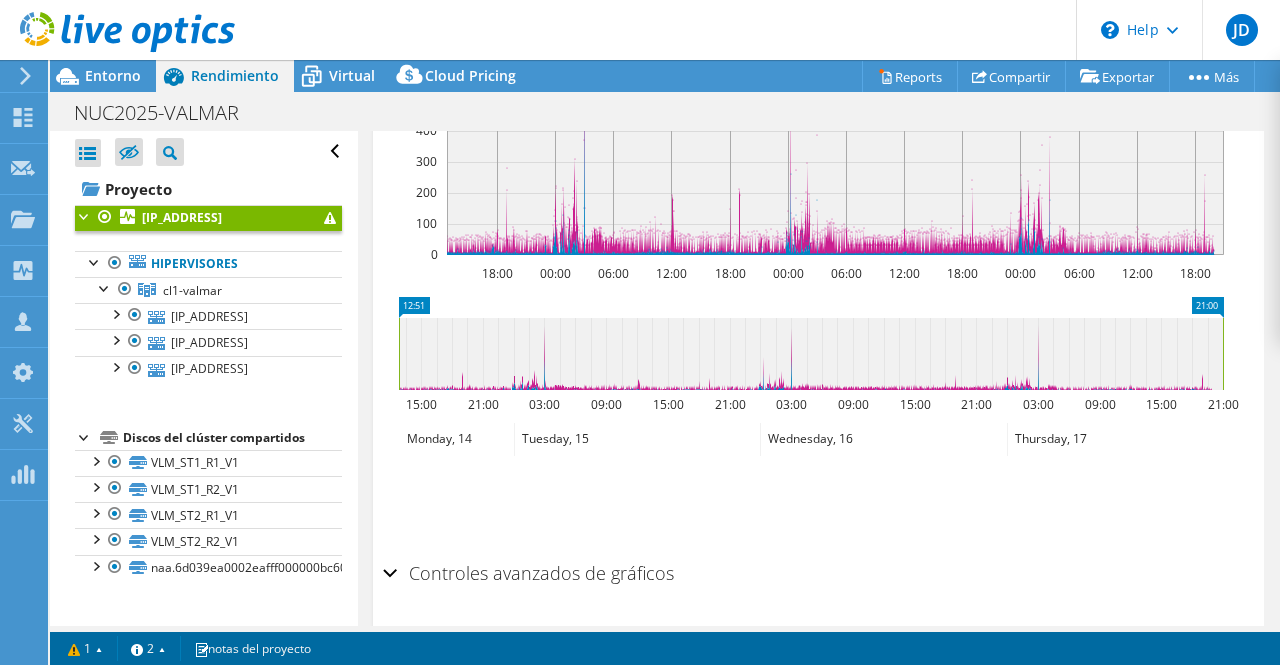 scroll, scrollTop: 851, scrollLeft: 0, axis: vertical 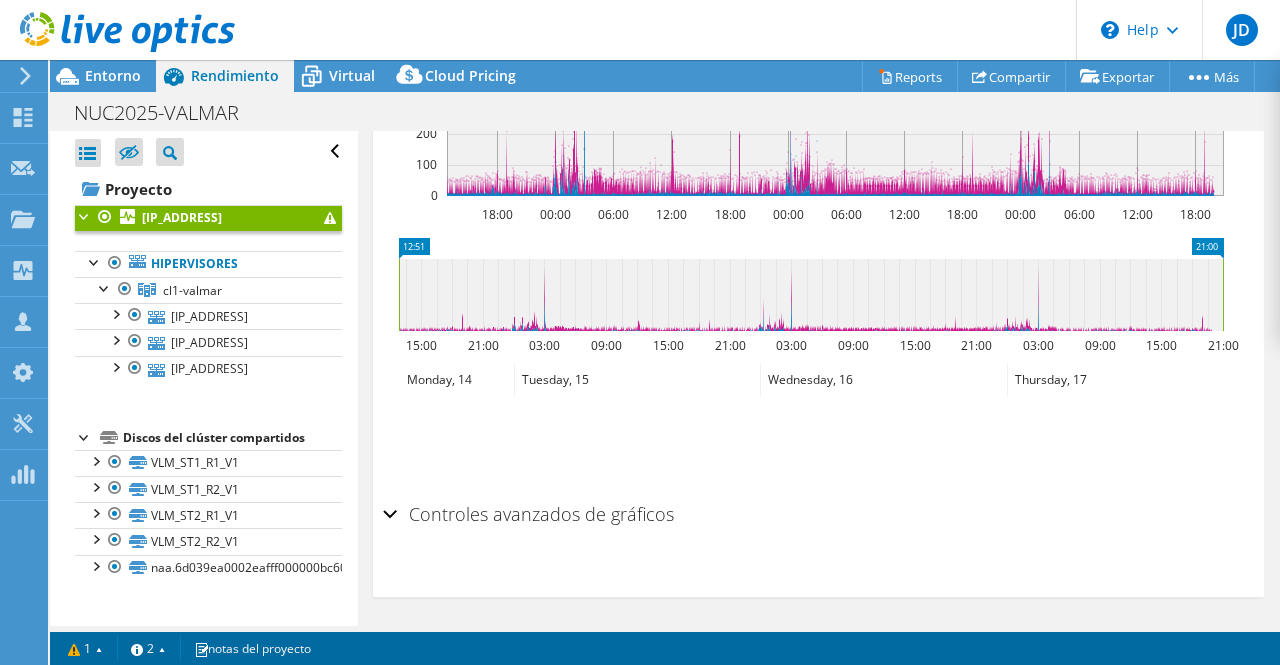 click on "Controles avanzados de gráficos" at bounding box center (819, 515) 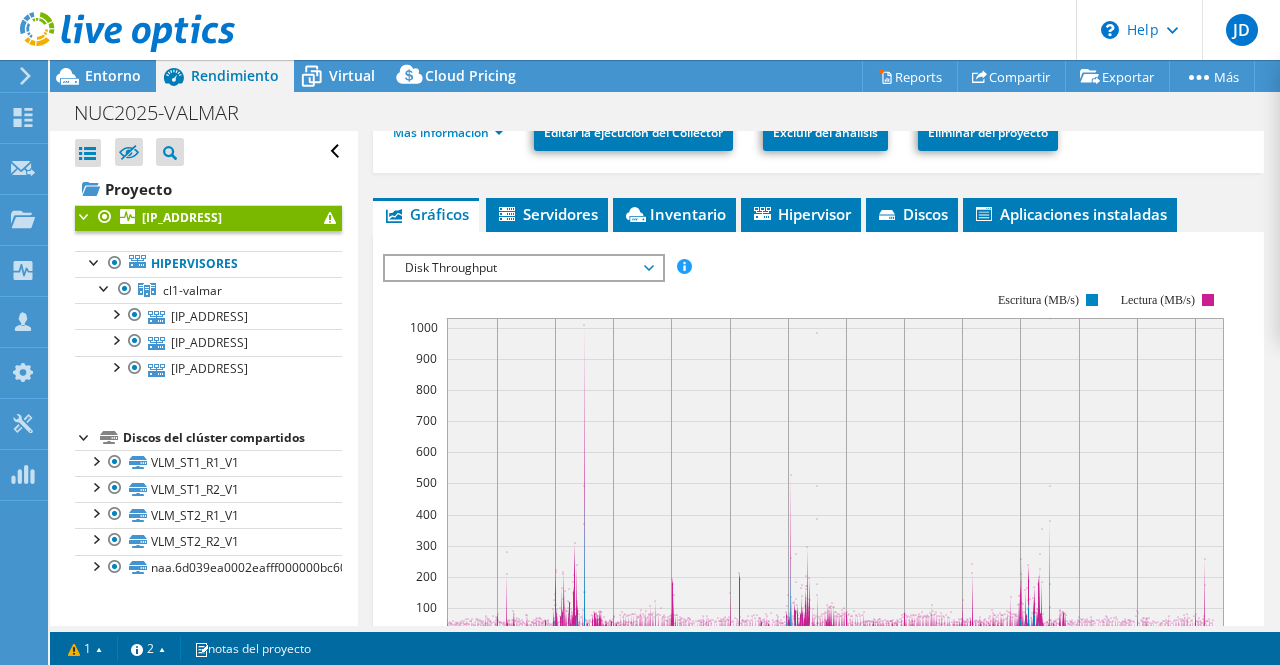 scroll, scrollTop: 329, scrollLeft: 0, axis: vertical 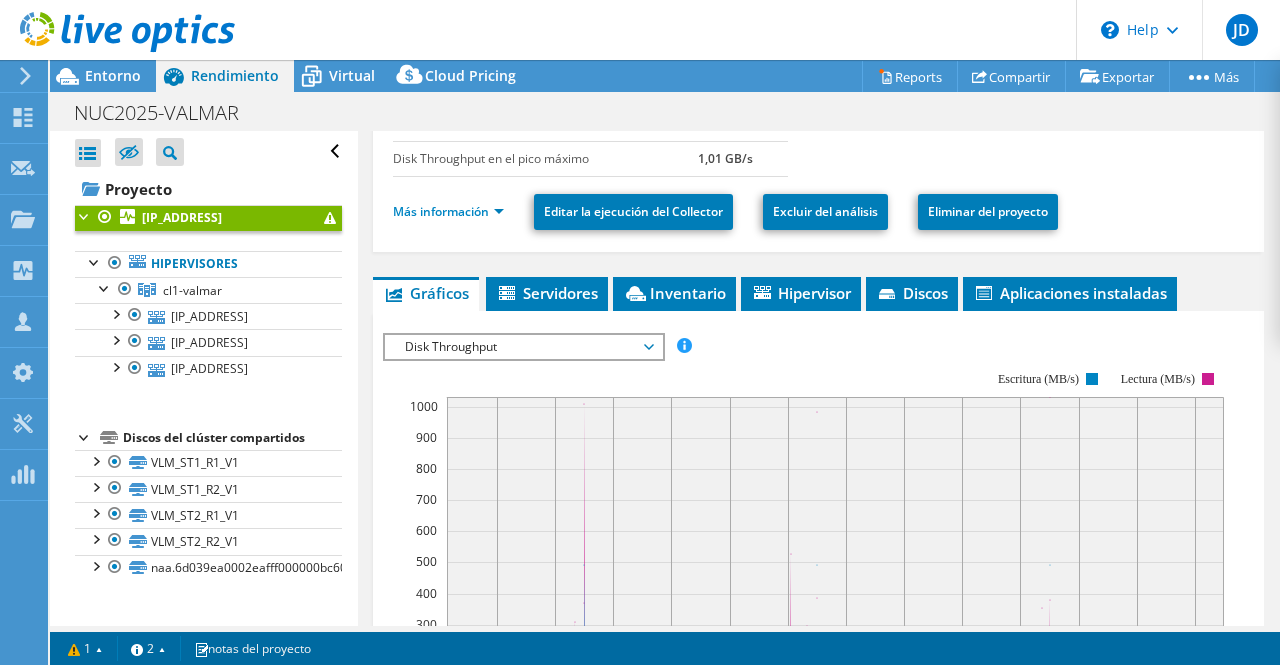 click on "Disk Throughput" at bounding box center [523, 347] 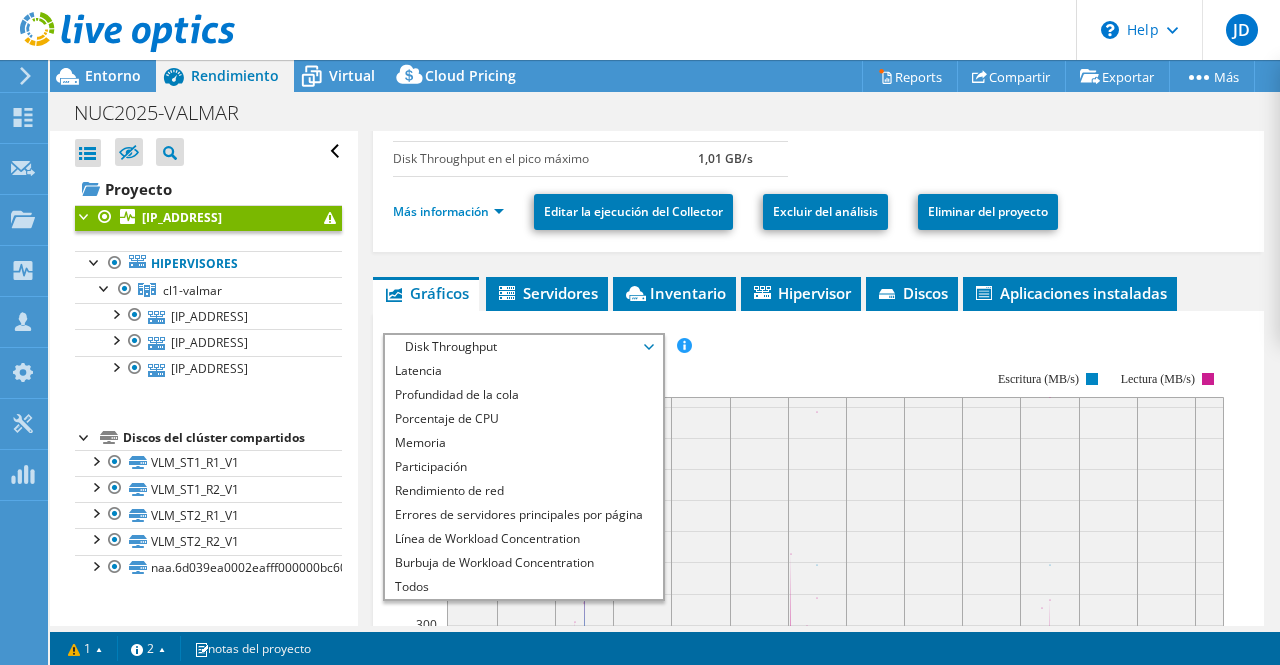 click on "Disk Throughput" at bounding box center (523, 347) 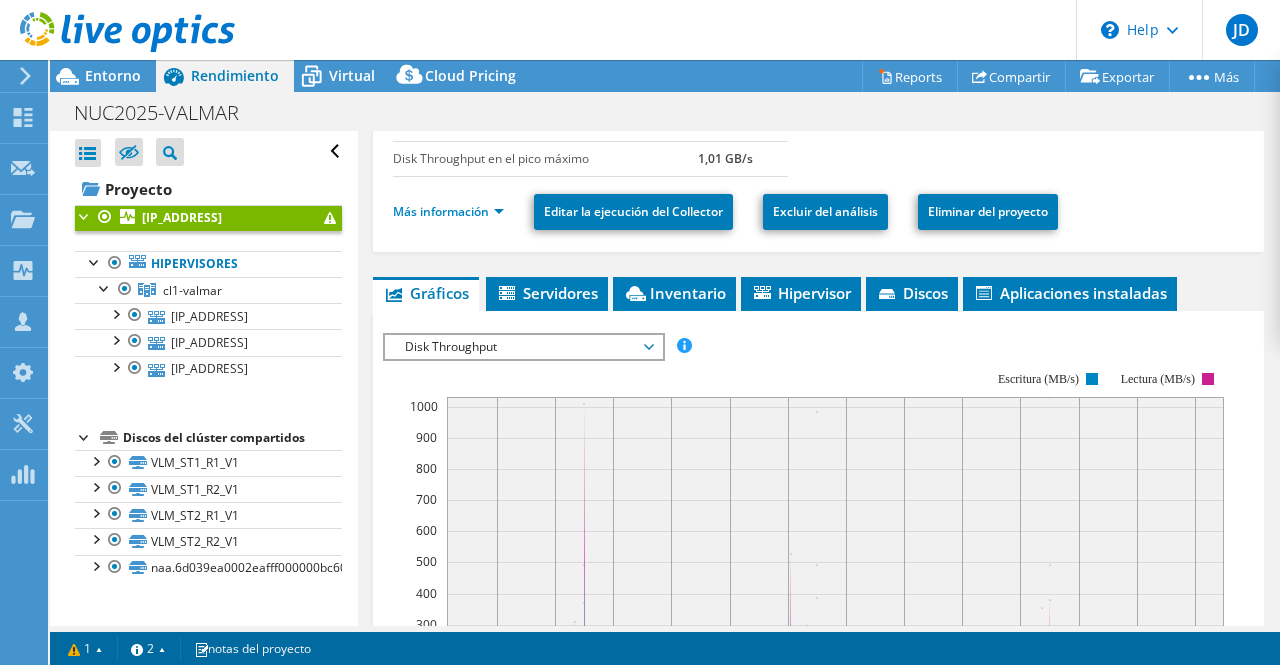 click on "Abrir todo
Cerrar todo
Ocultar nodos excluidos
Filtro de árbol del proyecto" at bounding box center (203, 378) 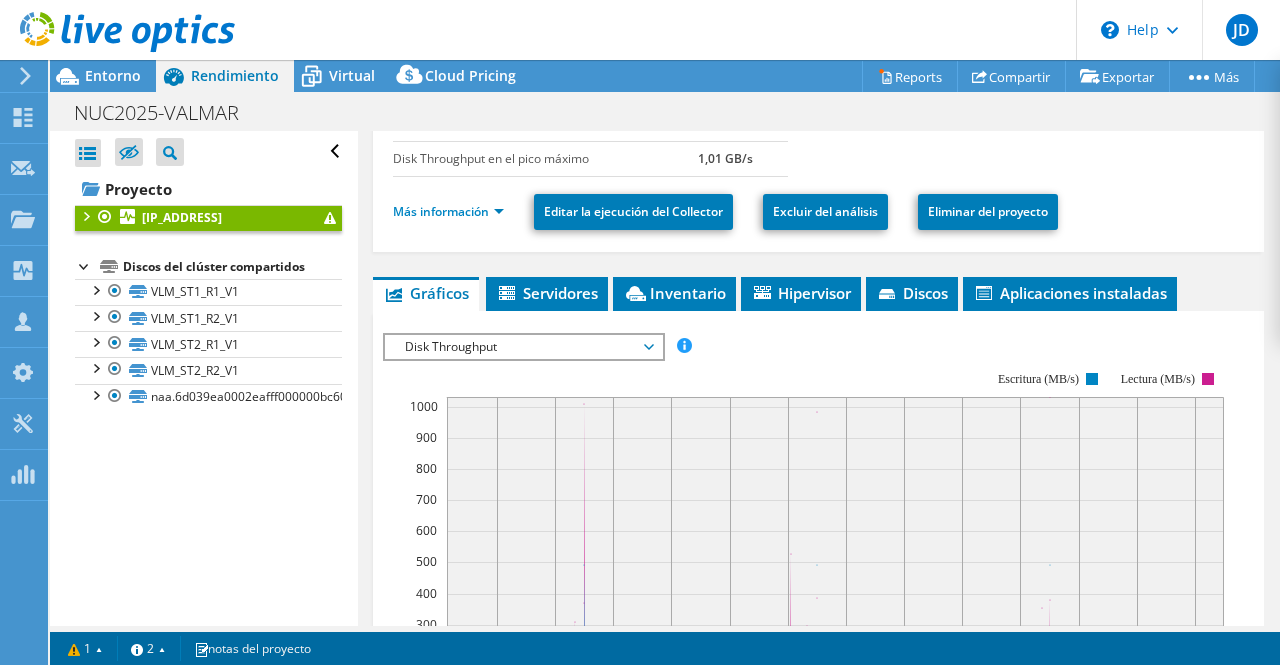 click at bounding box center [85, 215] 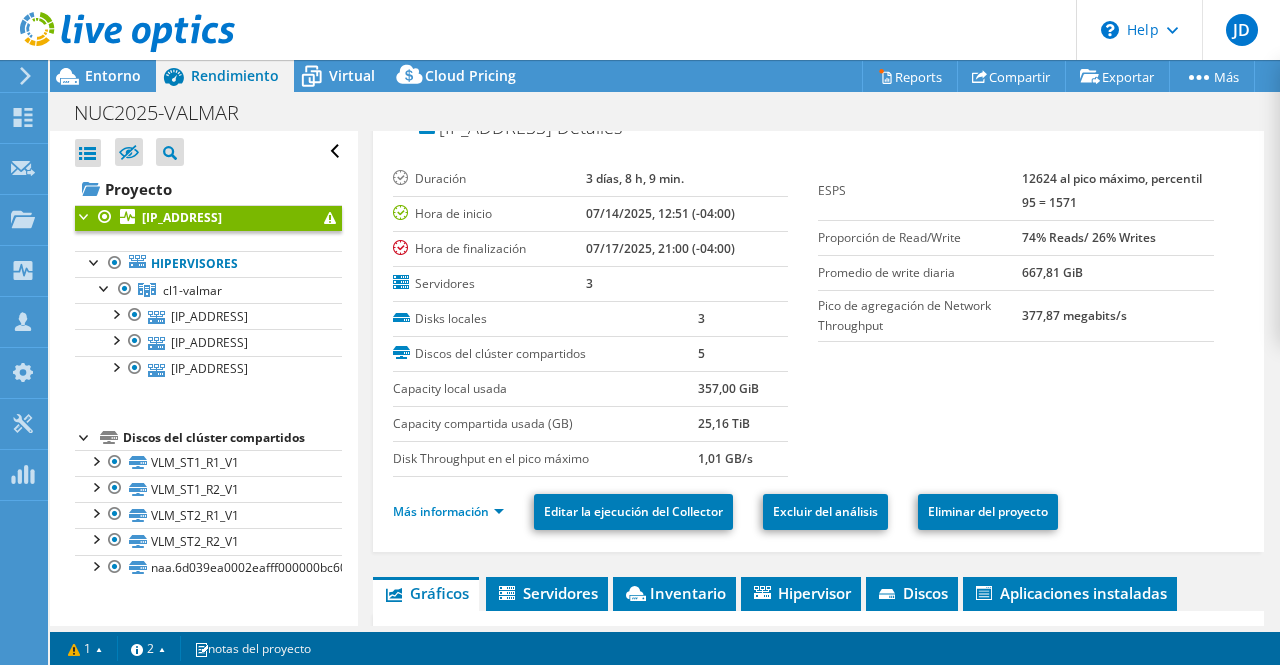 scroll, scrollTop: 0, scrollLeft: 0, axis: both 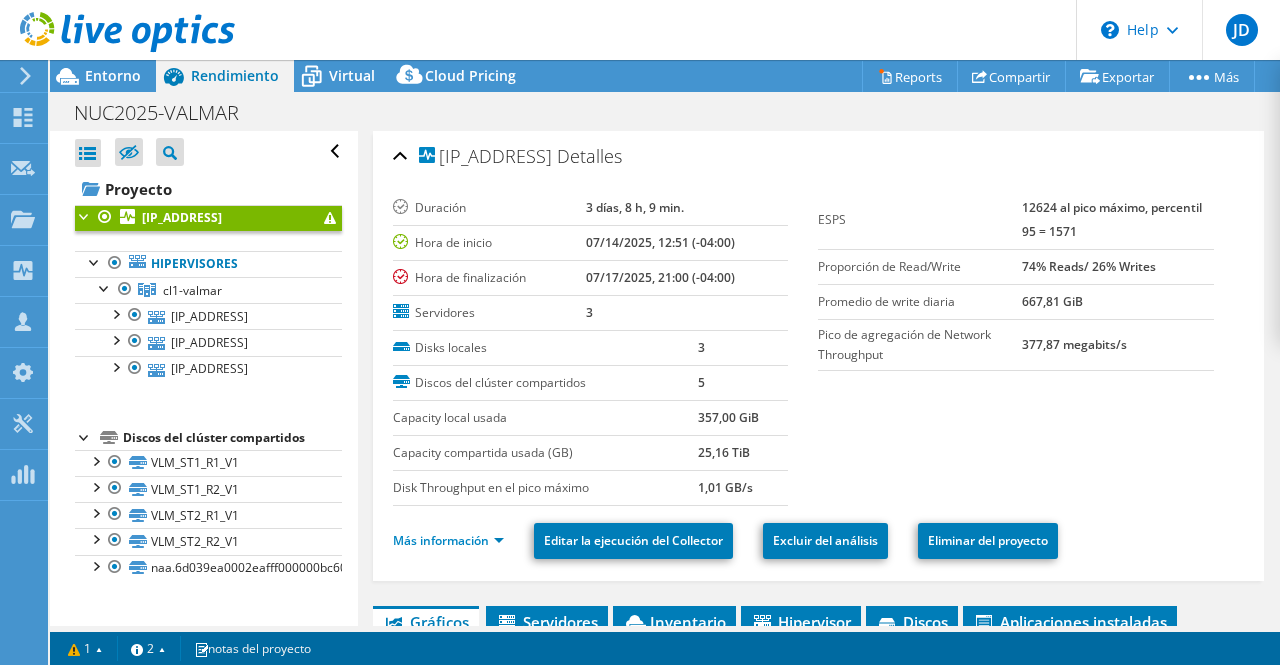 drag, startPoint x: 737, startPoint y: 233, endPoint x: 563, endPoint y: 249, distance: 174.73409 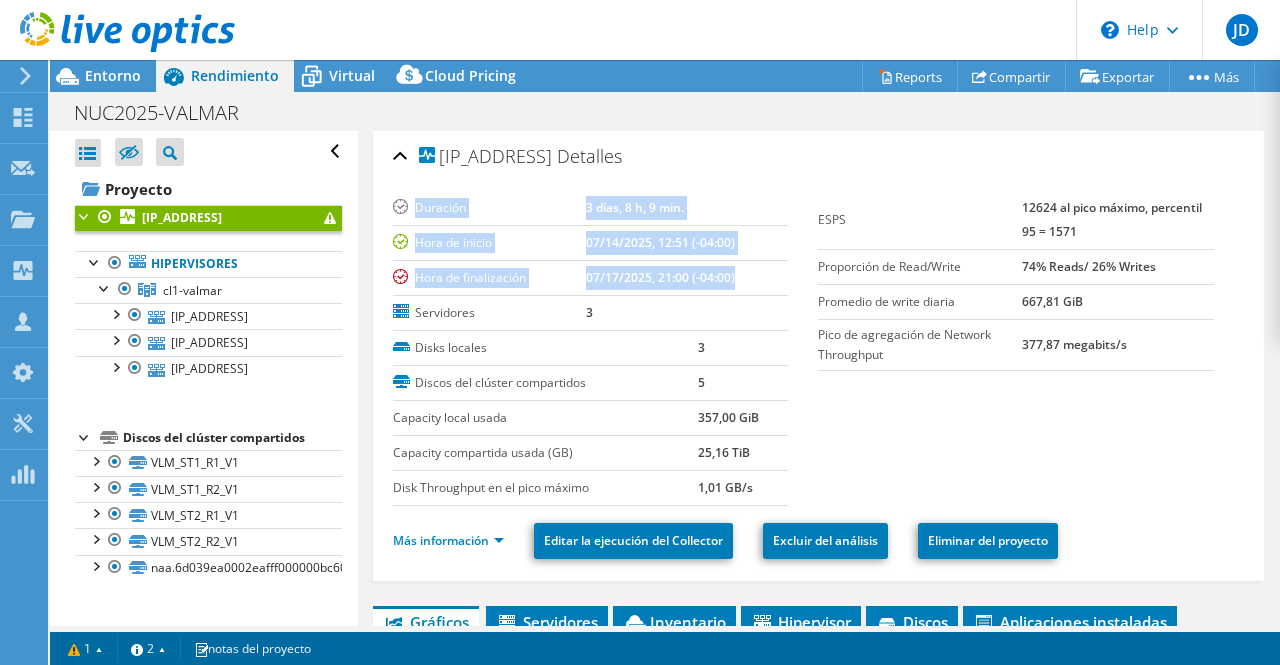 drag, startPoint x: 750, startPoint y: 267, endPoint x: 380, endPoint y: 237, distance: 371.21423 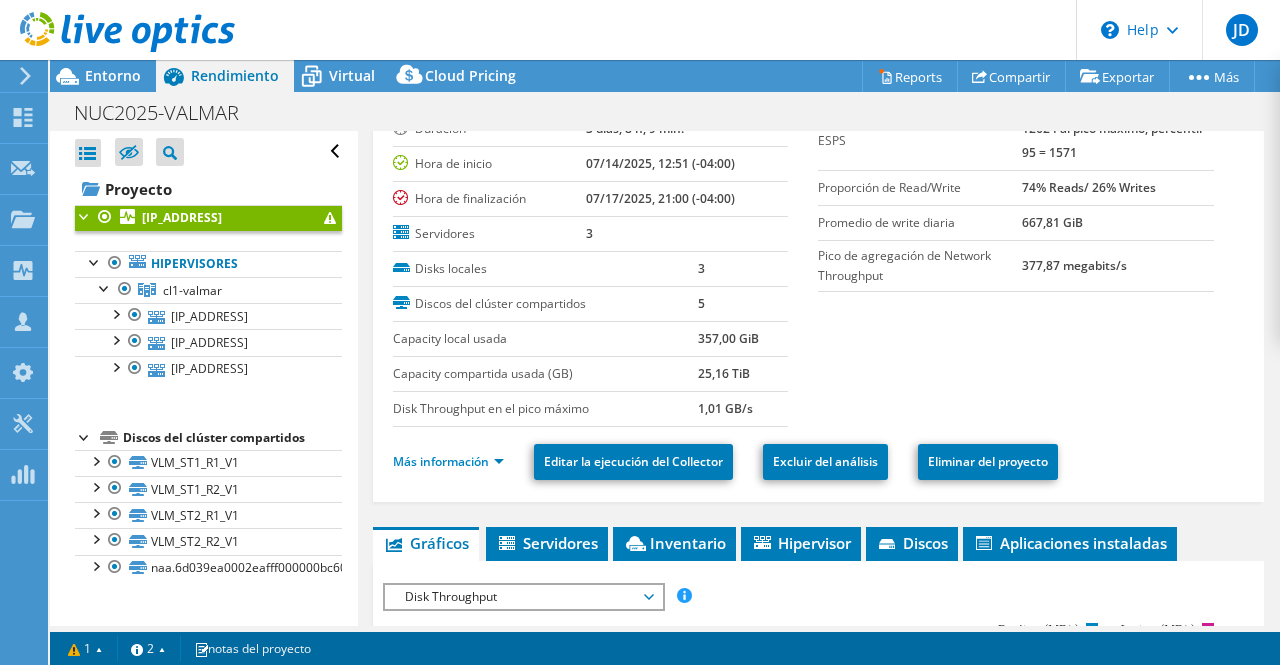 scroll, scrollTop: 100, scrollLeft: 0, axis: vertical 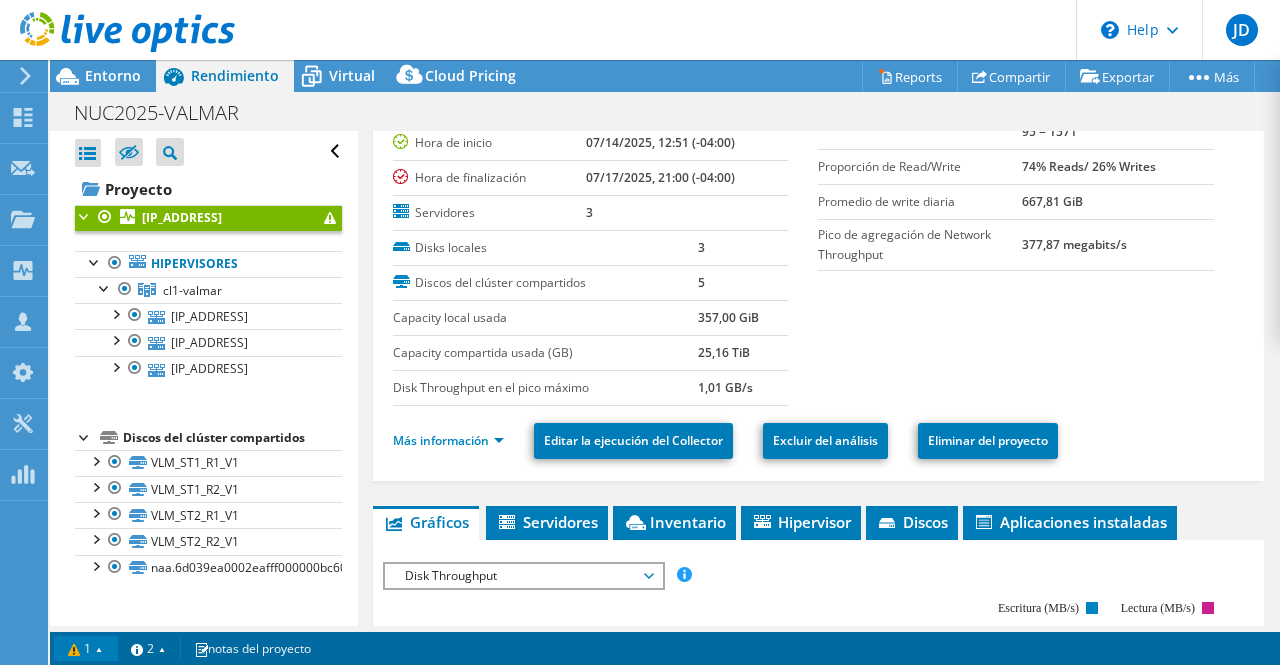 click on "1" at bounding box center (86, 648) 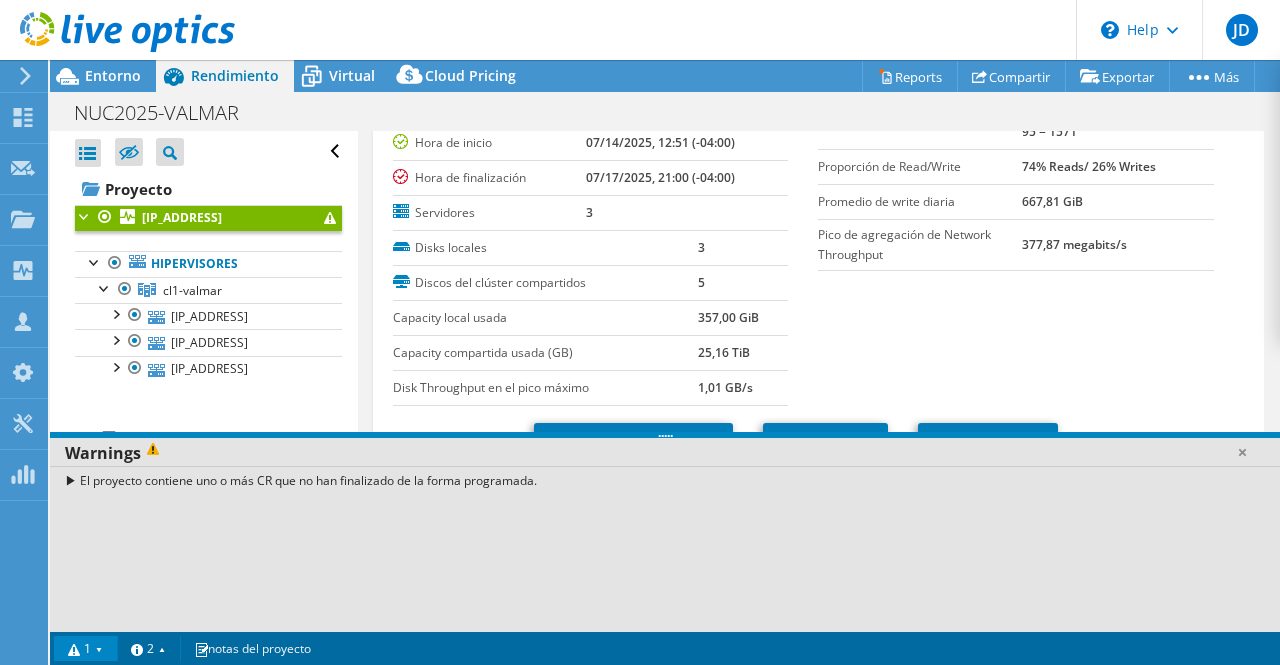 click on "1" at bounding box center (86, 648) 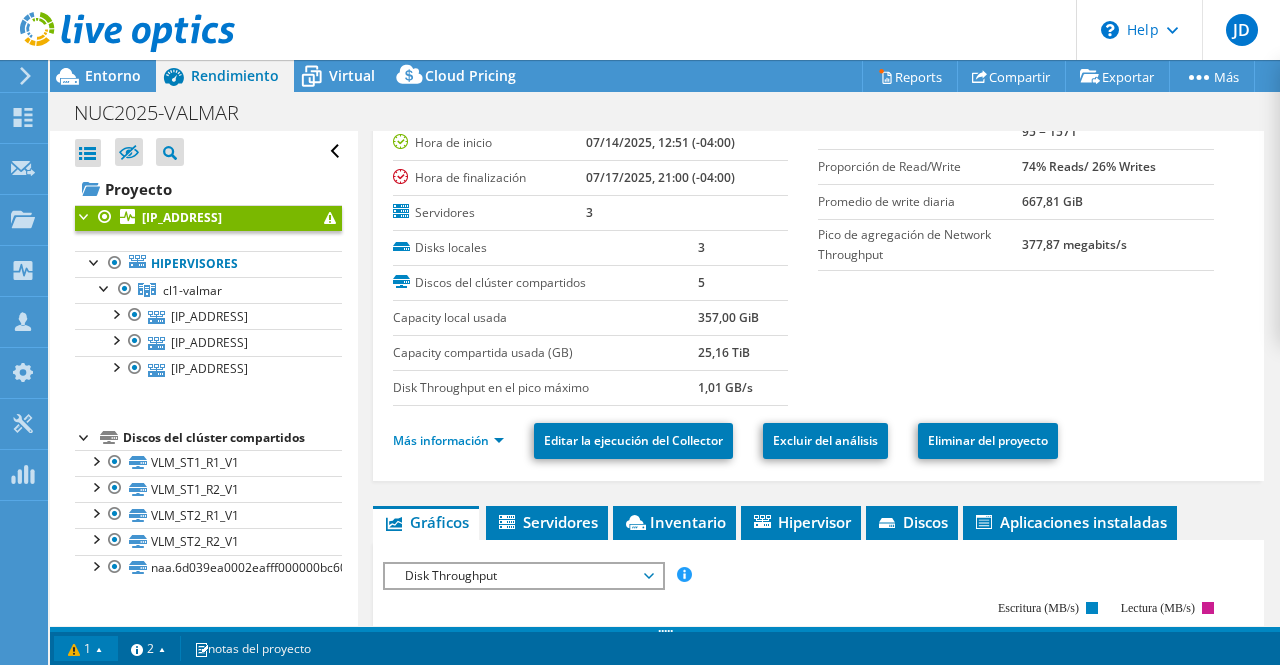 click on "1" at bounding box center (86, 648) 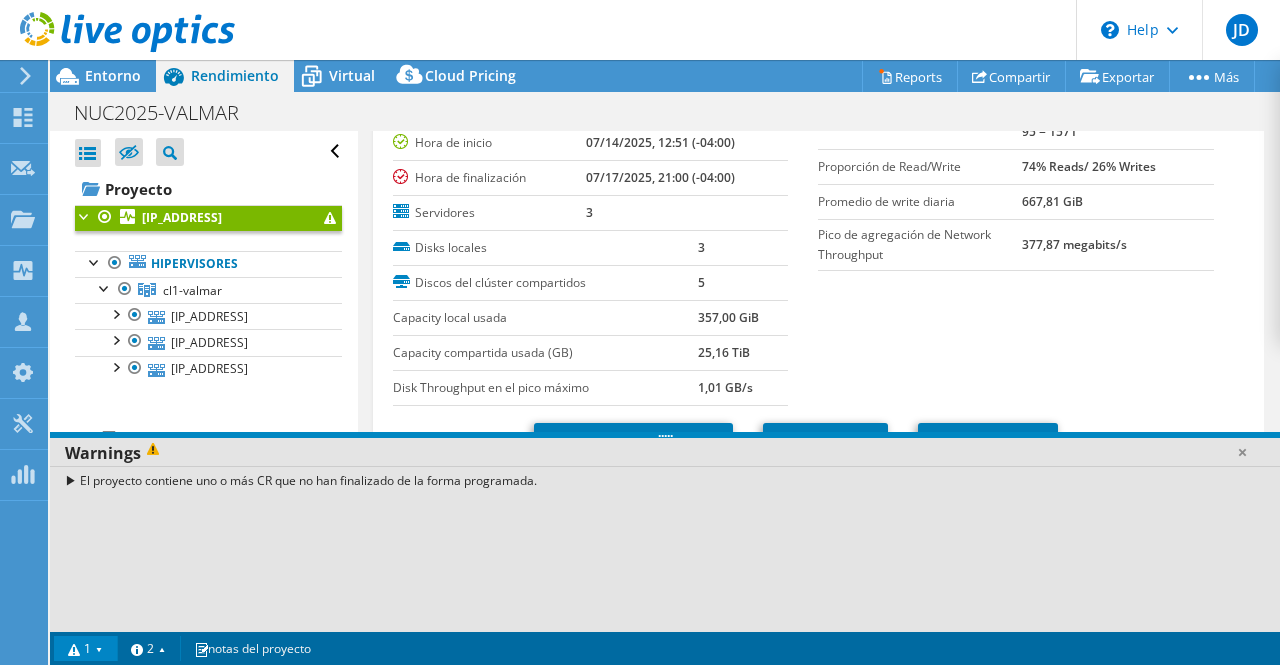 click on "El proyecto contiene uno o más CR que no han finalizado de la forma programada." at bounding box center [665, 480] 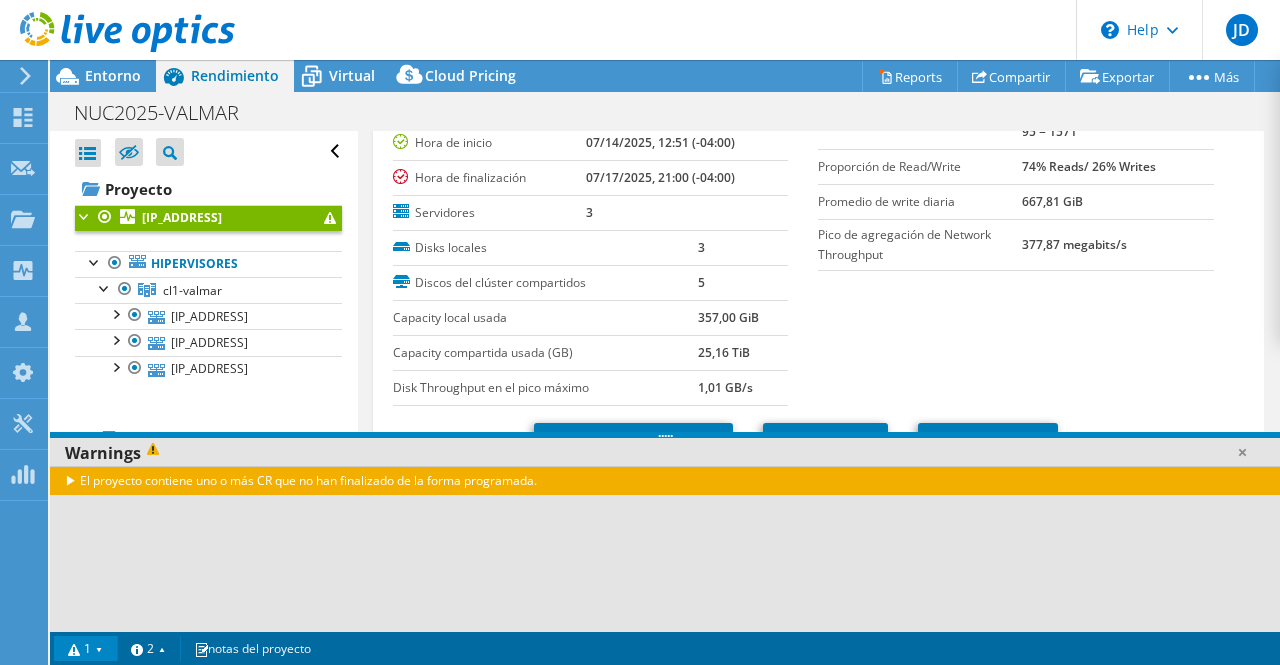 click on "1" at bounding box center (86, 648) 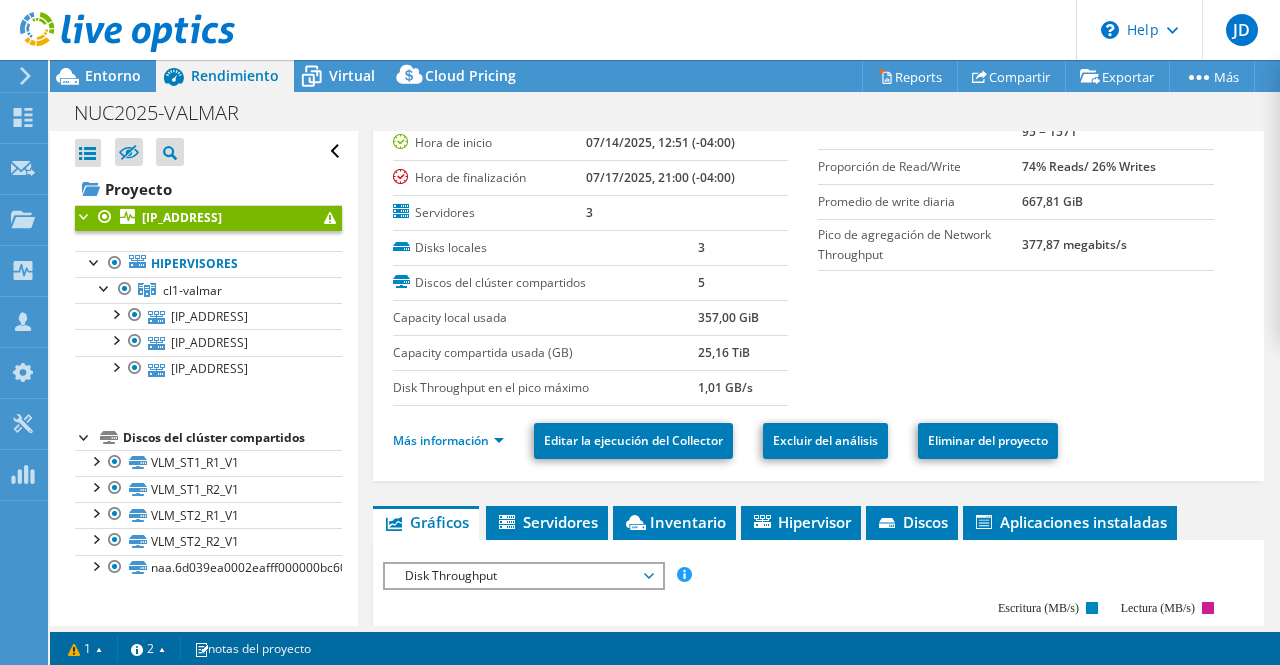 scroll, scrollTop: 300, scrollLeft: 0, axis: vertical 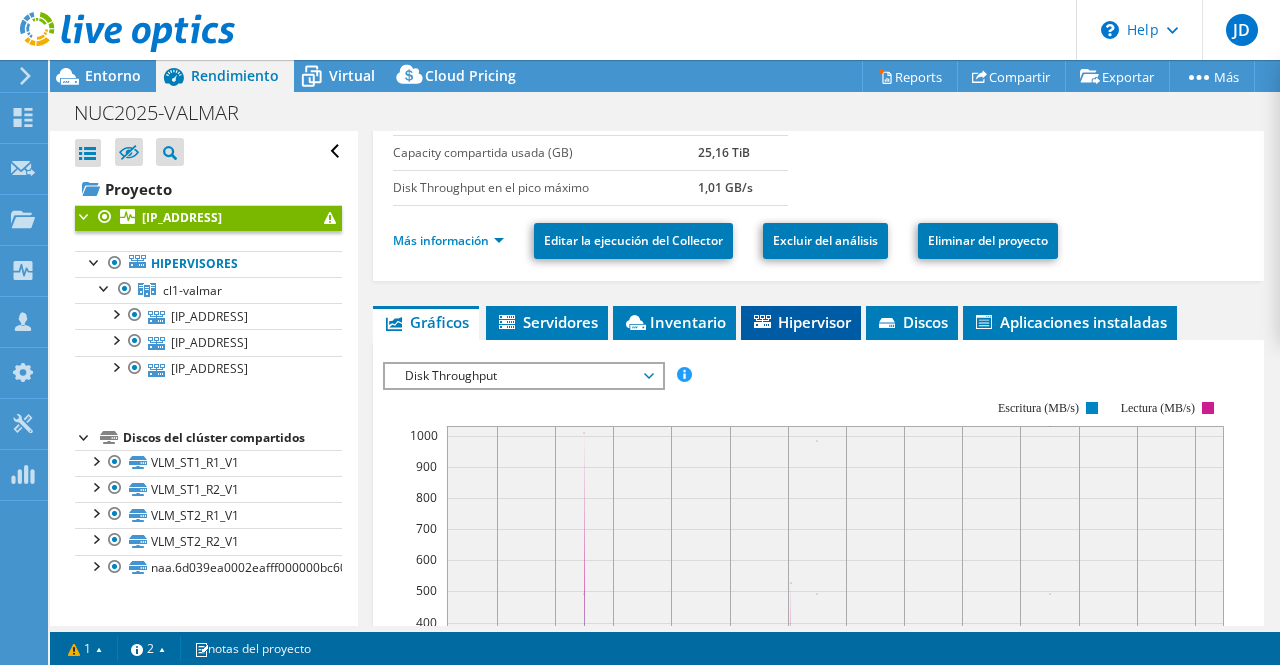 click on "Hipervisor" at bounding box center [801, 322] 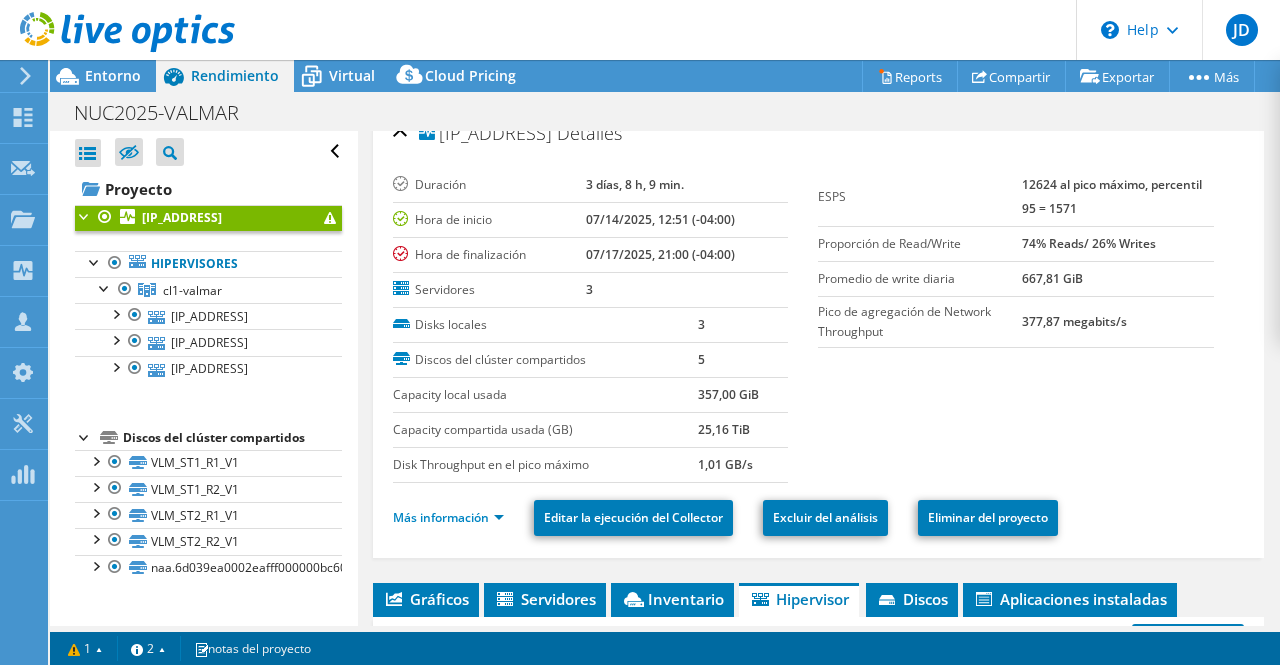 scroll, scrollTop: 0, scrollLeft: 0, axis: both 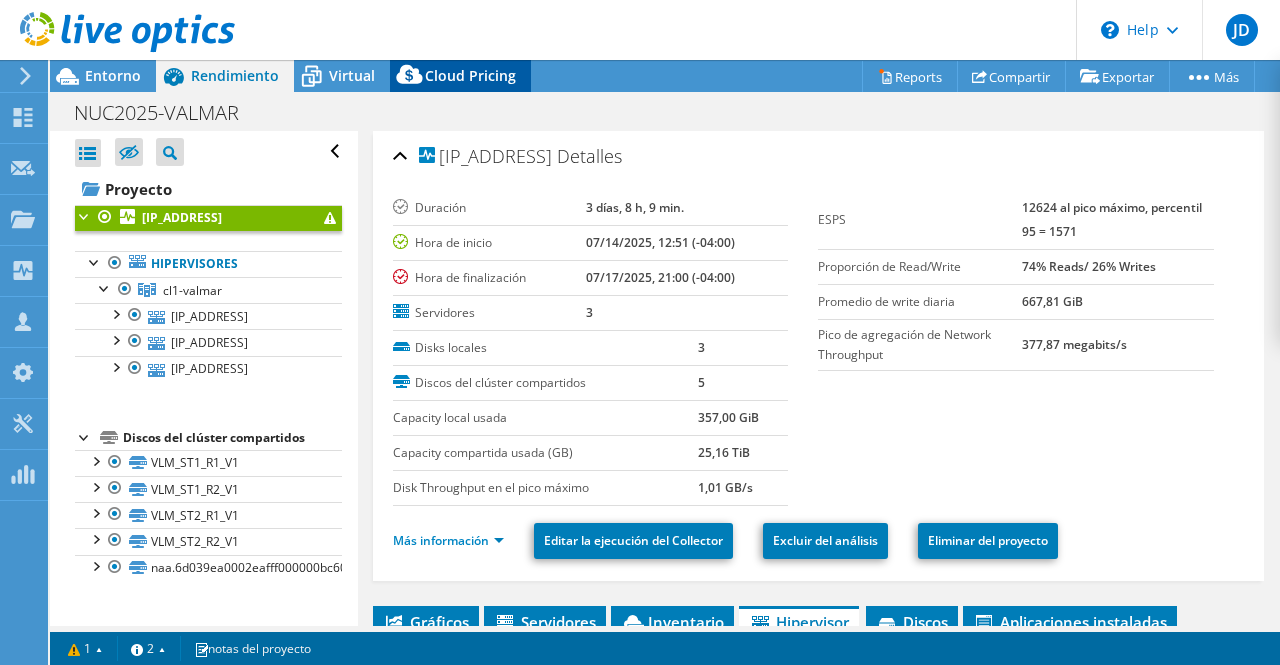 click on "Cloud Pricing" at bounding box center (470, 75) 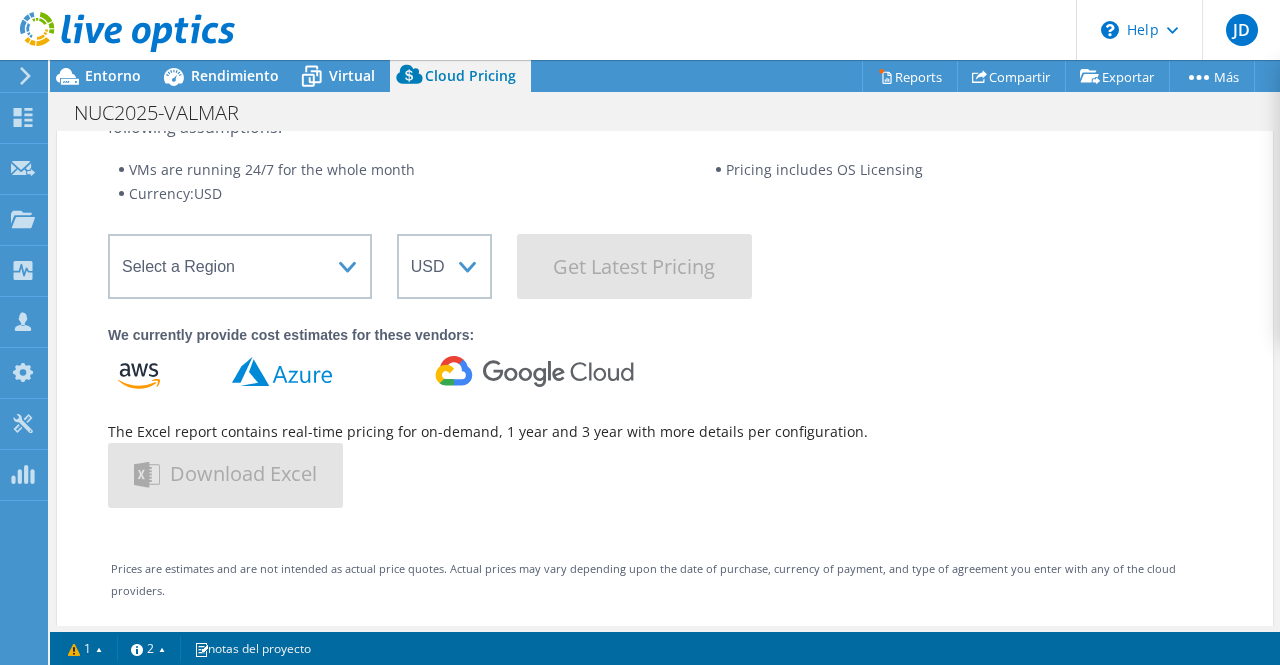 scroll, scrollTop: 0, scrollLeft: 0, axis: both 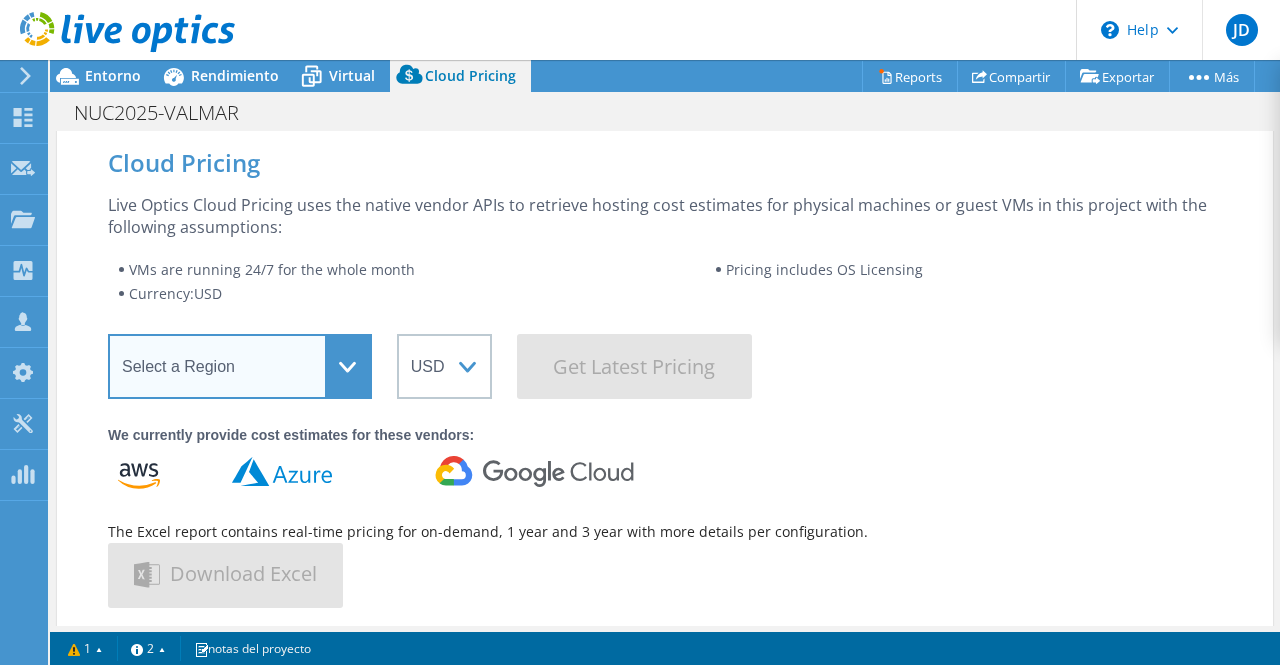 click on "Select a Region Asia Pacific (Hong Kong) Asia Pacific (Mumbai) Asia Pacific (Seoul) Asia Pacific (Singapore) Asia Pacific (Tokyo) Australia Canada Europe (Frankfurt) Europe (London) South America (Sao Paulo) US East (Virginia) US West (California)" at bounding box center [240, 366] 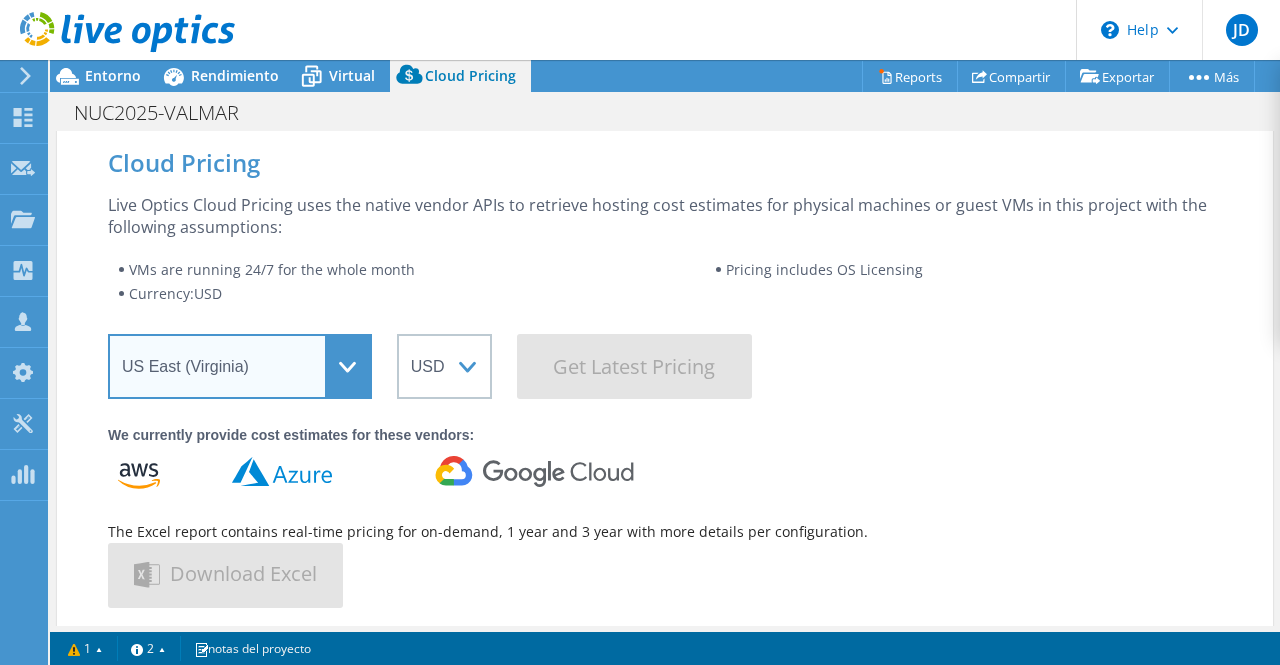 click on "Select a Region Asia Pacific (Hong Kong) Asia Pacific (Mumbai) Asia Pacific (Seoul) Asia Pacific (Singapore) Asia Pacific (Tokyo) Australia Canada Europe (Frankfurt) Europe (London) South America (Sao Paulo) US East (Virginia) US West (California)" at bounding box center (240, 366) 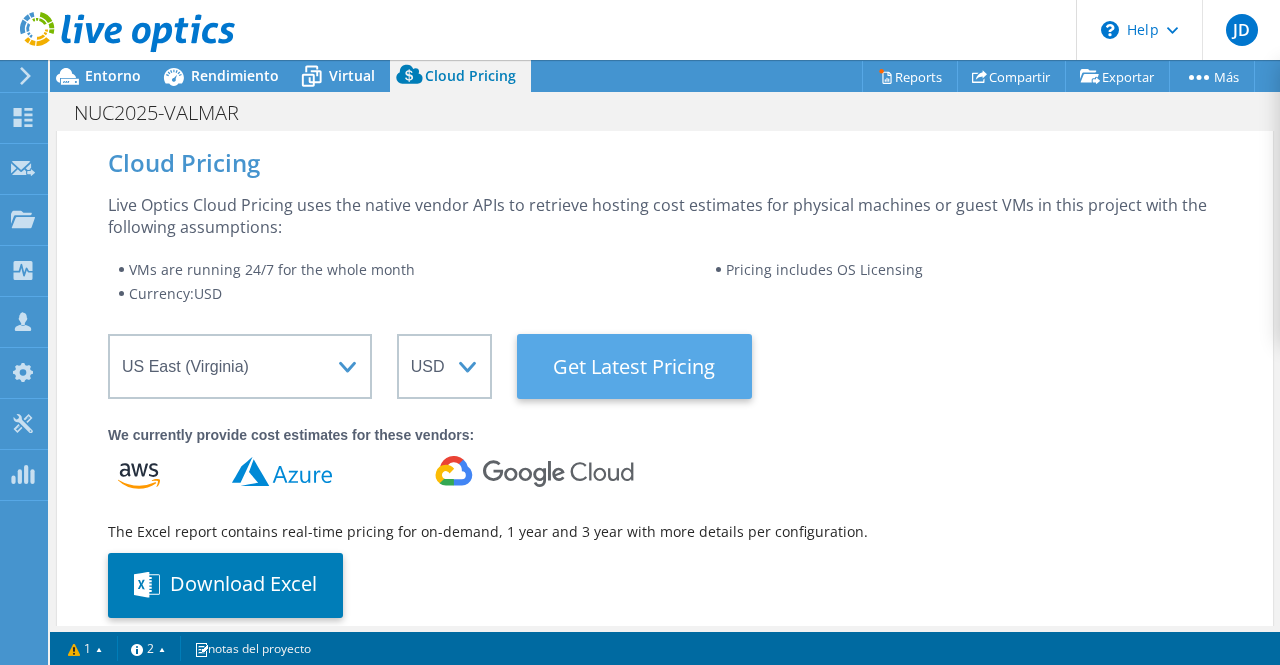 click on "Get Latest Pricing" at bounding box center (634, 366) 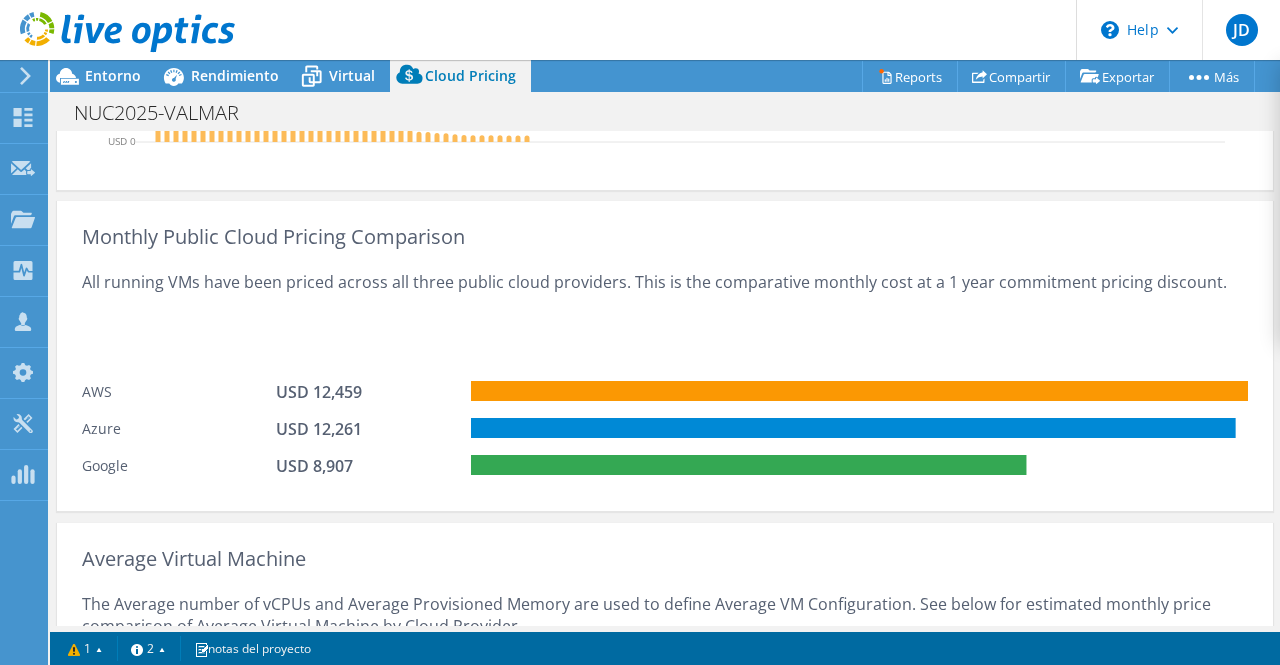 scroll, scrollTop: 1200, scrollLeft: 0, axis: vertical 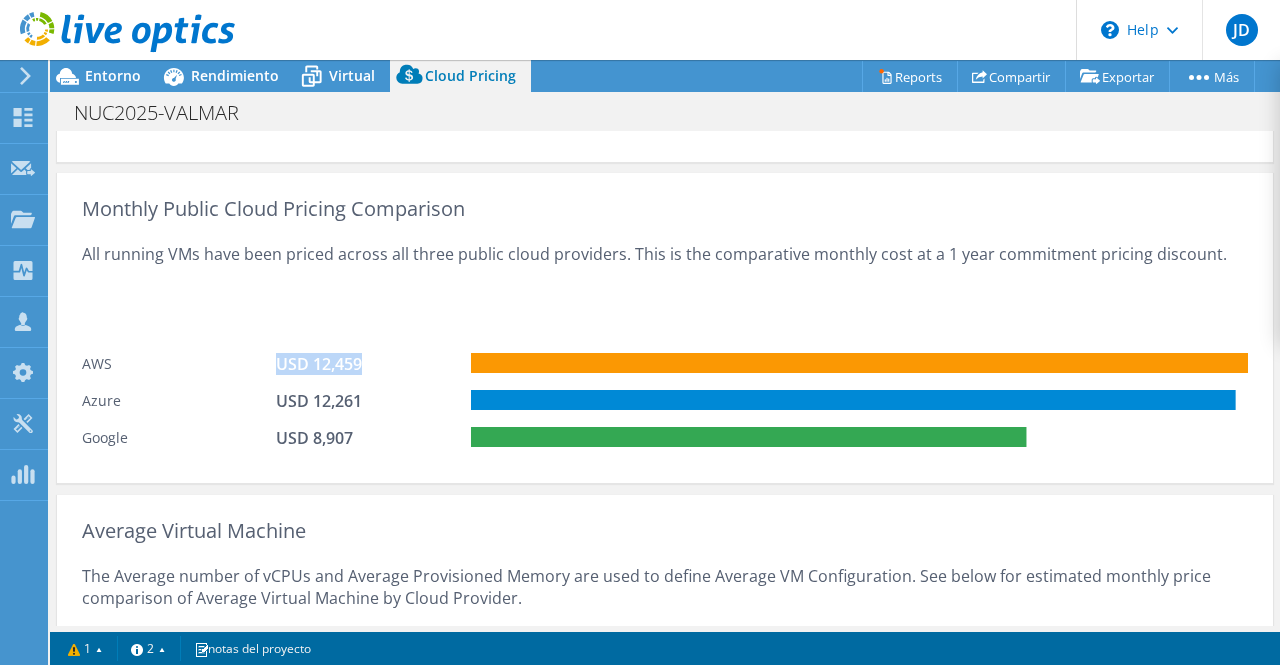 drag, startPoint x: 374, startPoint y: 365, endPoint x: 266, endPoint y: 370, distance: 108.11568 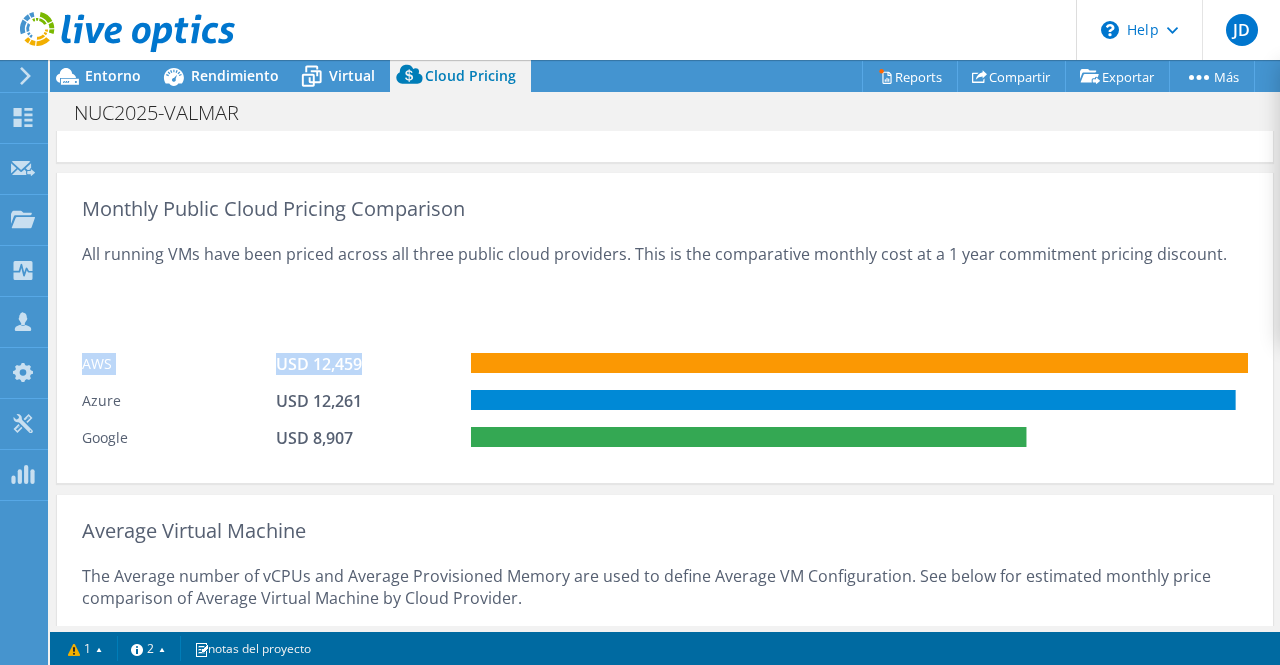 drag, startPoint x: 368, startPoint y: 355, endPoint x: 74, endPoint y: 361, distance: 294.06122 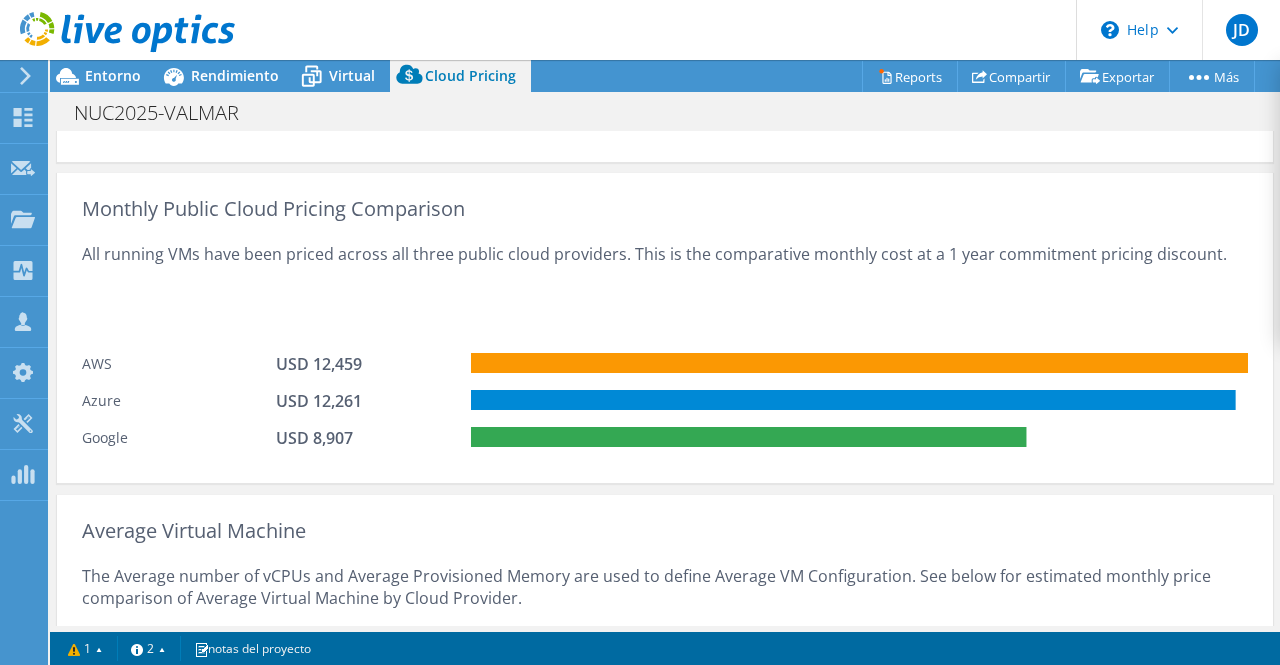 click on "All running VMs have been priced across all three public cloud providers. This is the comparative monthly cost at a 1 year commitment pricing discount." at bounding box center (665, 281) 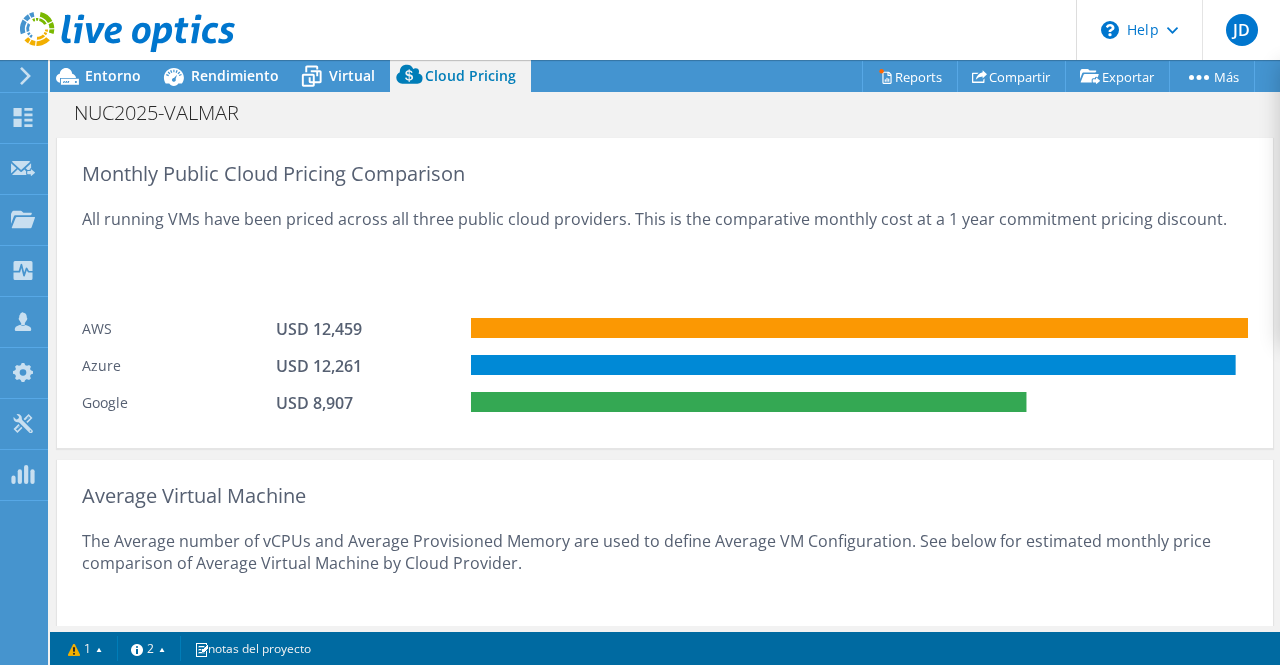 scroll, scrollTop: 1149, scrollLeft: 0, axis: vertical 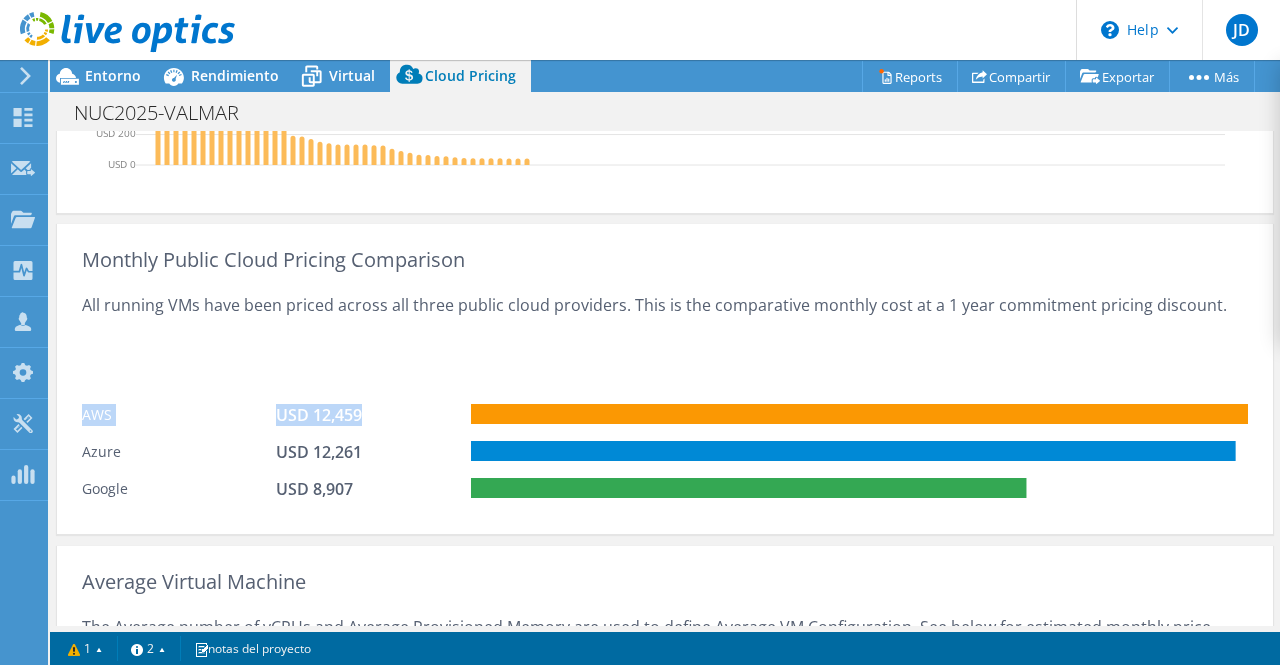 drag, startPoint x: 367, startPoint y: 419, endPoint x: 72, endPoint y: 413, distance: 295.061 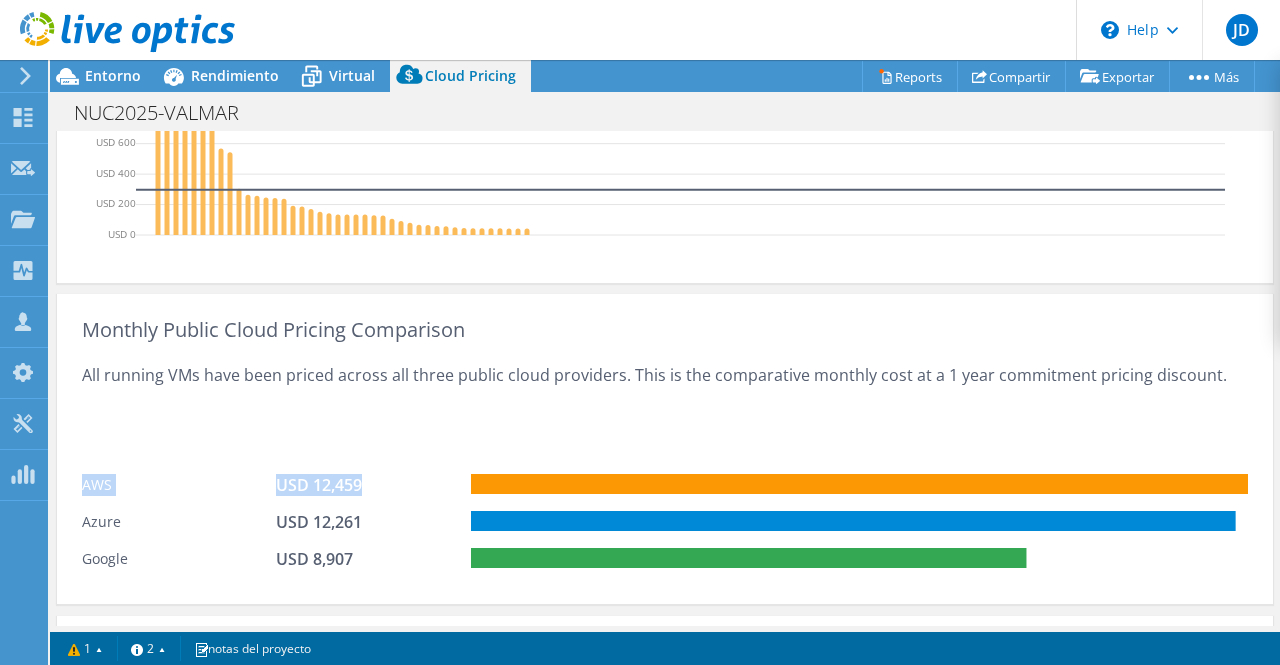 scroll, scrollTop: 1049, scrollLeft: 0, axis: vertical 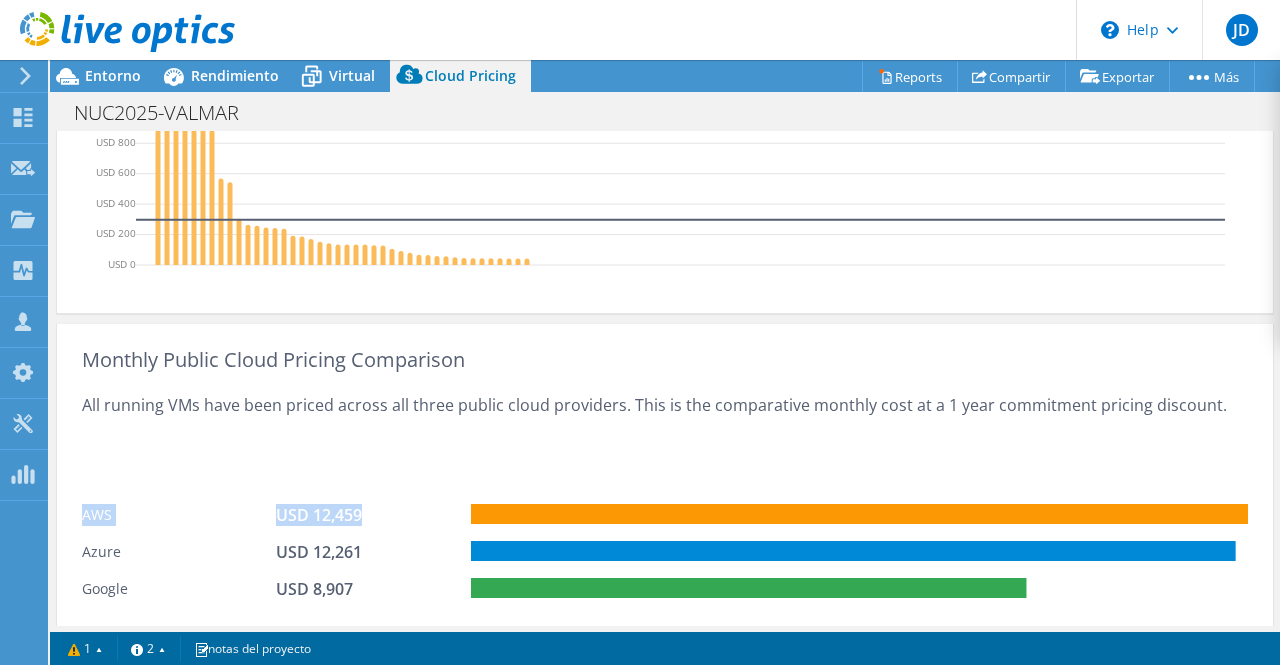 click on "USD 12,459" at bounding box center [326, 515] 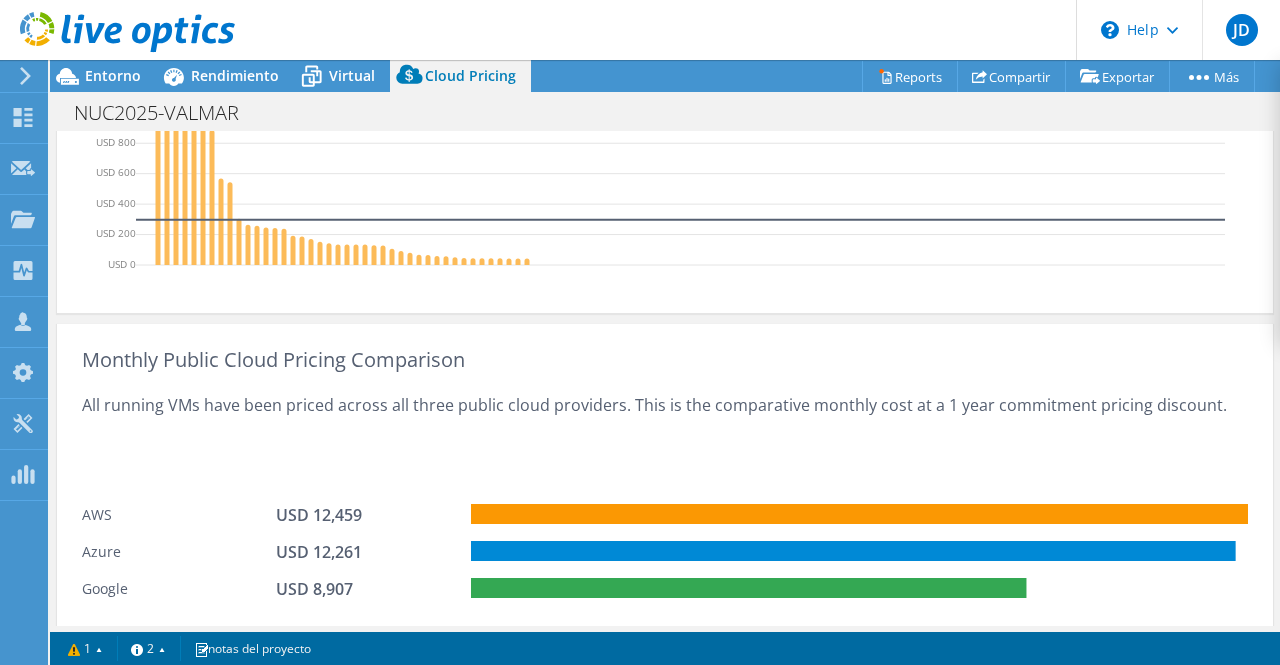 click on "All running VMs have been priced across all three public cloud providers. This is the comparative monthly cost at a 1 year commitment pricing discount." at bounding box center [665, 432] 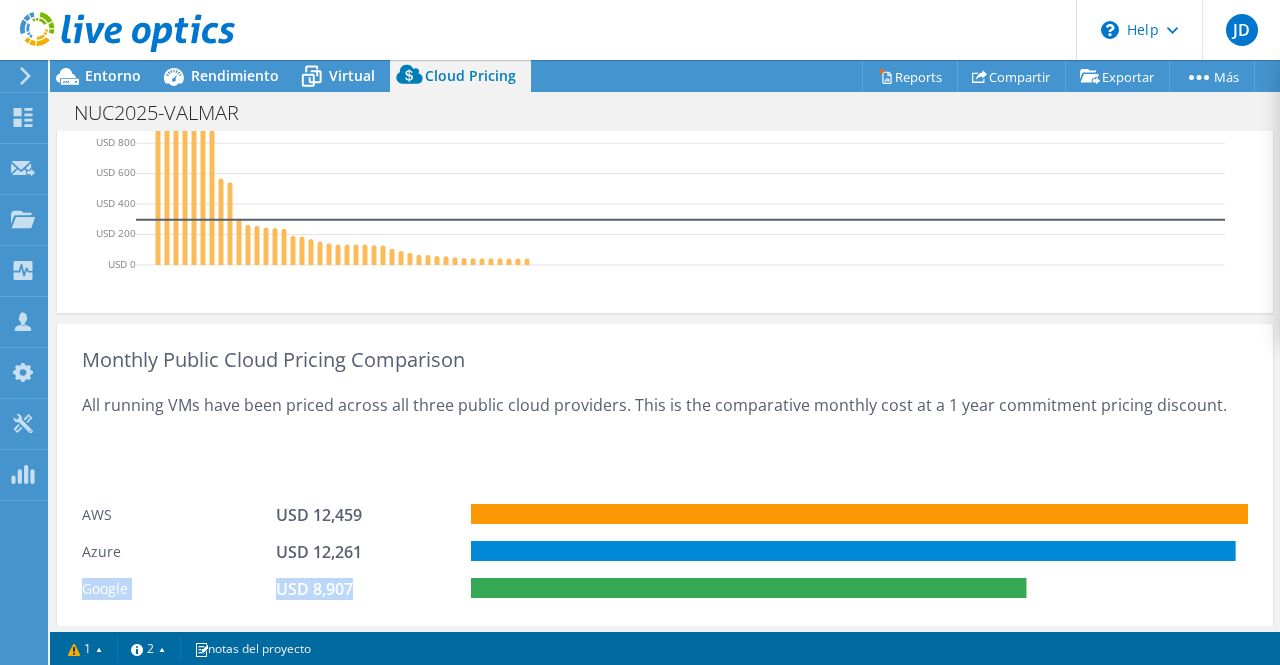 drag, startPoint x: 362, startPoint y: 587, endPoint x: 73, endPoint y: 588, distance: 289.00174 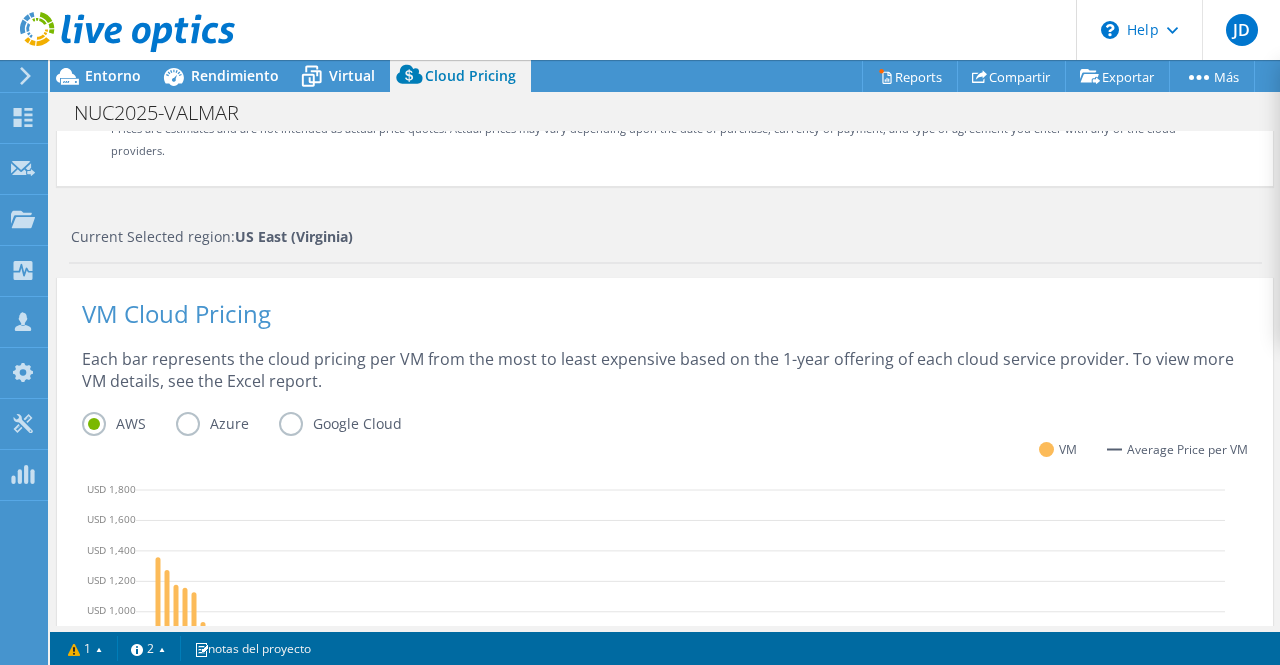 scroll, scrollTop: 549, scrollLeft: 0, axis: vertical 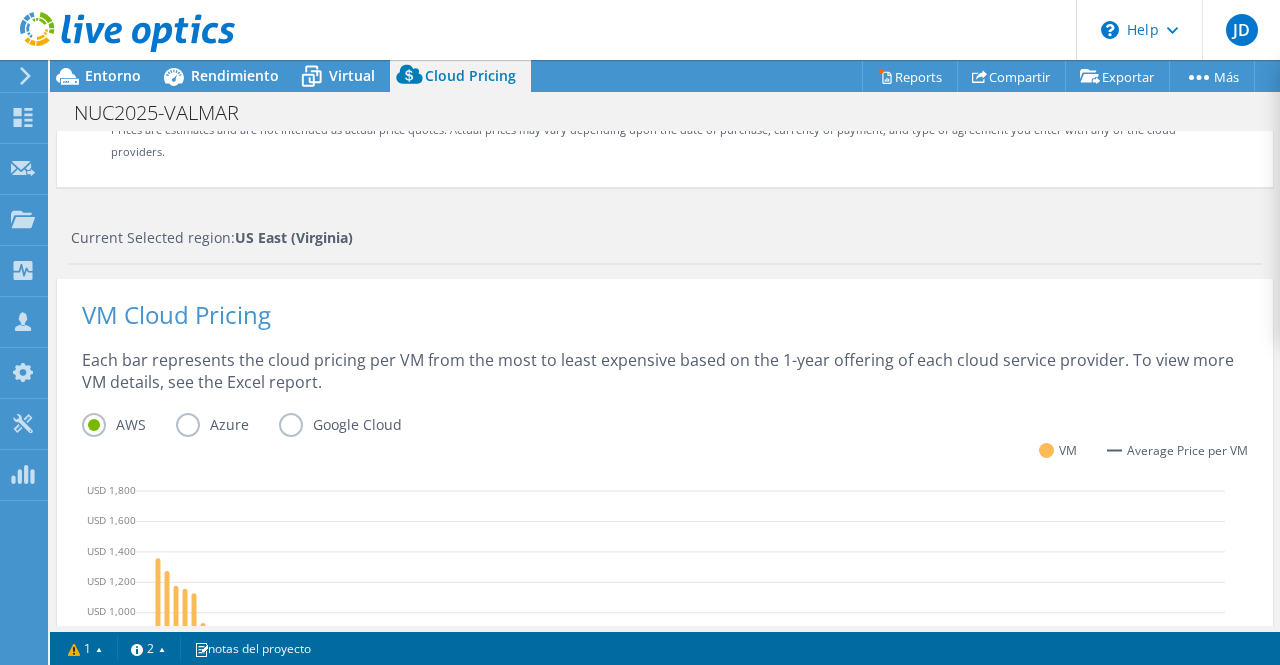 click on "Azure" at bounding box center [227, 425] 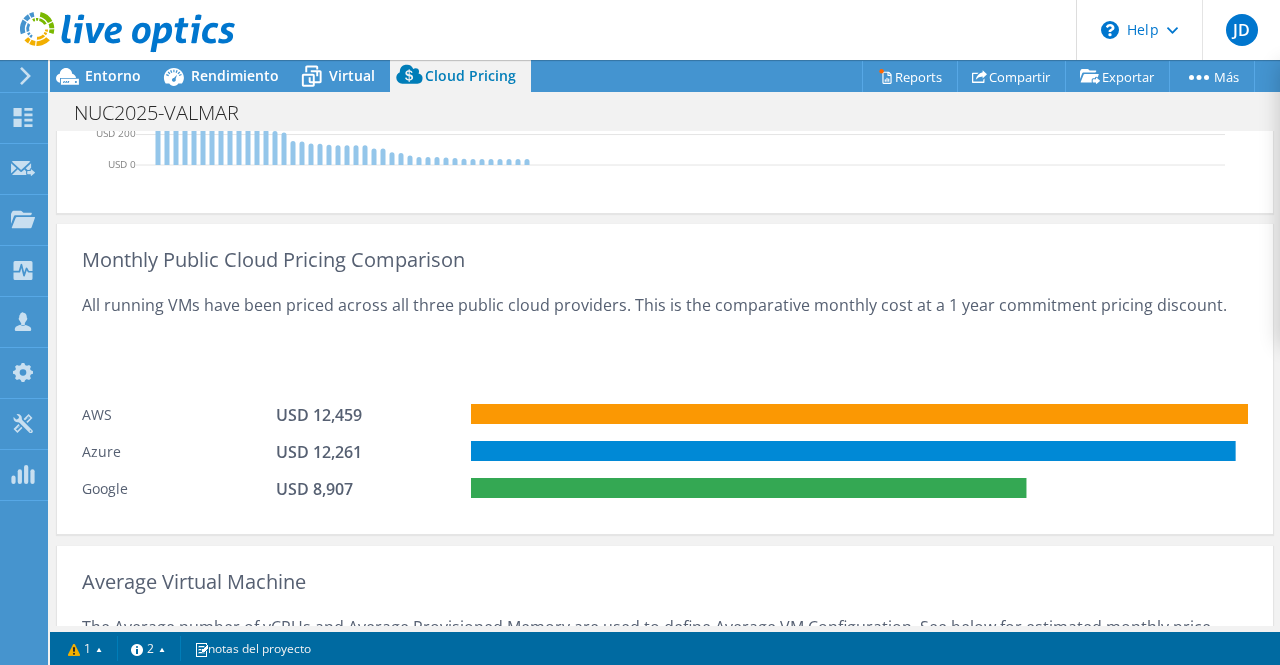 scroll, scrollTop: 749, scrollLeft: 0, axis: vertical 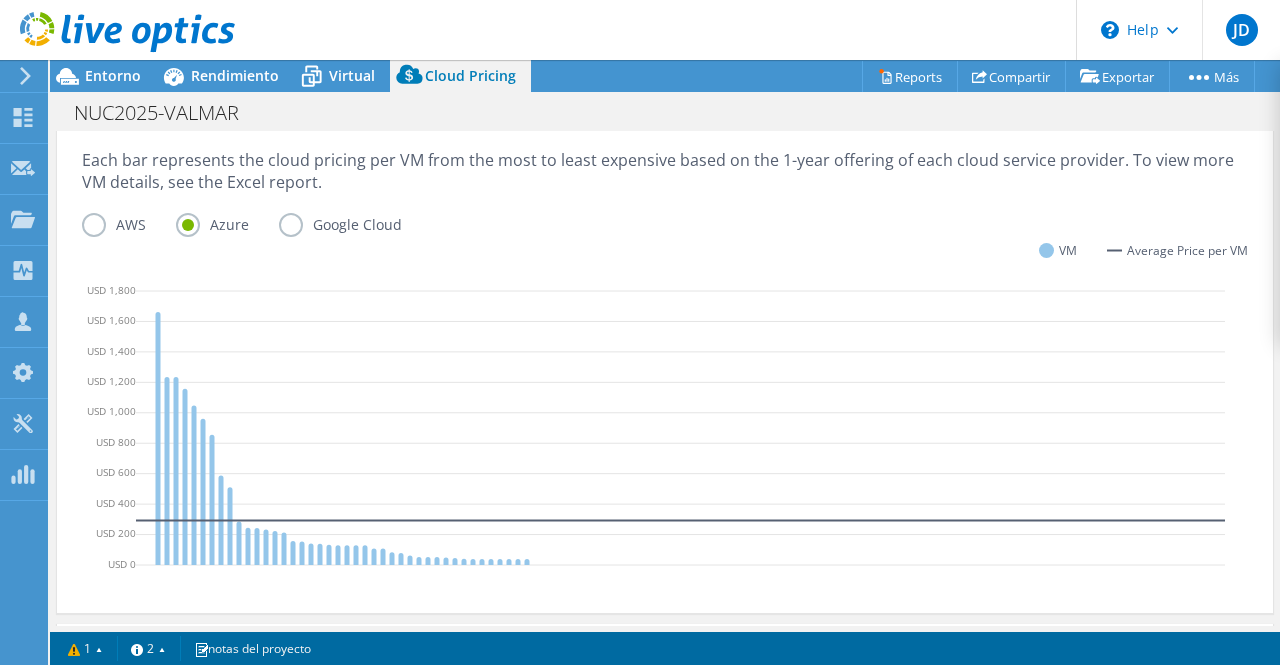 click on "AWS" at bounding box center (129, 225) 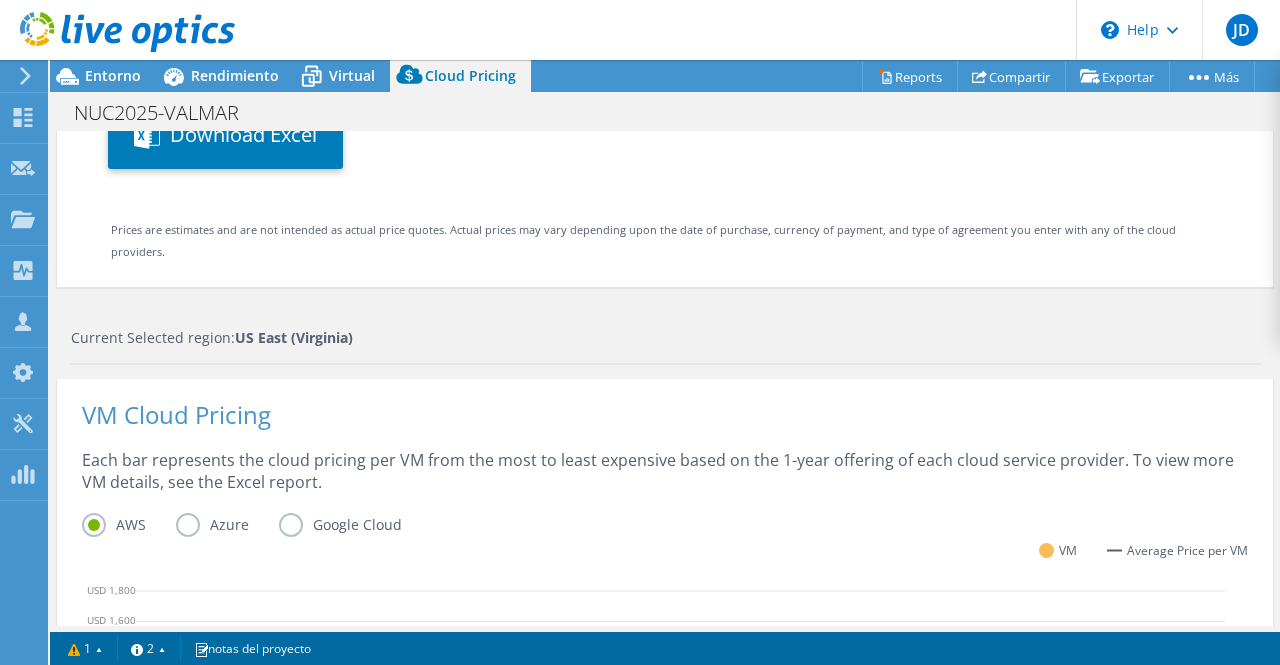 scroll, scrollTop: 149, scrollLeft: 0, axis: vertical 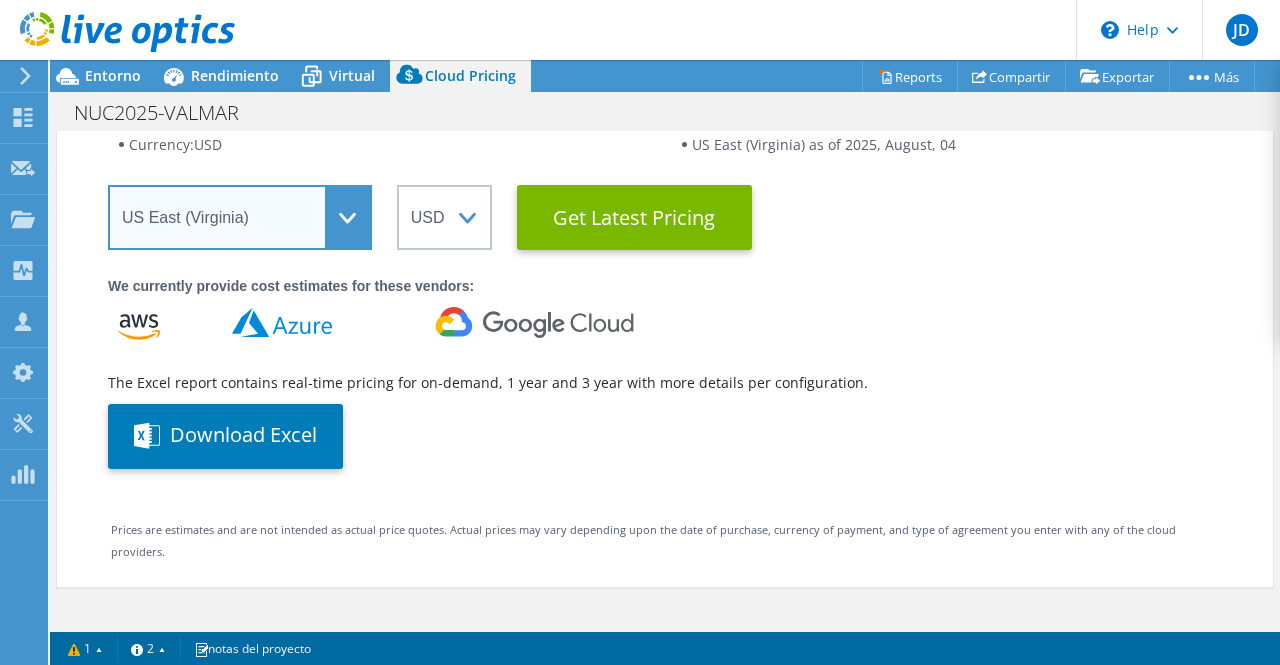click on "Select a Region Asia Pacific (Hong Kong) Asia Pacific (Mumbai) Asia Pacific (Seoul) Asia Pacific (Singapore) Asia Pacific (Tokyo) Australia Canada Europe (Frankfurt) Europe (London) South America (Sao Paulo) US East (Virginia) US West (California)" at bounding box center [240, 217] 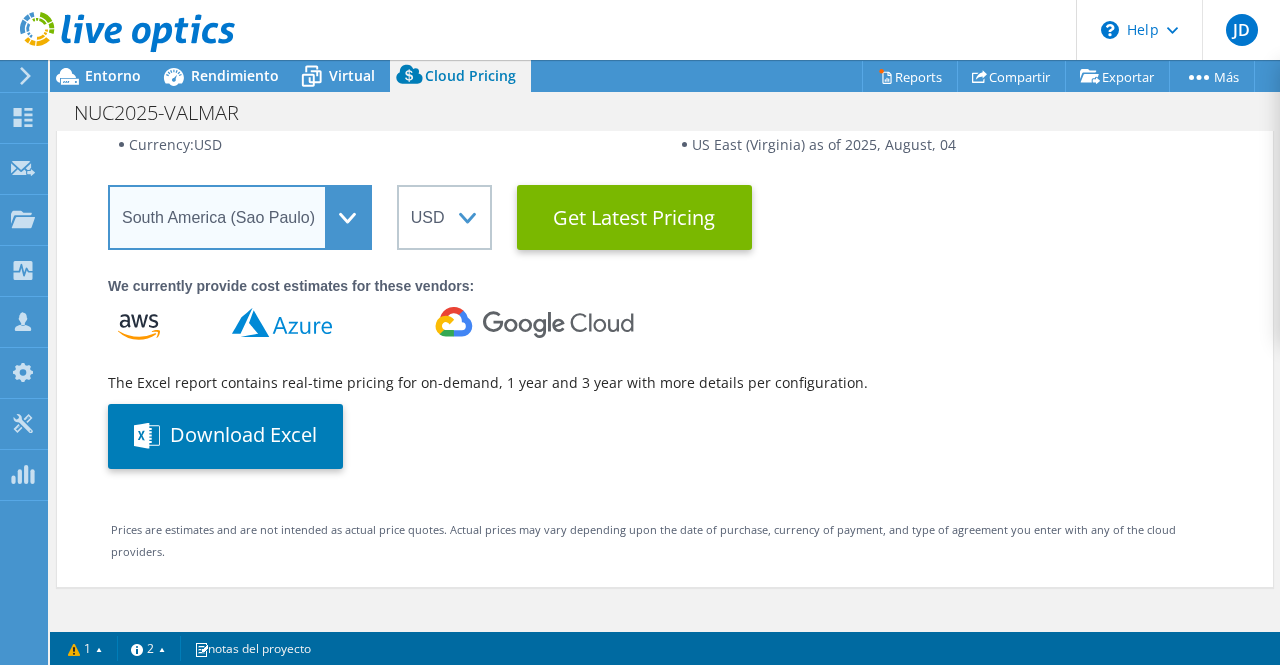 click on "Select a Region Asia Pacific (Hong Kong) Asia Pacific (Mumbai) Asia Pacific (Seoul) Asia Pacific (Singapore) Asia Pacific (Tokyo) Australia Canada Europe (Frankfurt) Europe (London) South America (Sao Paulo) US East (Virginia) US West (California)" at bounding box center [240, 217] 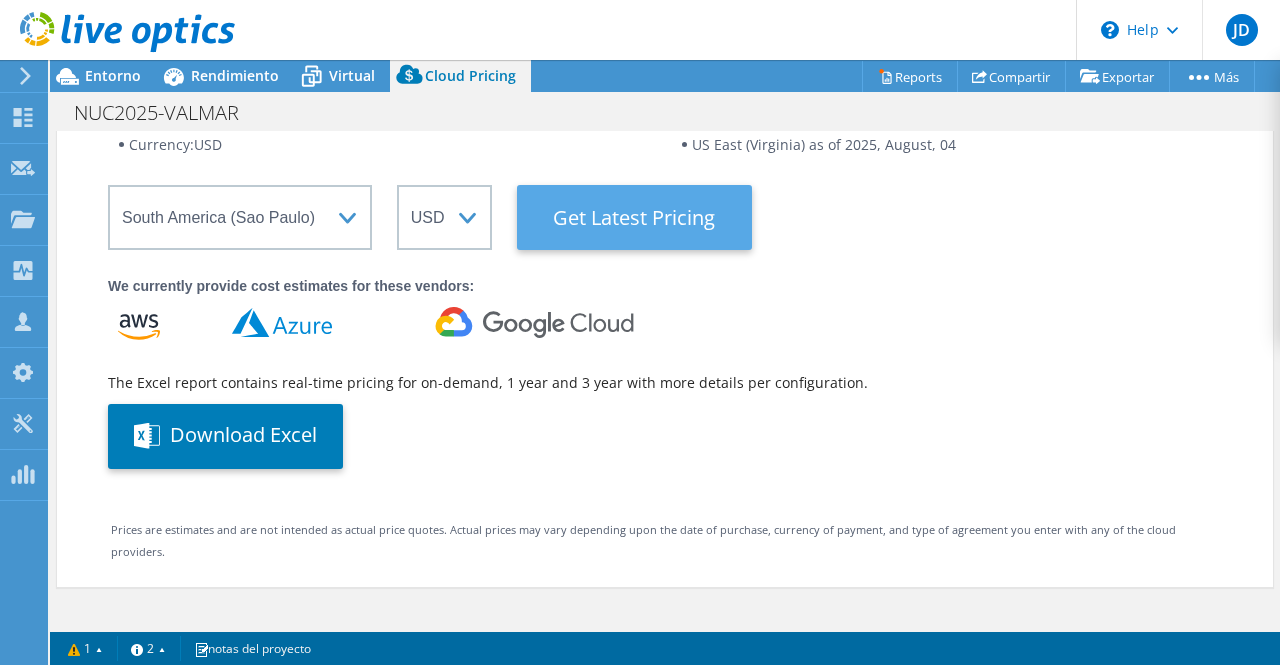 click on "Get Latest Pricing" at bounding box center [634, 217] 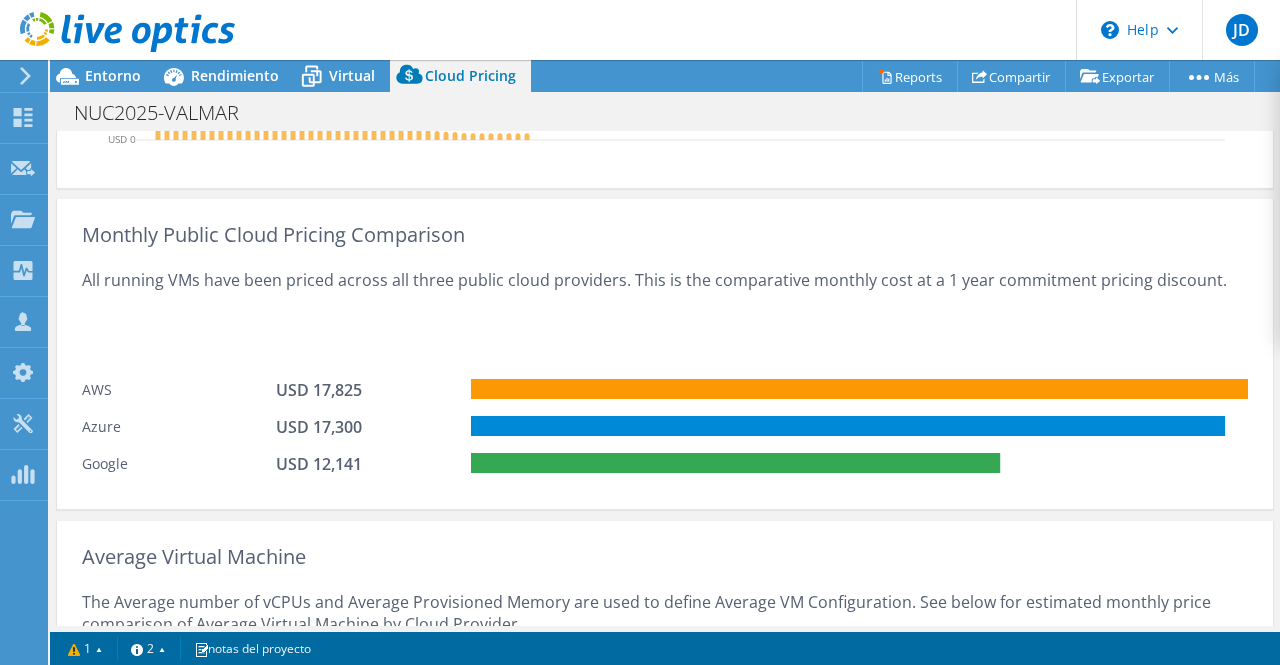 scroll, scrollTop: 1149, scrollLeft: 0, axis: vertical 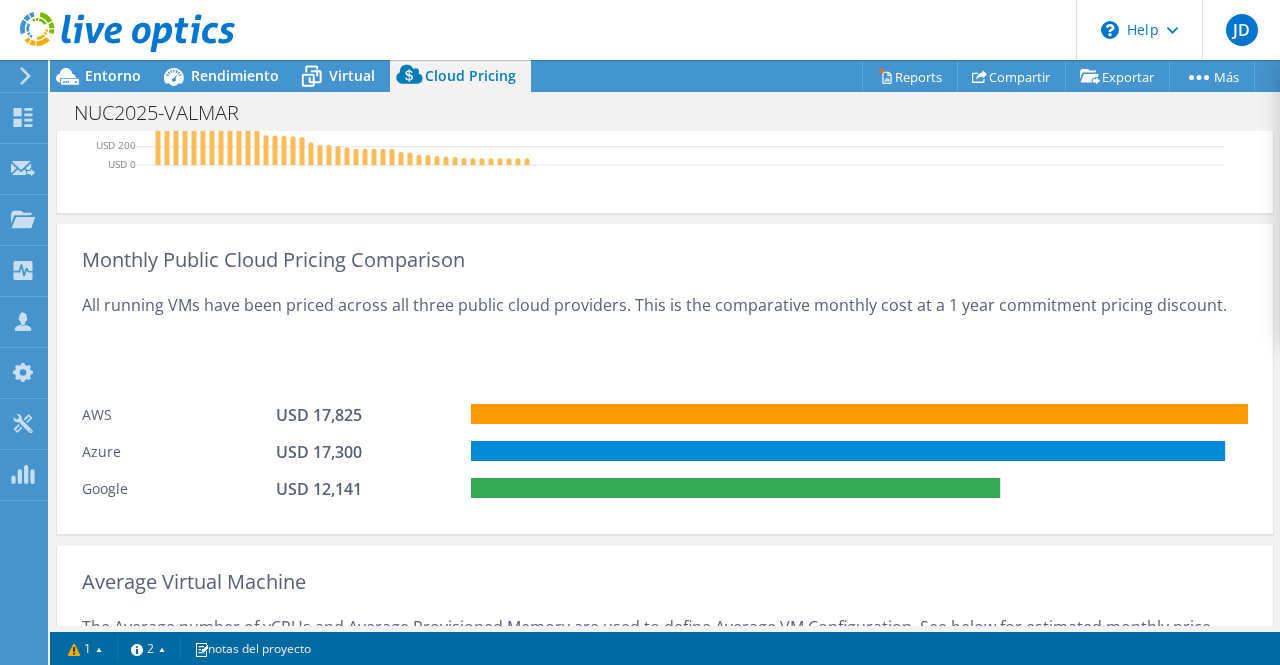 drag, startPoint x: 504, startPoint y: 522, endPoint x: 488, endPoint y: 504, distance: 24.083189 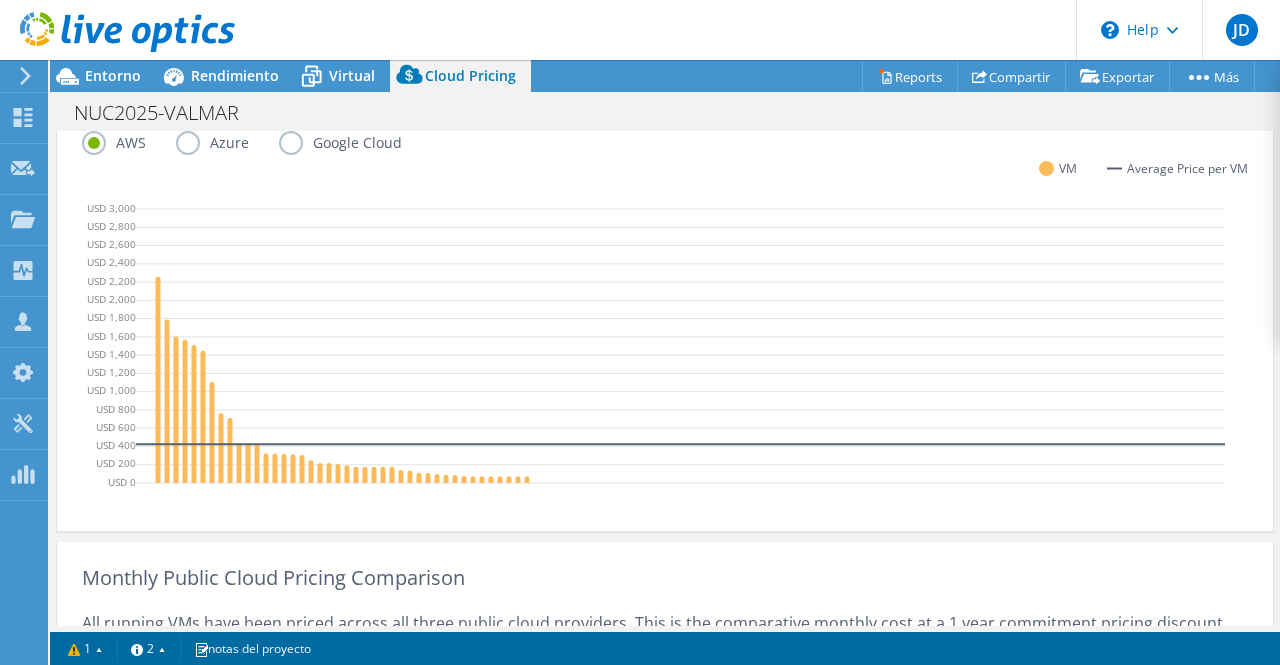 scroll, scrollTop: 749, scrollLeft: 0, axis: vertical 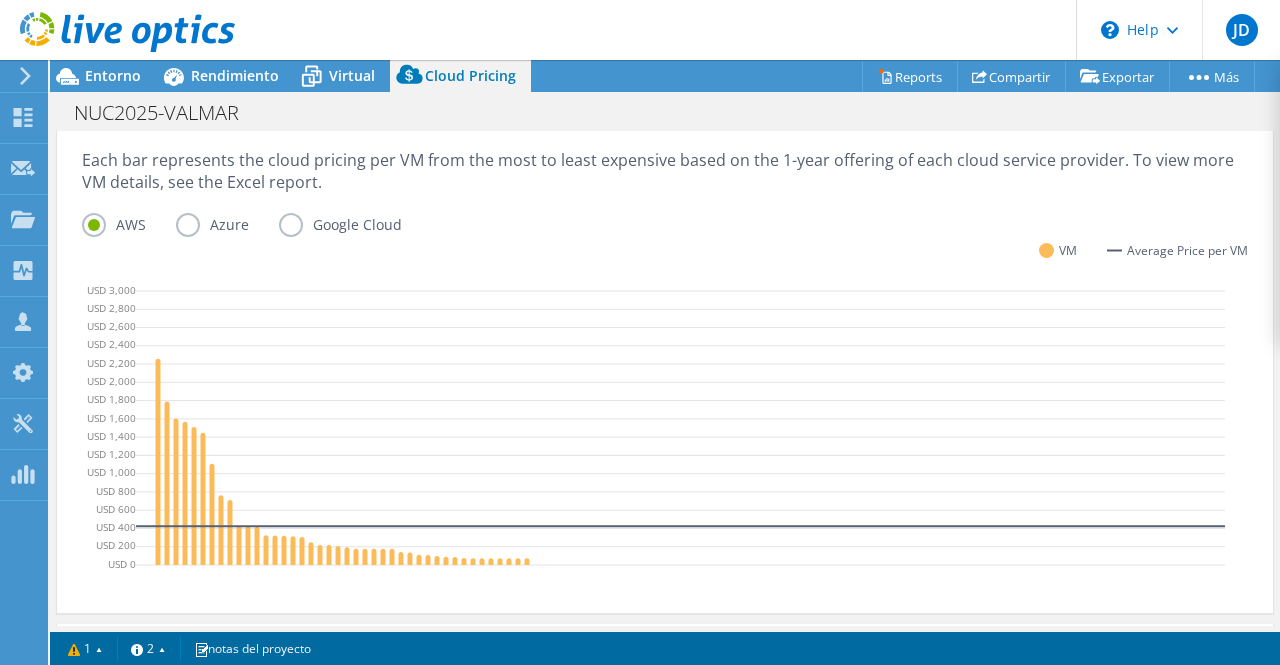 click on "Azure" at bounding box center [227, 225] 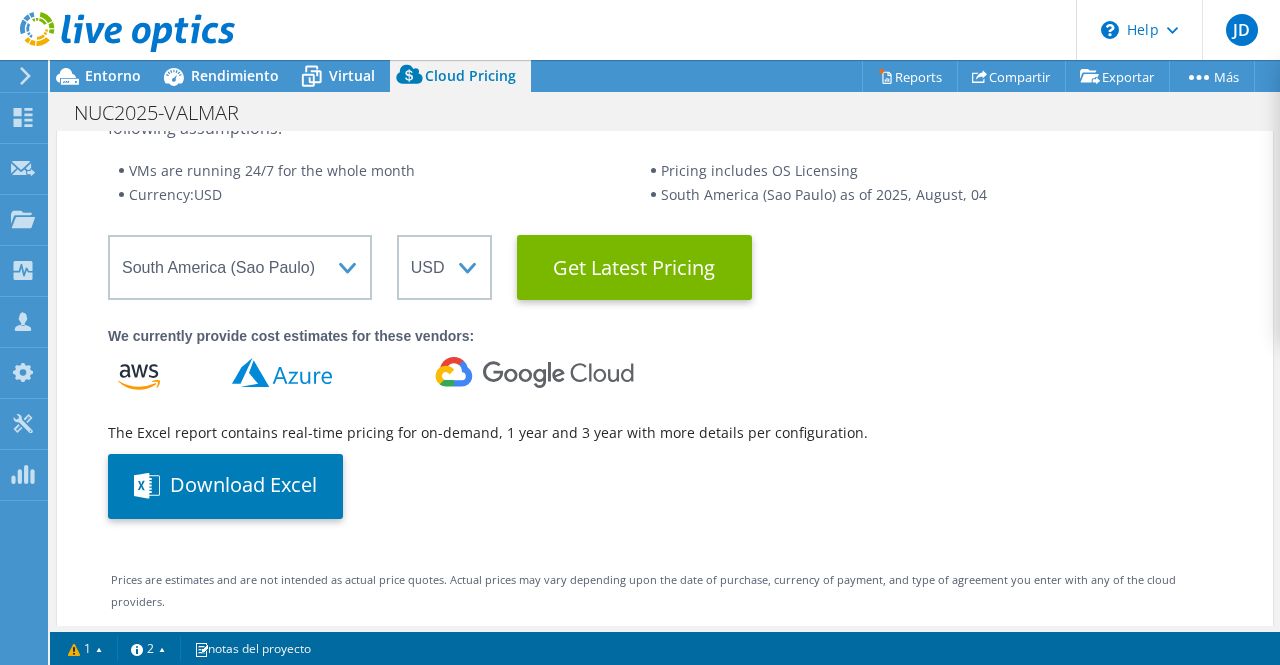 scroll, scrollTop: 49, scrollLeft: 0, axis: vertical 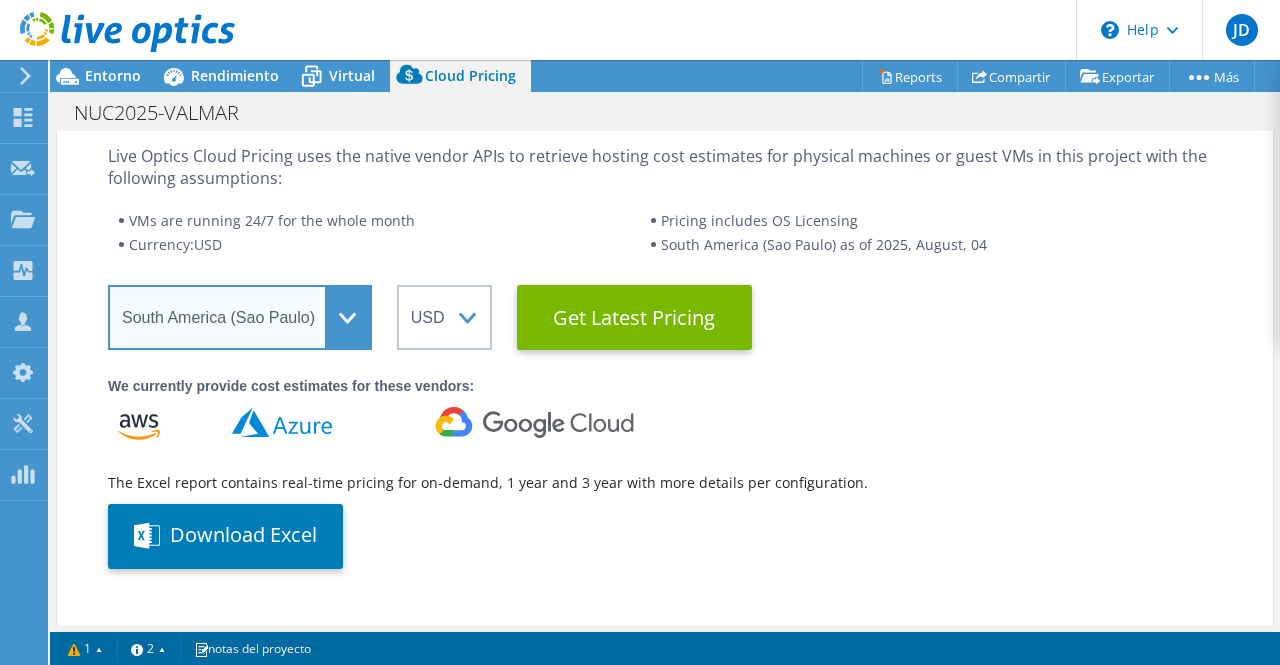 click on "Select a Region Asia Pacific (Hong Kong) Asia Pacific (Mumbai) Asia Pacific (Seoul) Asia Pacific (Singapore) Asia Pacific (Tokyo) Australia Canada Europe (Frankfurt) Europe (London) South America (Sao Paulo) US East (Virginia) US West (California)" at bounding box center (240, 317) 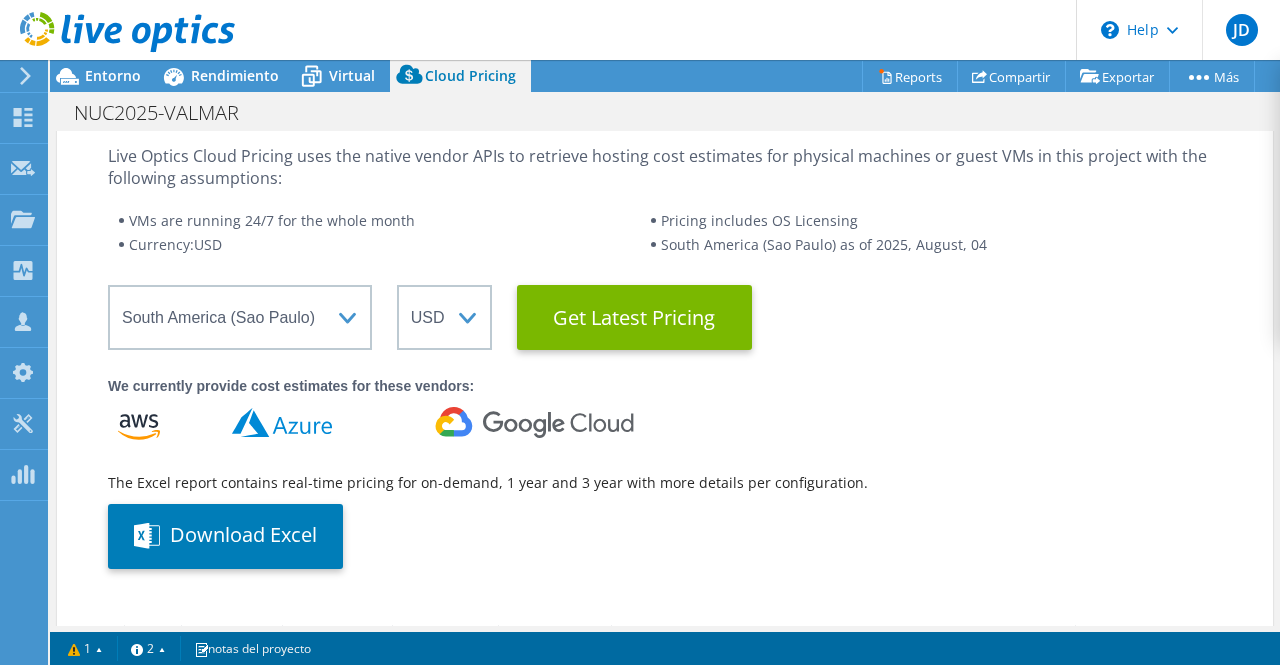 click on "We currently provide cost estimates for these vendors: The Excel report contains real-time pricing for on-demand, 1 year and 3 year with more details per configuration. Download Excel" at bounding box center (665, 472) 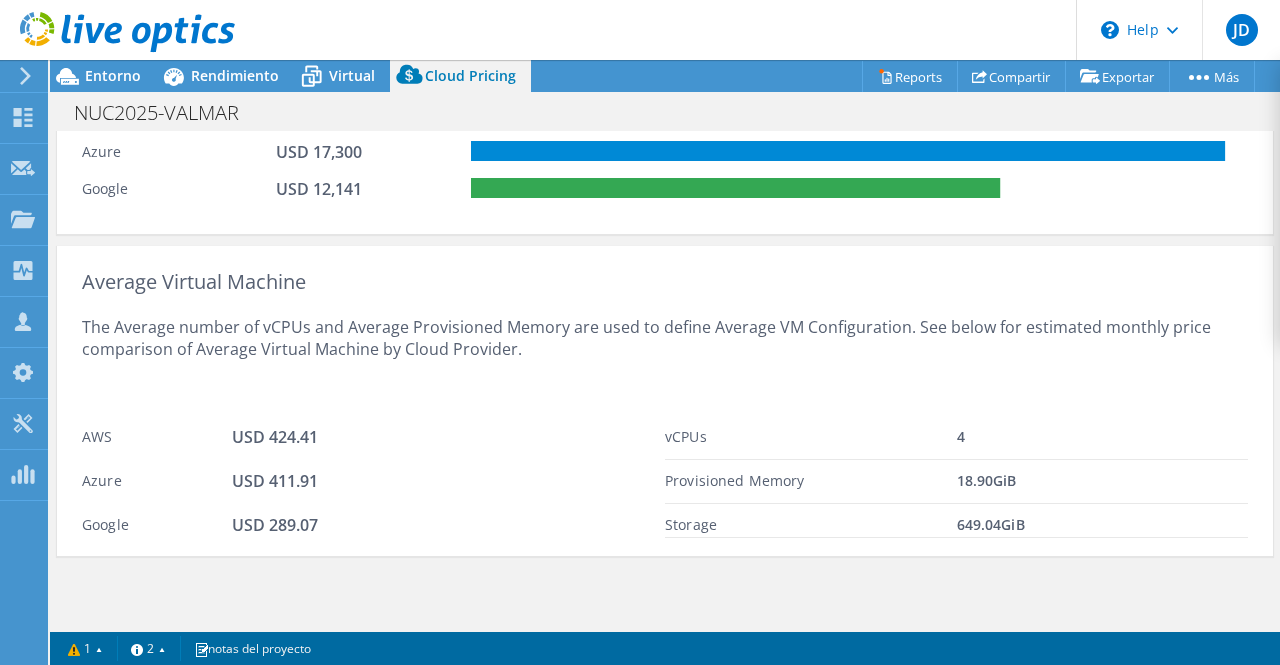 scroll, scrollTop: 849, scrollLeft: 0, axis: vertical 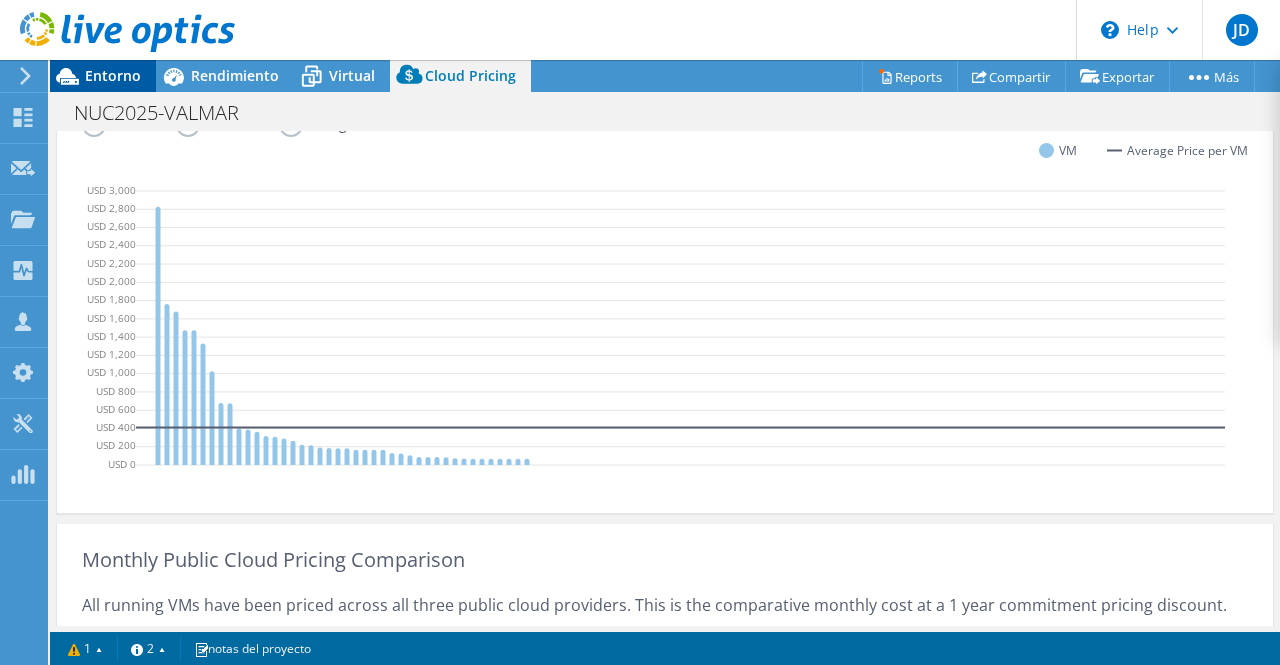 click on "Entorno" at bounding box center (103, 76) 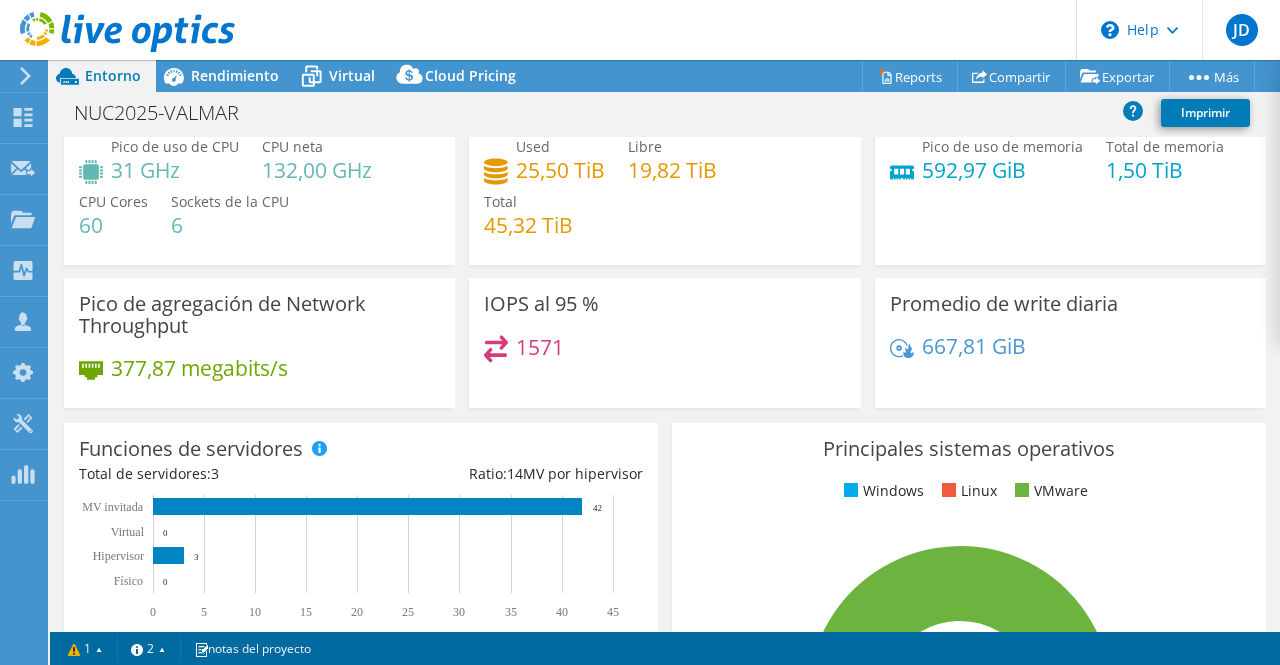 scroll, scrollTop: 0, scrollLeft: 0, axis: both 